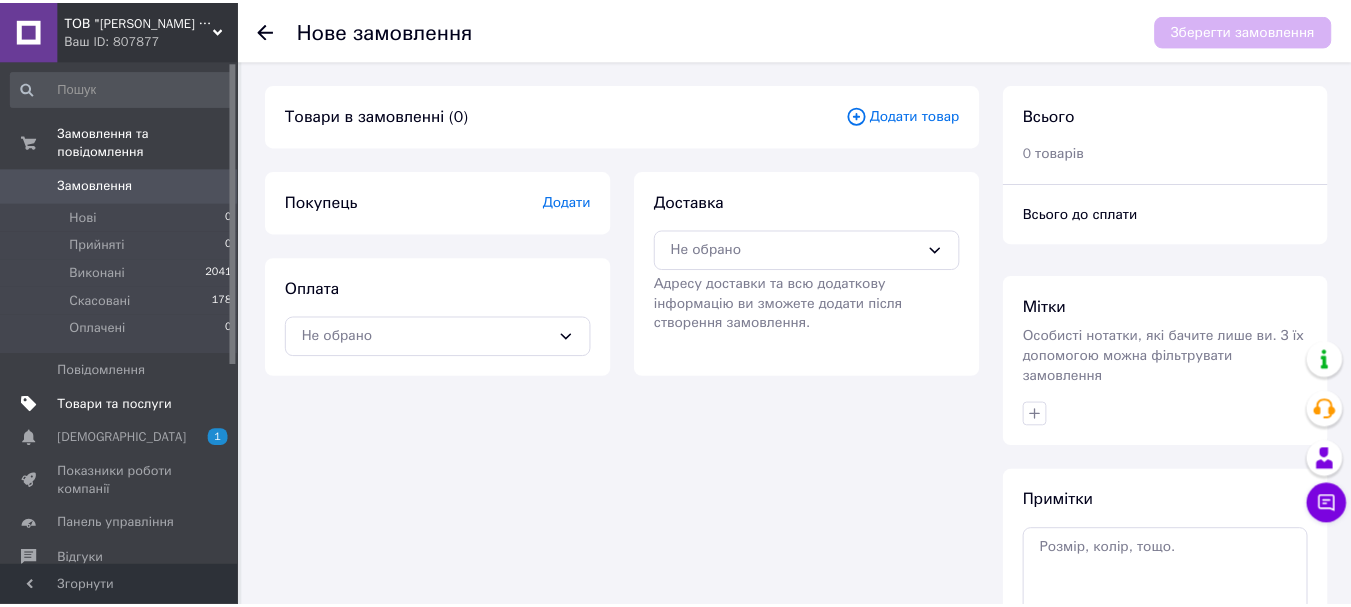 scroll, scrollTop: 0, scrollLeft: 0, axis: both 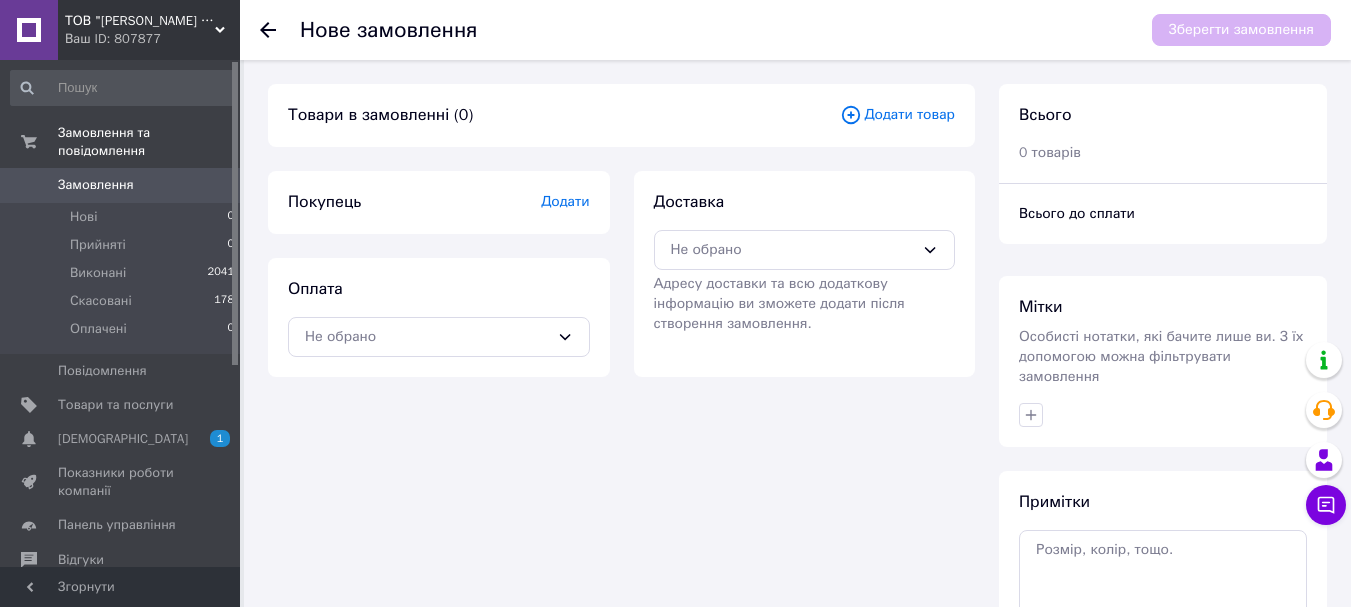 drag, startPoint x: 104, startPoint y: 381, endPoint x: 285, endPoint y: 354, distance: 183.00273 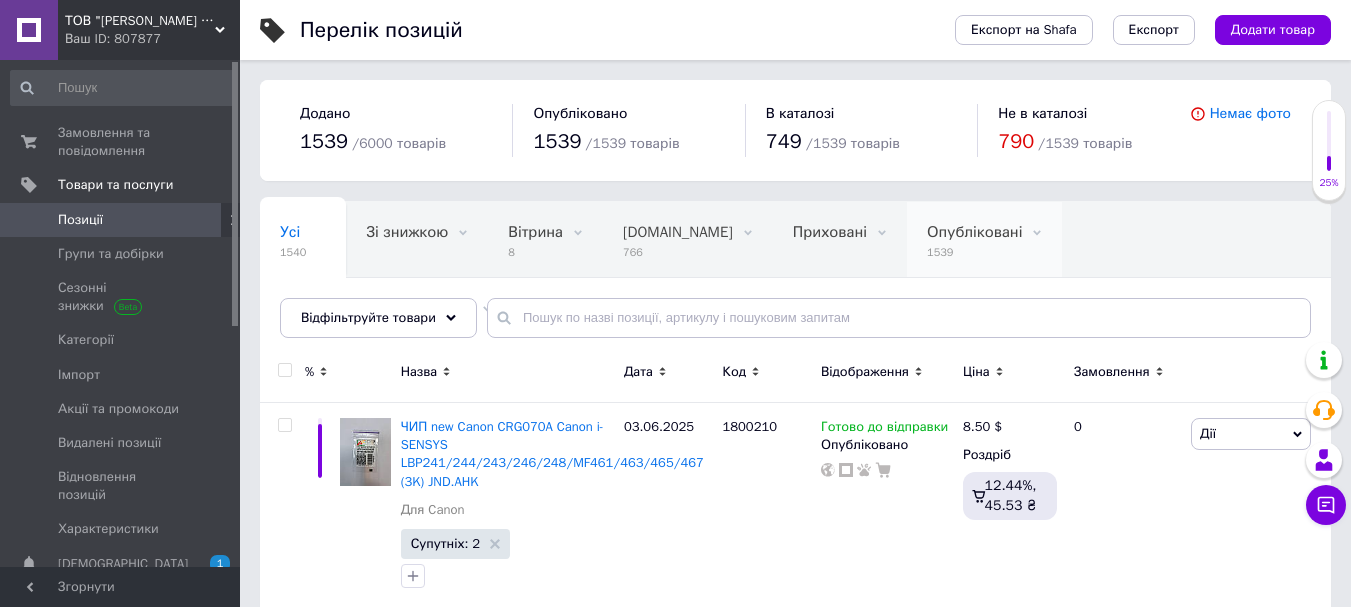 scroll, scrollTop: 0, scrollLeft: 73, axis: horizontal 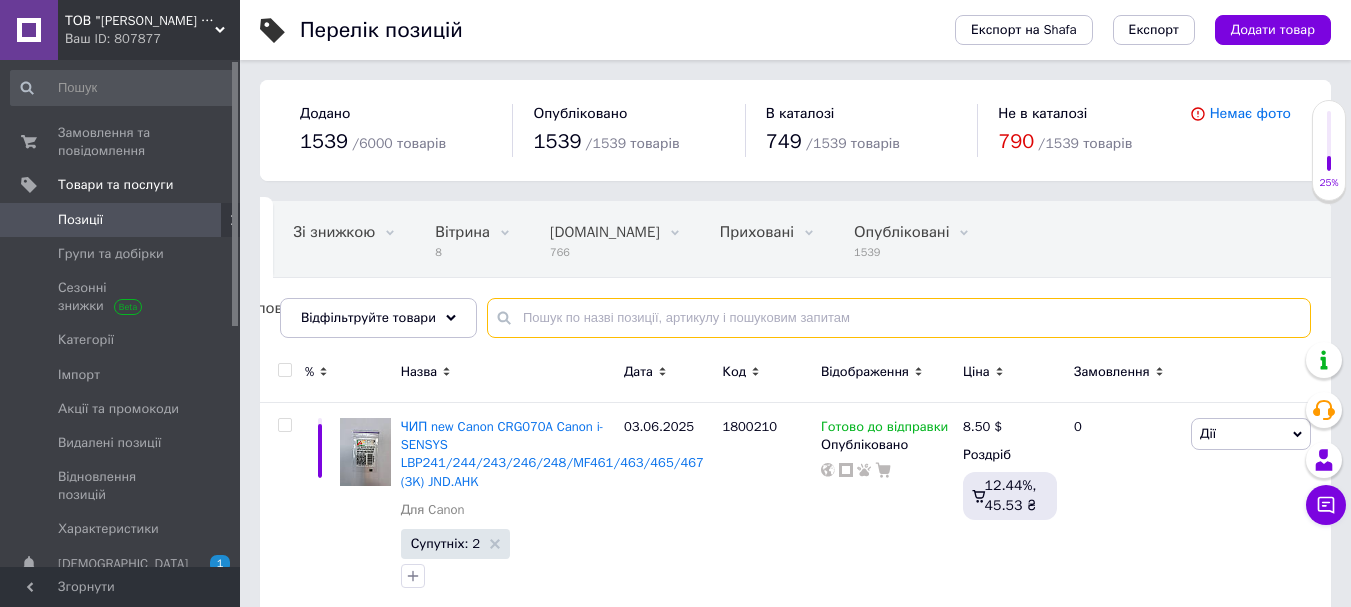 click at bounding box center [899, 318] 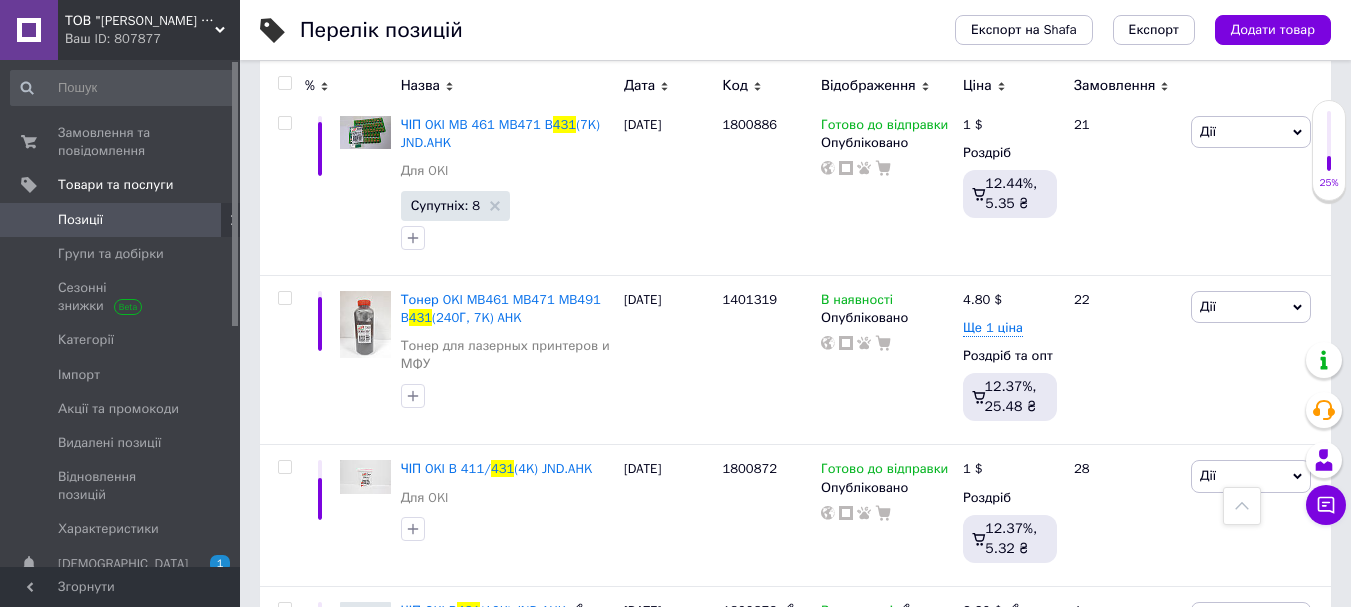 scroll, scrollTop: 0, scrollLeft: 0, axis: both 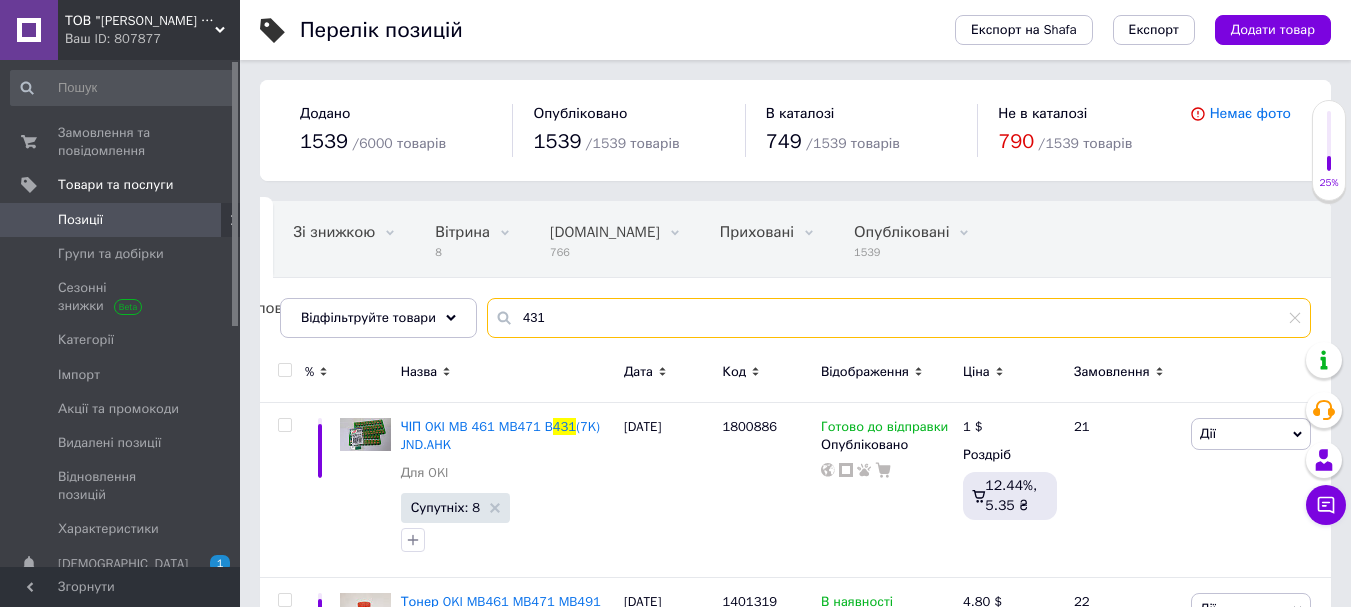 click on "431" at bounding box center (899, 318) 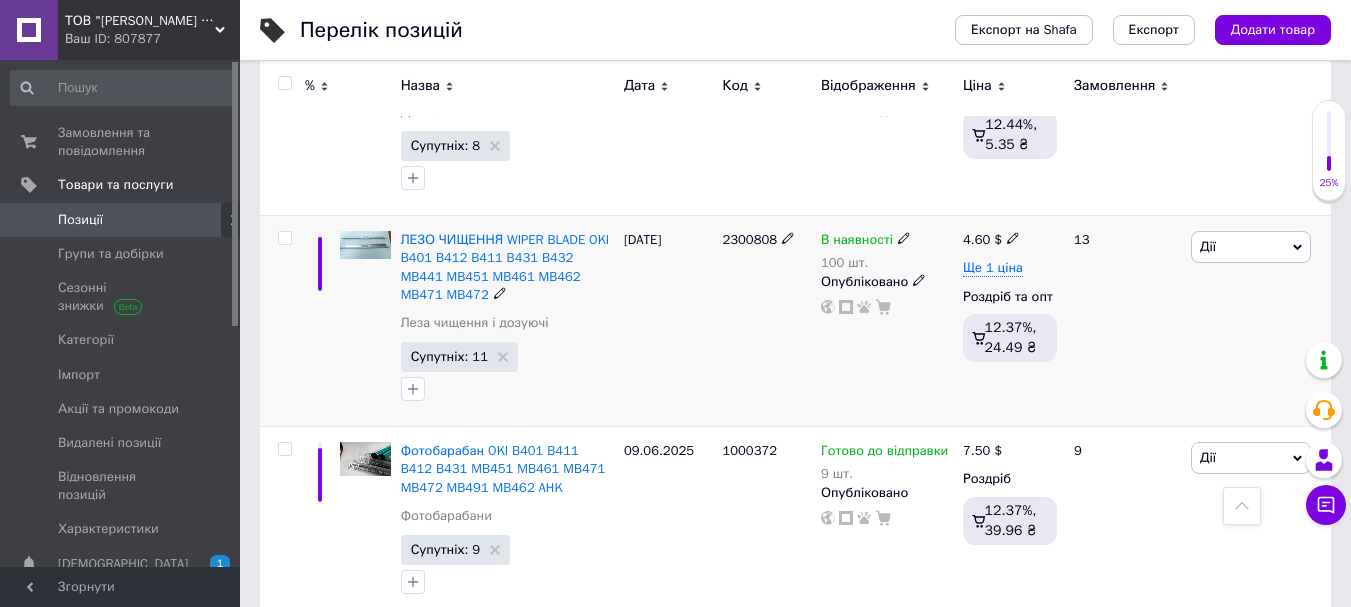 scroll, scrollTop: 1001, scrollLeft: 0, axis: vertical 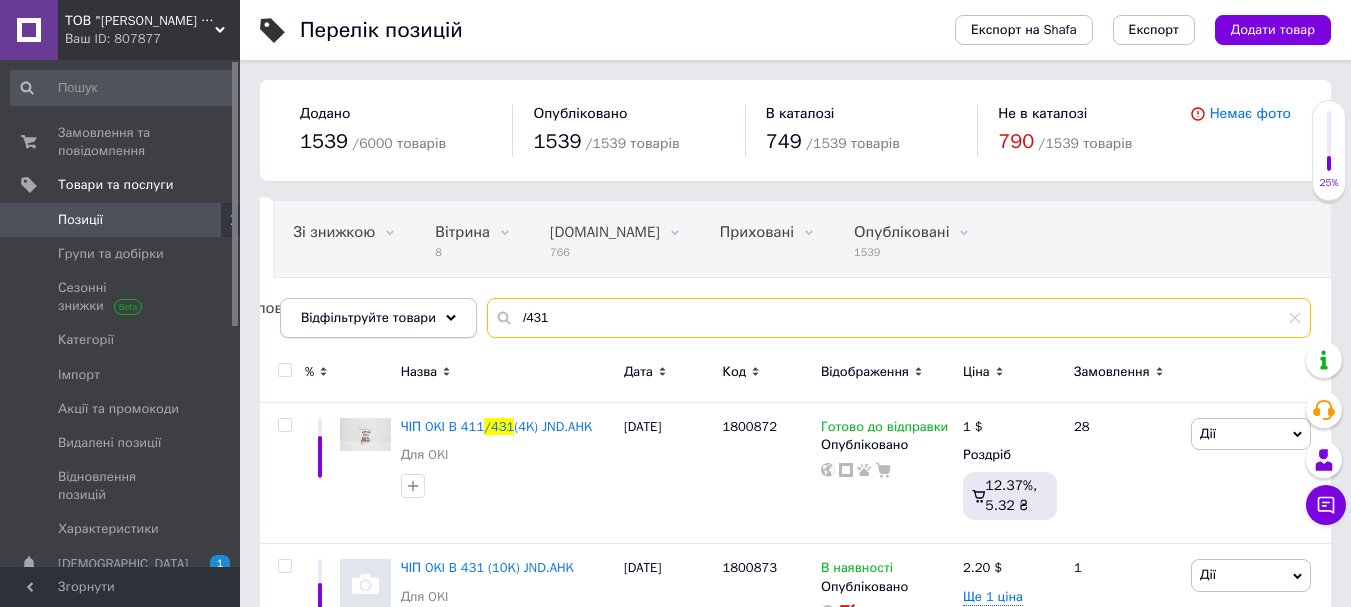 drag, startPoint x: 610, startPoint y: 316, endPoint x: 395, endPoint y: 307, distance: 215.1883 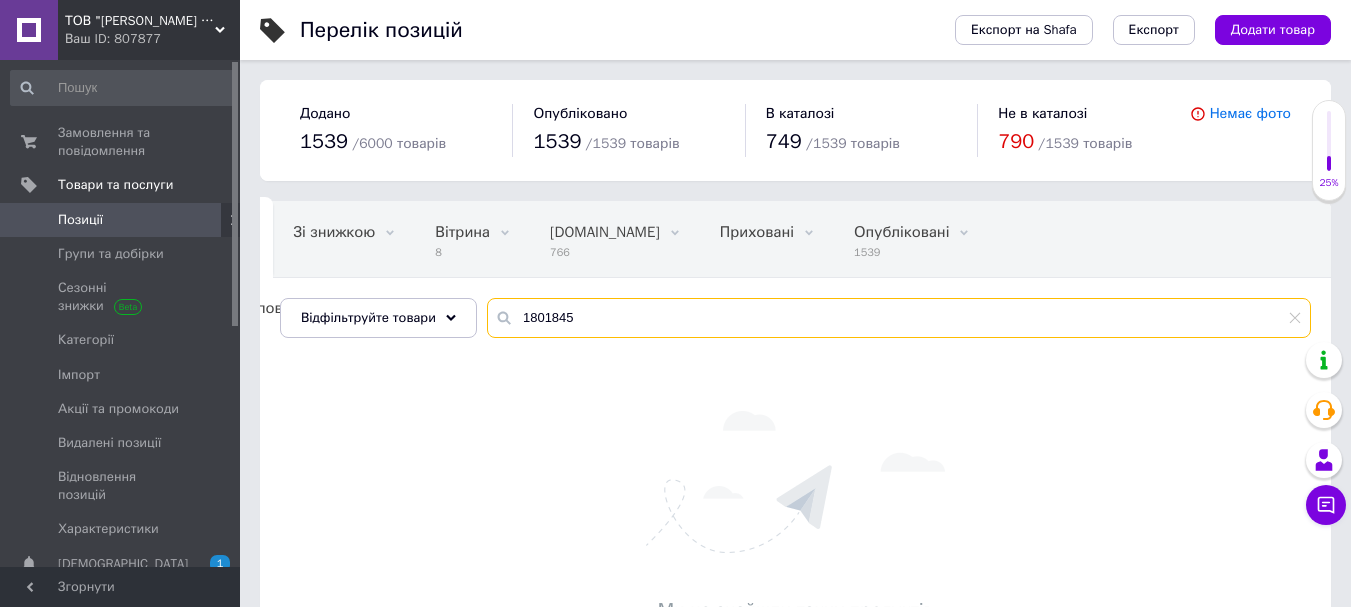 drag, startPoint x: 522, startPoint y: 321, endPoint x: 470, endPoint y: 329, distance: 52.611786 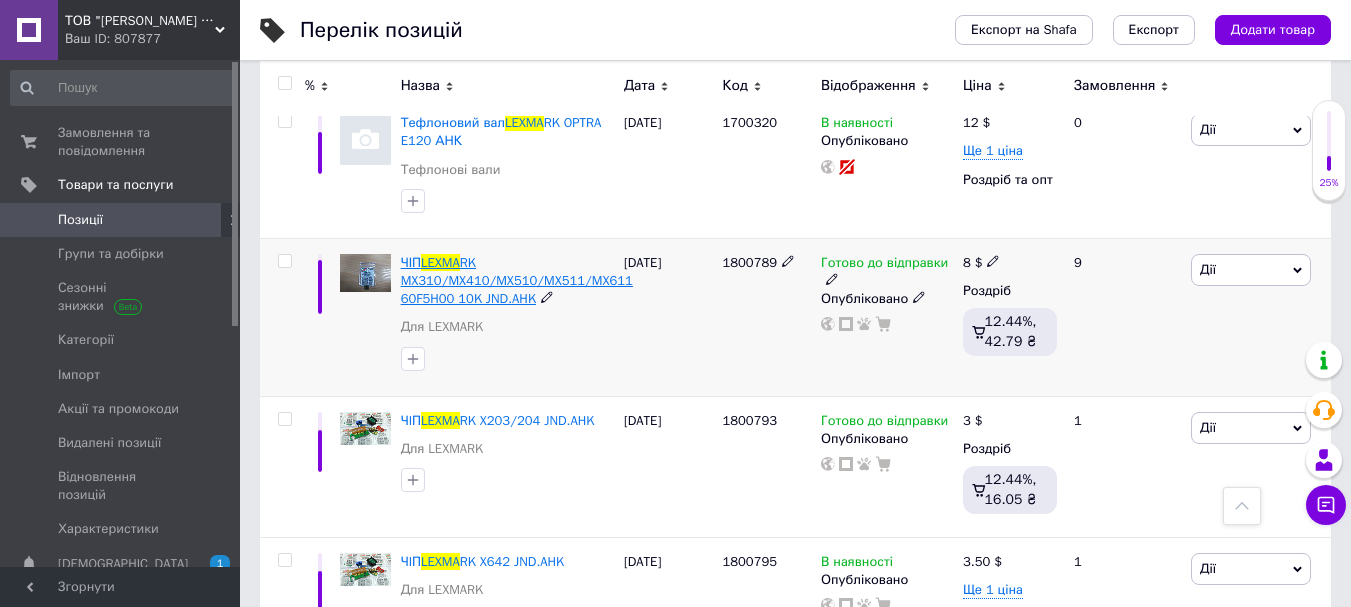 scroll, scrollTop: 1846, scrollLeft: 0, axis: vertical 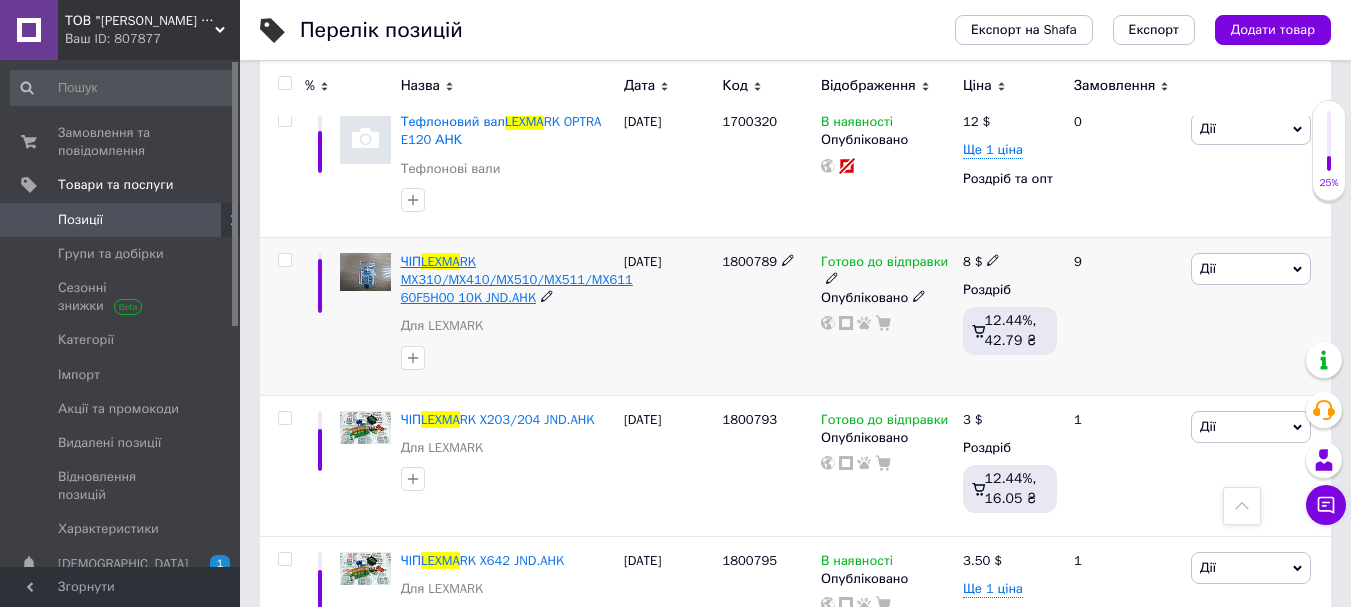 type on "lexma" 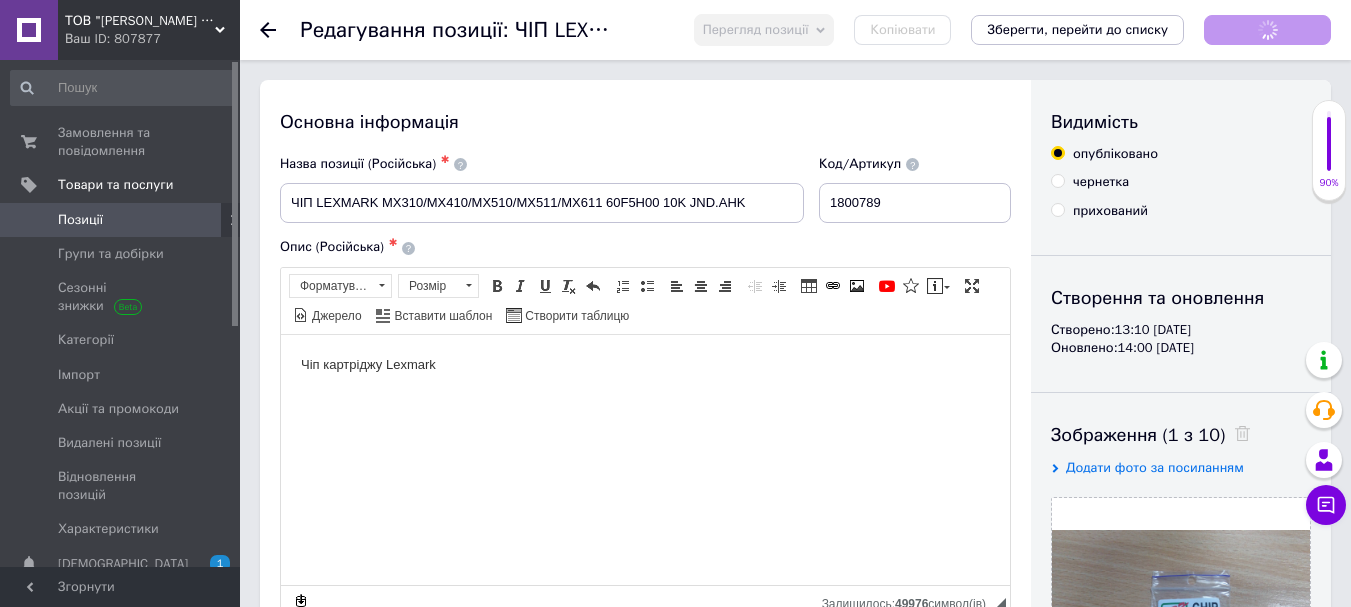scroll, scrollTop: 0, scrollLeft: 0, axis: both 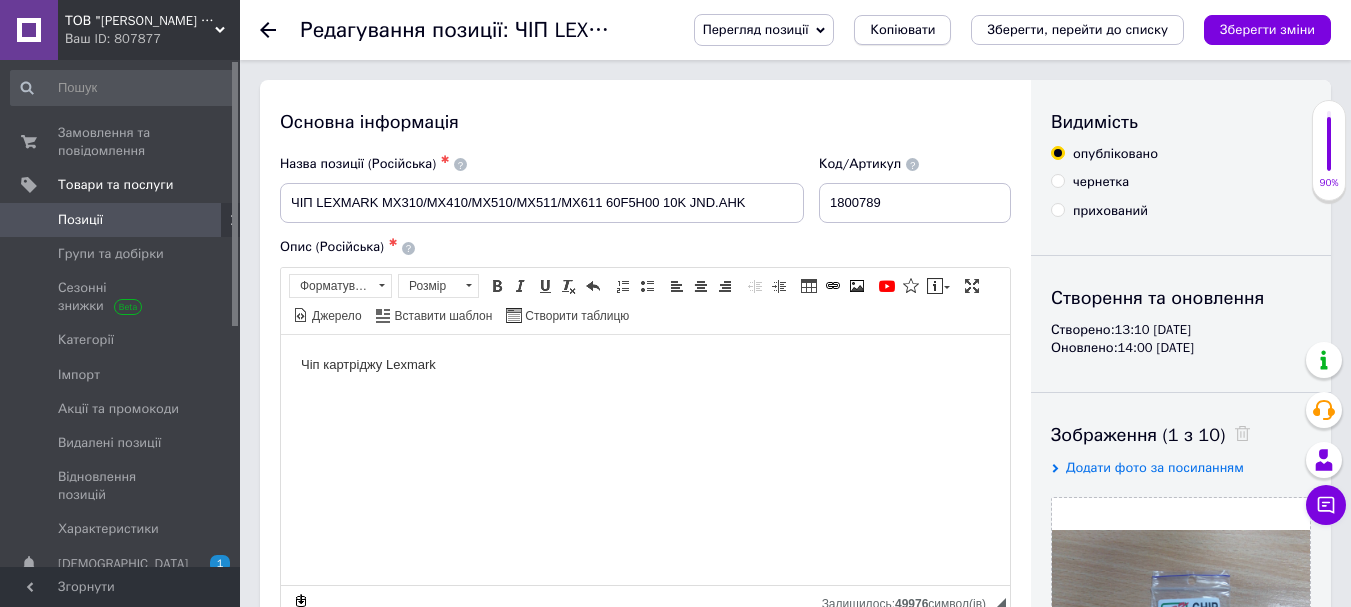click on "Копіювати" at bounding box center [902, 30] 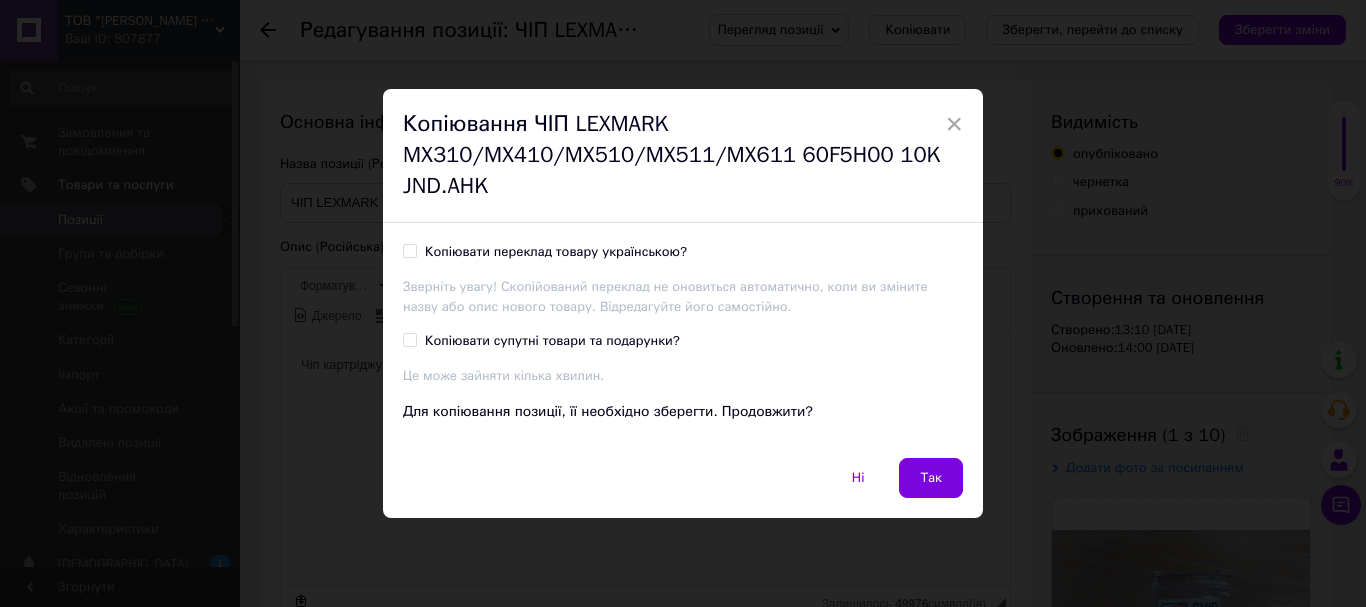 click on "Копіювати переклад товару українською?" at bounding box center (409, 250) 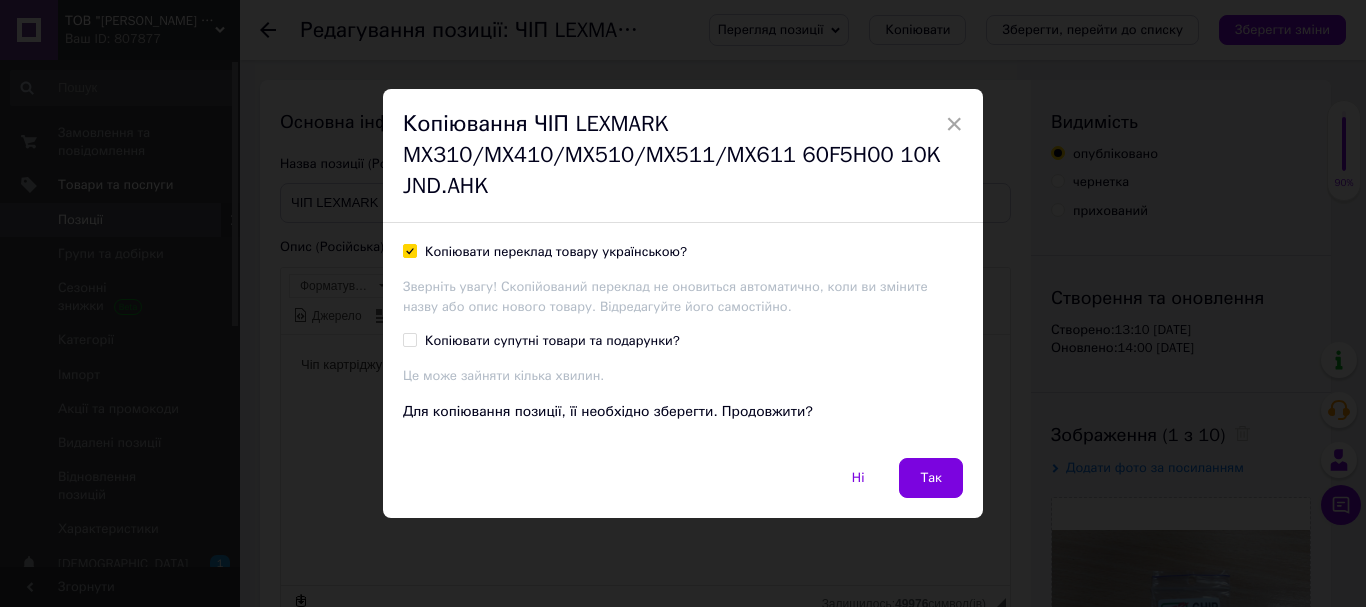 checkbox on "true" 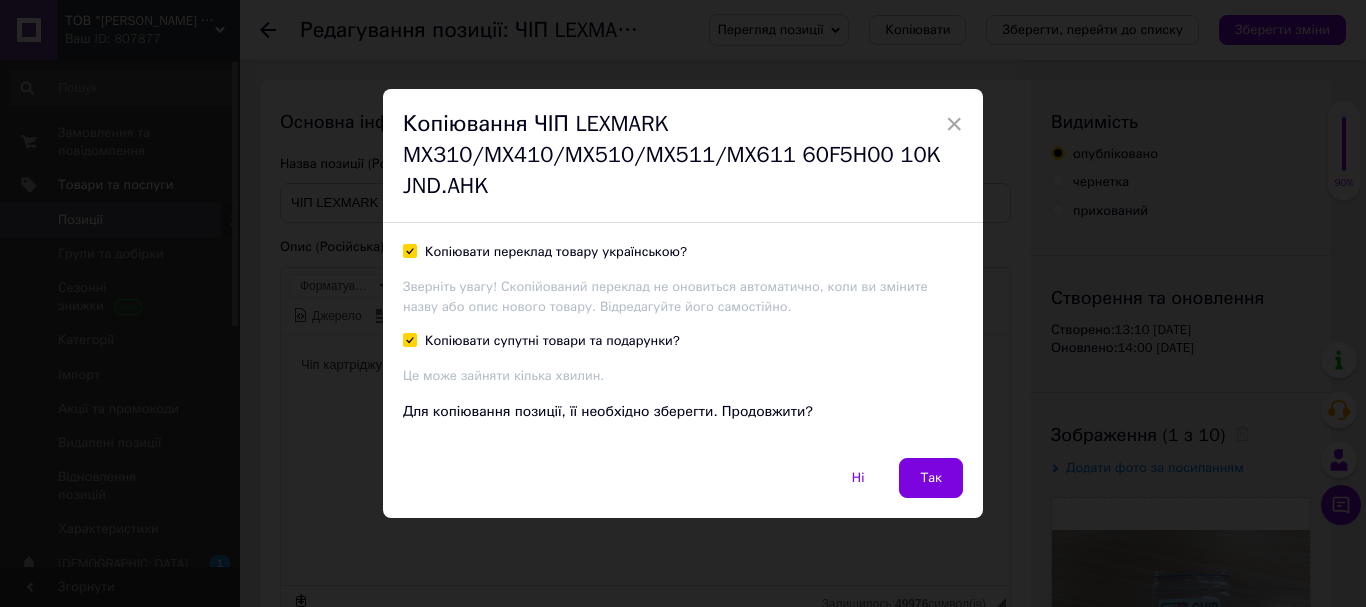 checkbox on "true" 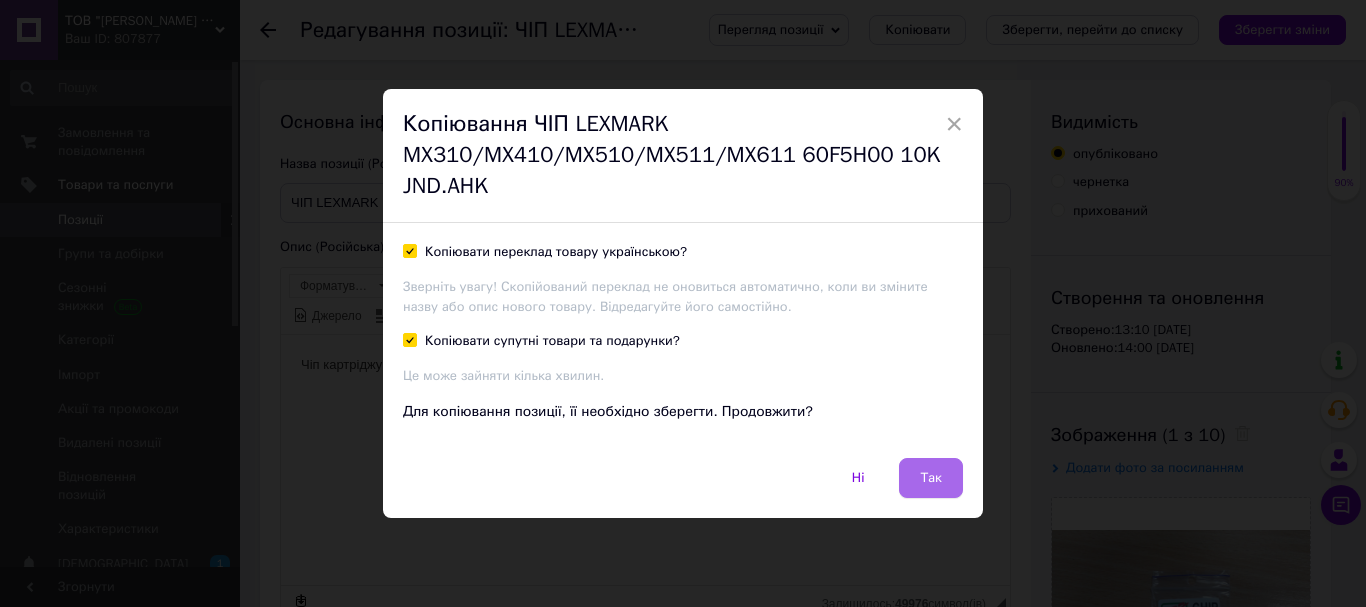 drag, startPoint x: 939, startPoint y: 474, endPoint x: 475, endPoint y: 23, distance: 647.068 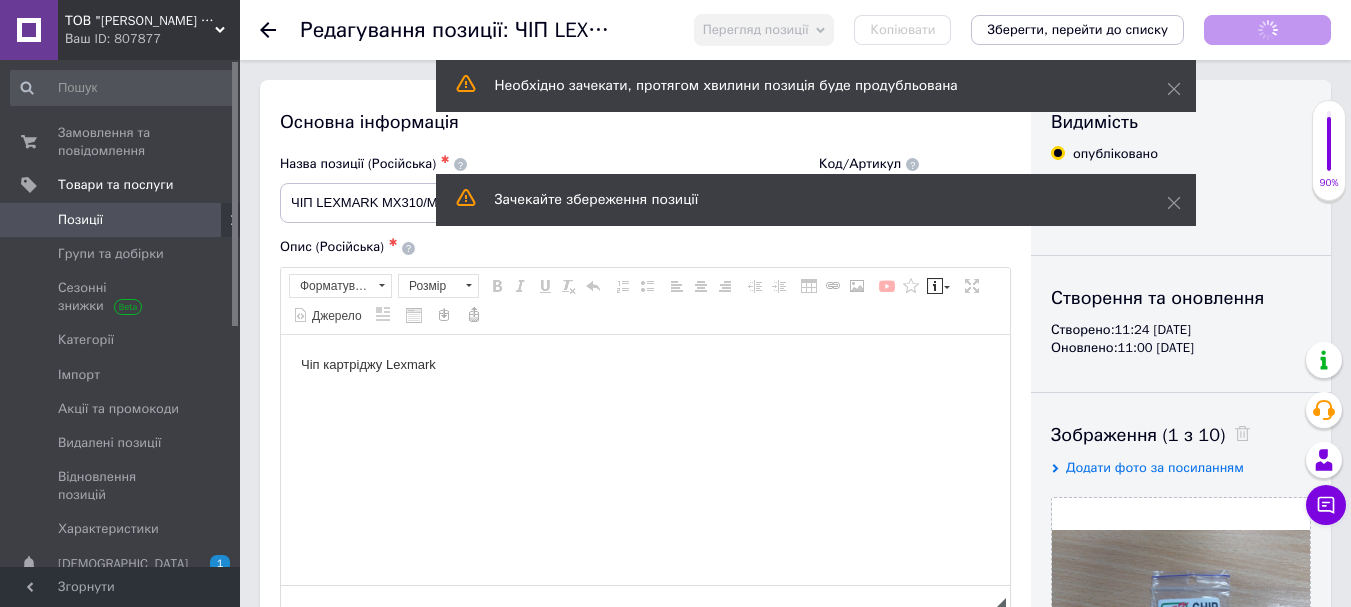 scroll, scrollTop: 0, scrollLeft: 0, axis: both 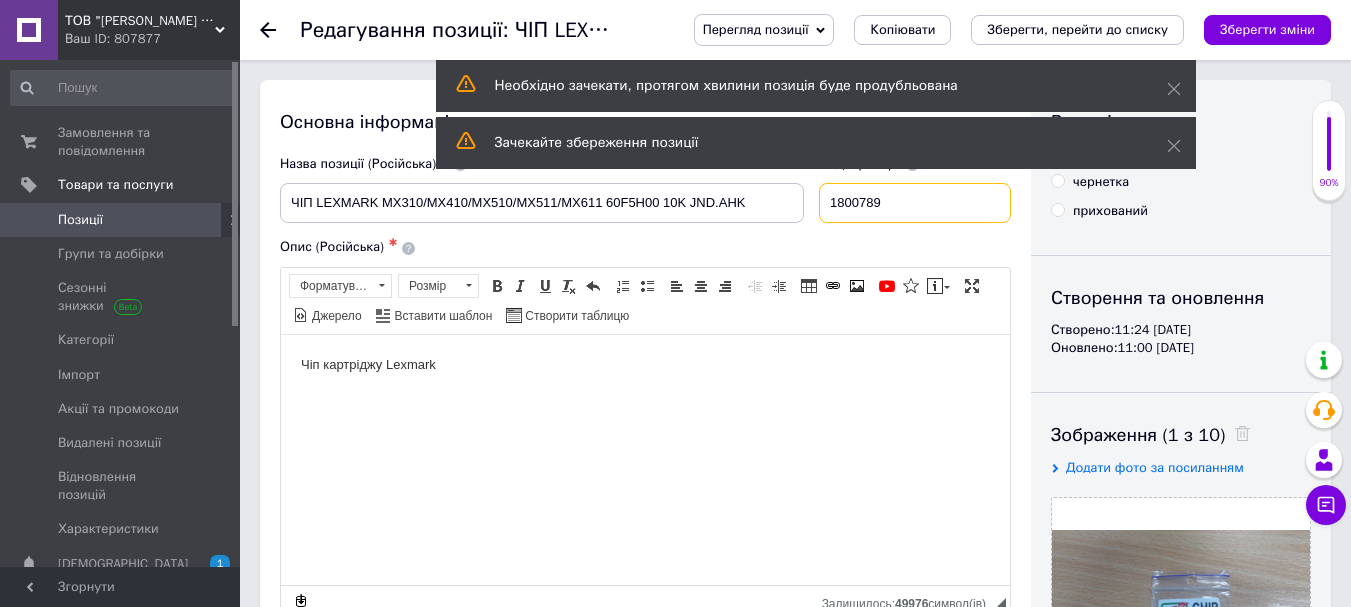drag, startPoint x: 869, startPoint y: 199, endPoint x: 804, endPoint y: 199, distance: 65 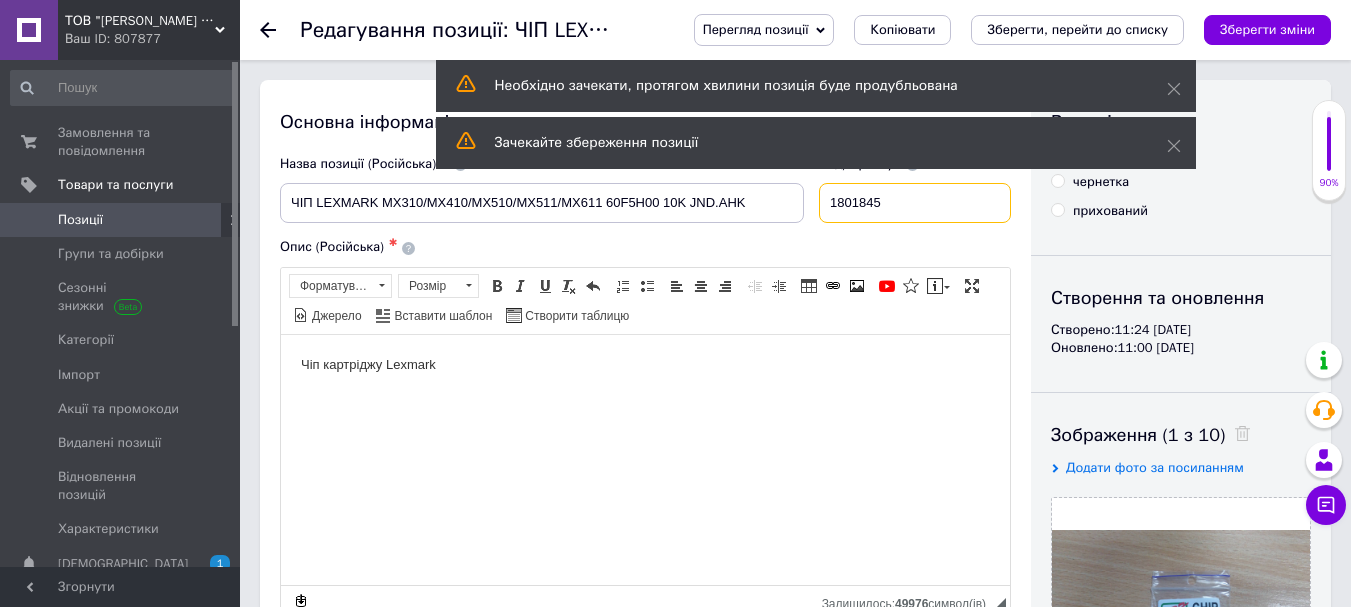 type on "1801845" 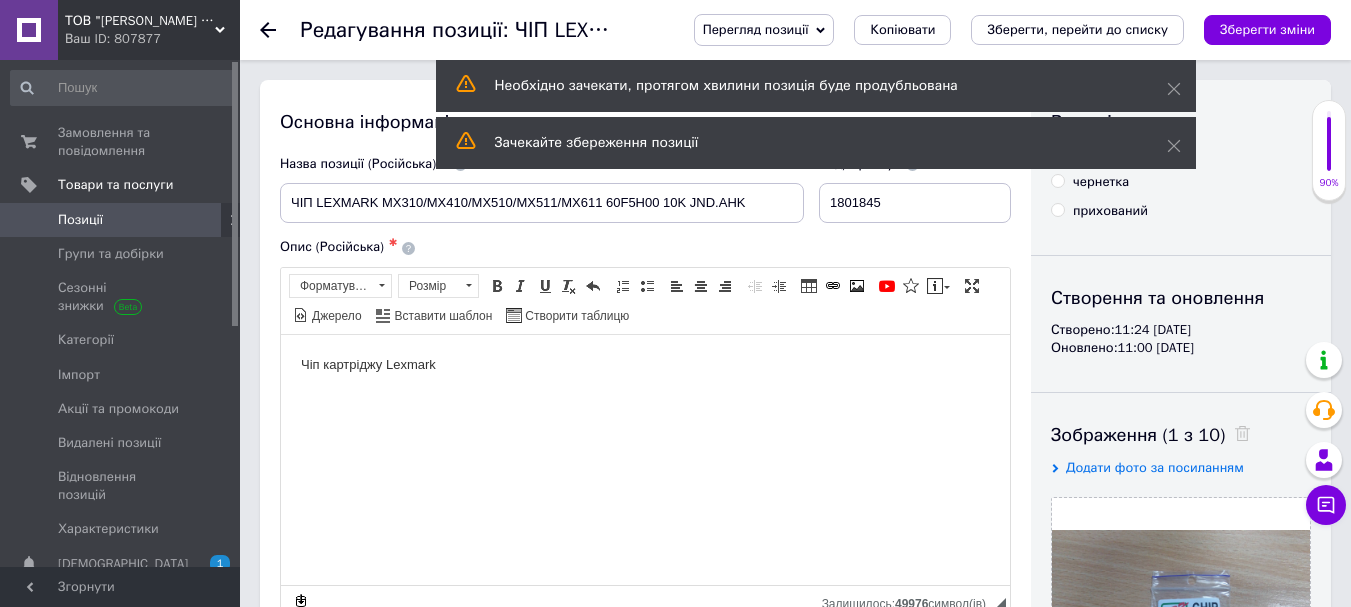click on "Чіп картріджу Lexmark" at bounding box center (645, 381) 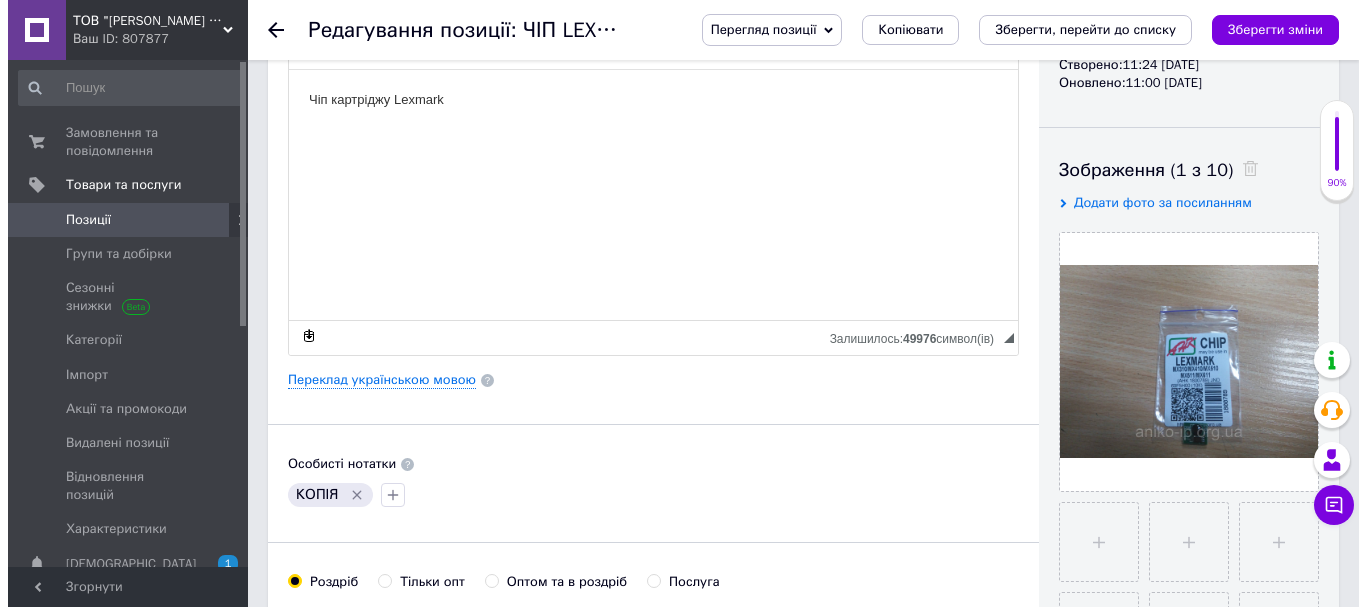 scroll, scrollTop: 300, scrollLeft: 0, axis: vertical 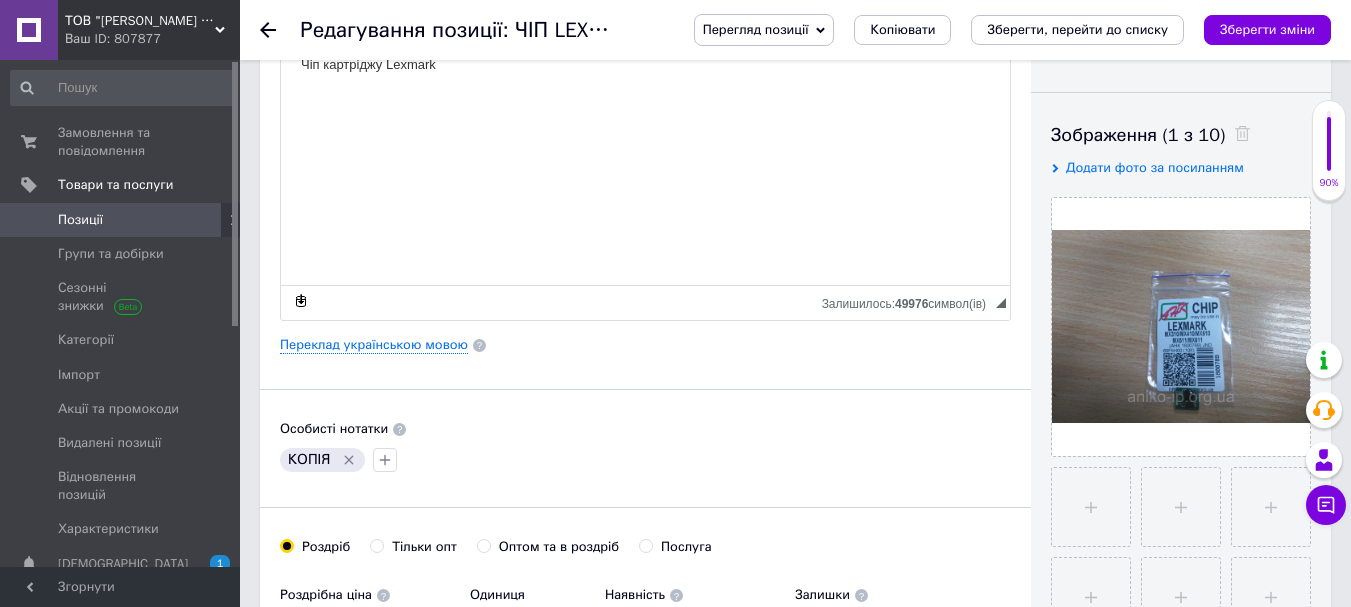 click 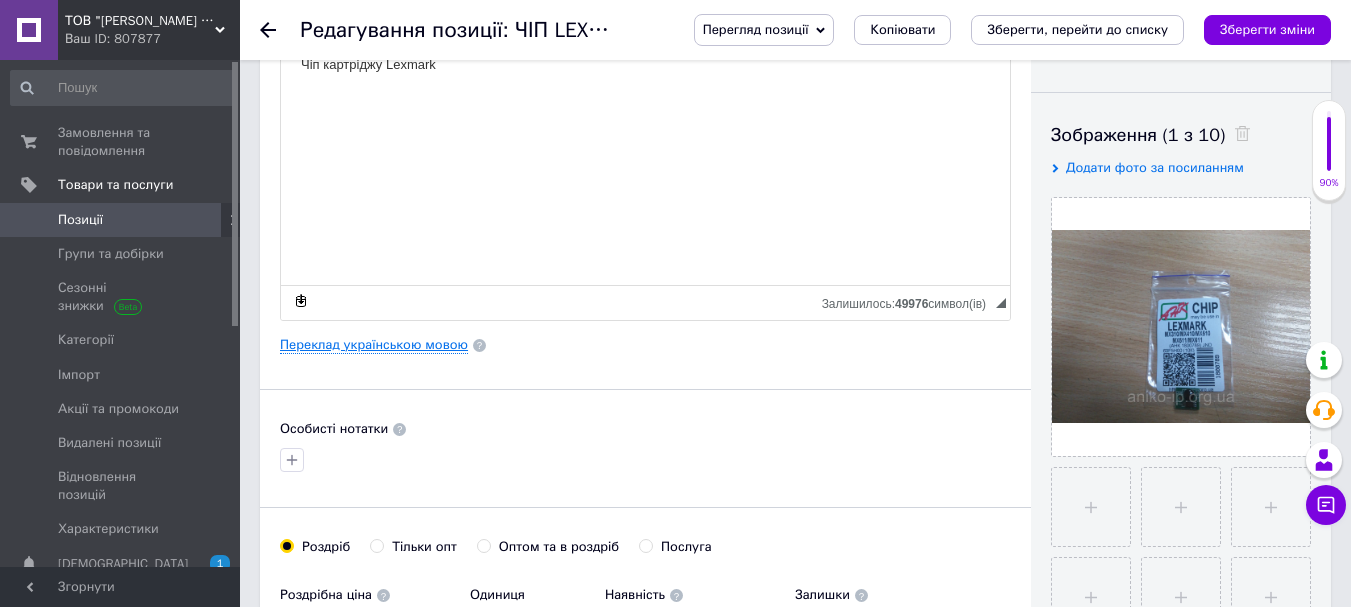 click on "Переклад українською мовою" at bounding box center (374, 345) 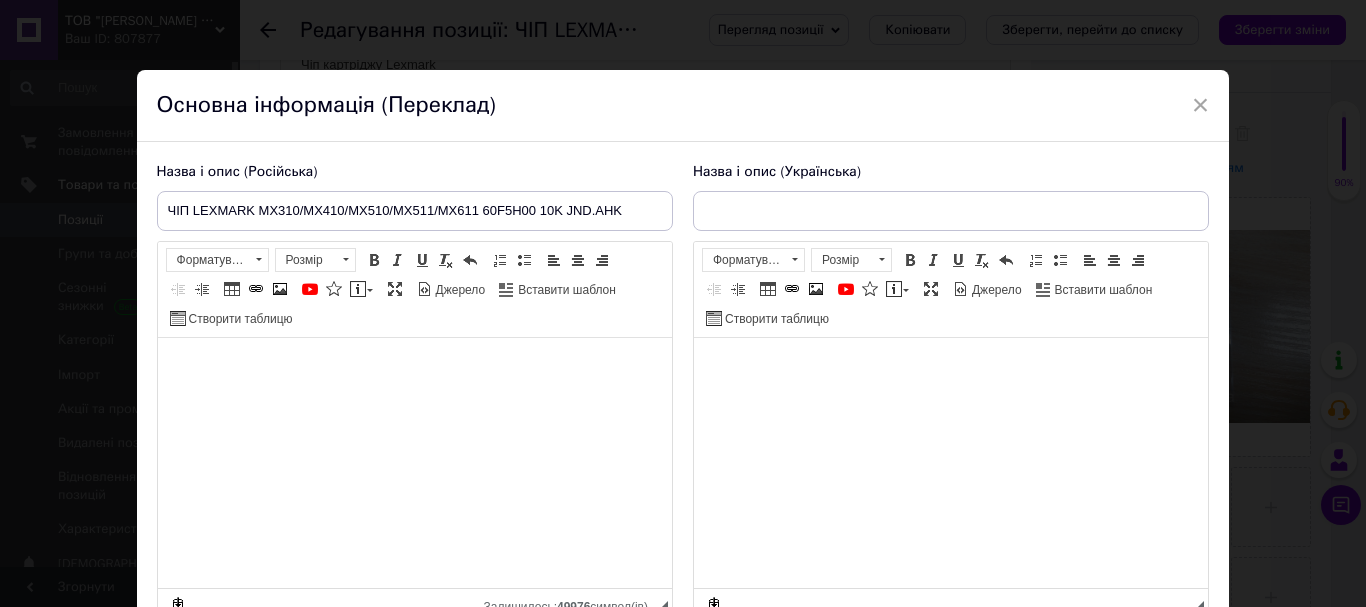 type on "ЧІП LEXMARK MX310/MX410/MX510/MX511/MX611 60F5H00 10K JND.AHK" 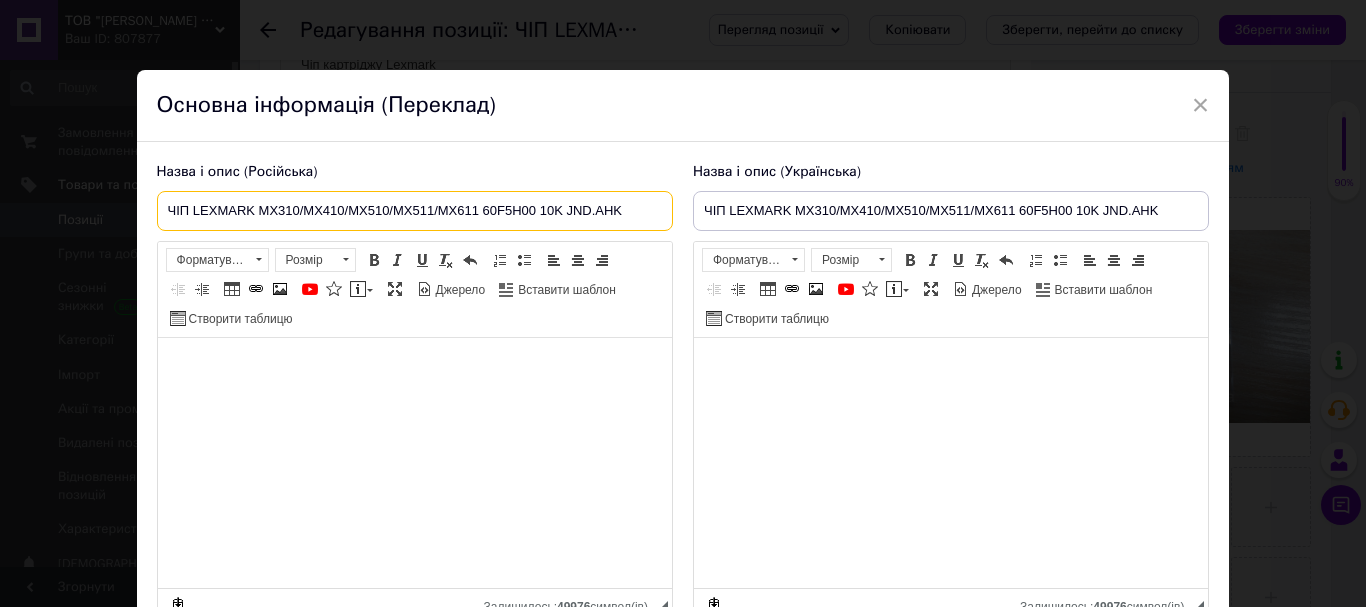 drag, startPoint x: 166, startPoint y: 205, endPoint x: 642, endPoint y: 214, distance: 476.08508 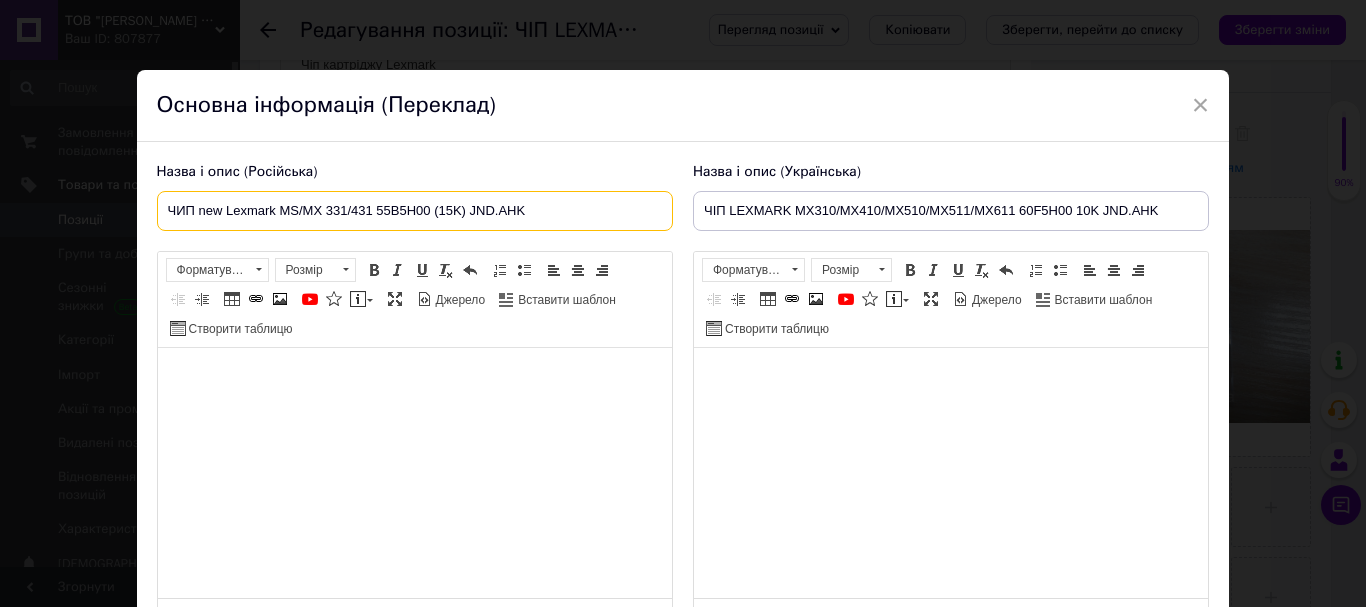 type on "ЧИП new Lexmark MS/MX 331/431 55B5H00 (15K) JND.AHK" 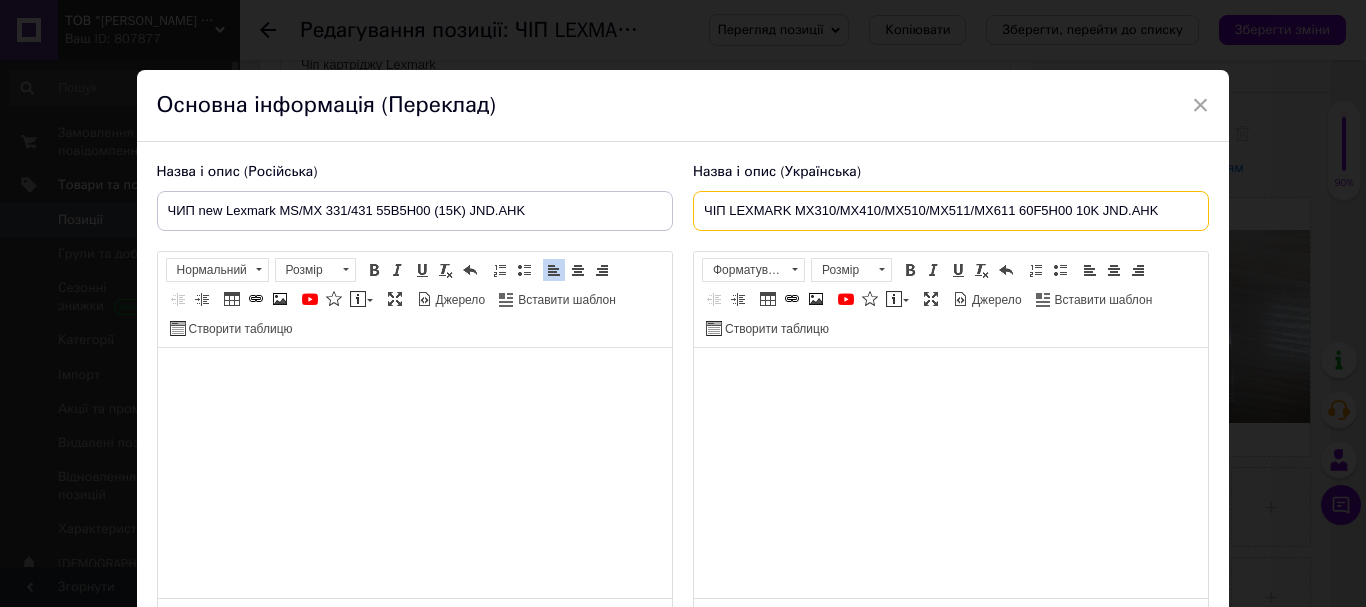 click on "ЧІП LEXMARK MX310/MX410/MX510/MX511/MX611 60F5H00 10K JND.AHK" at bounding box center [951, 211] 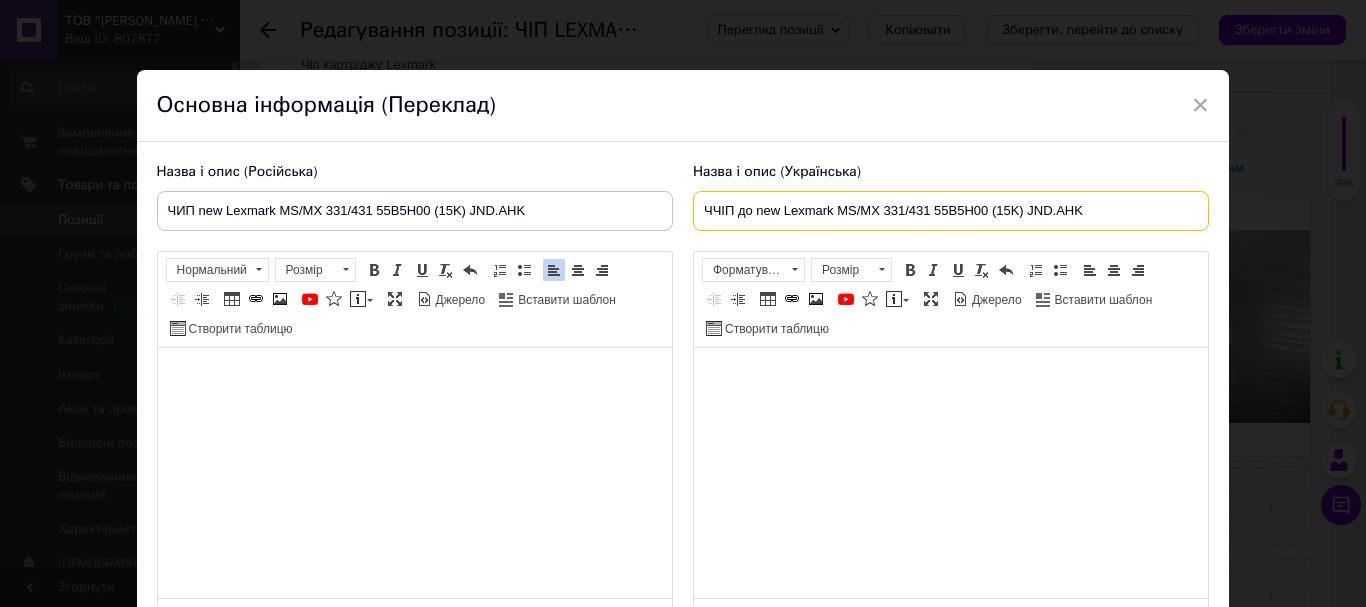 type on "ЧЧІП до new Lexmark MS/MX 331/431 55B5H00 (15K) JND.AHK" 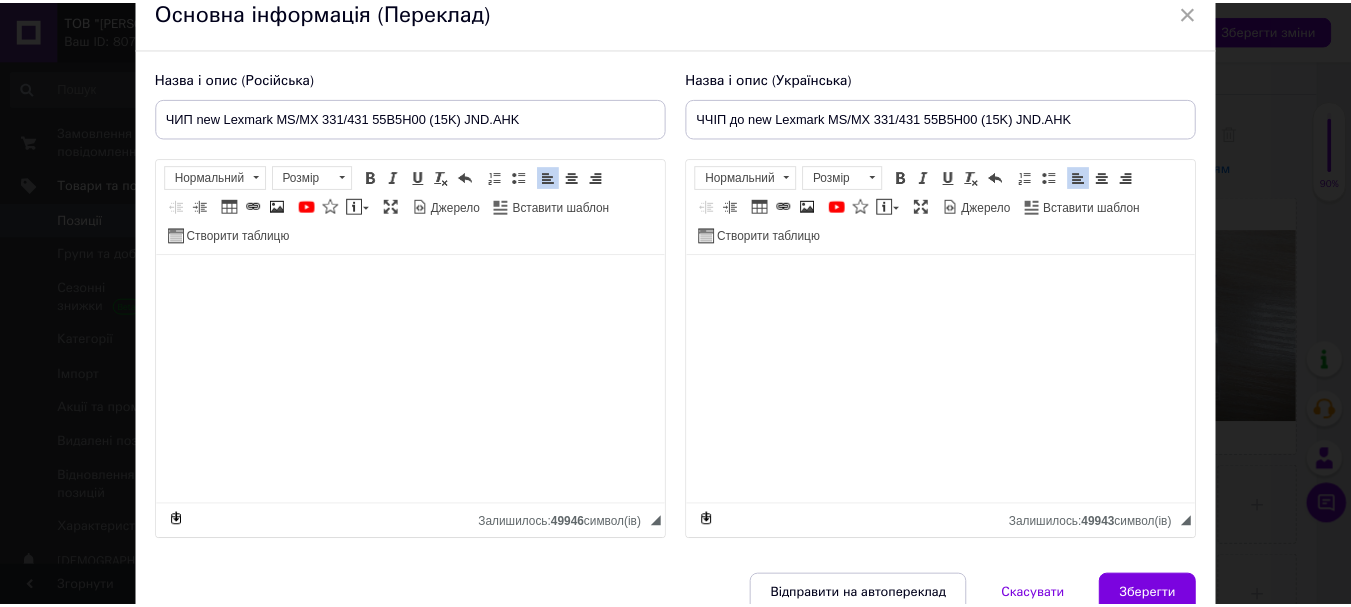 scroll, scrollTop: 192, scrollLeft: 0, axis: vertical 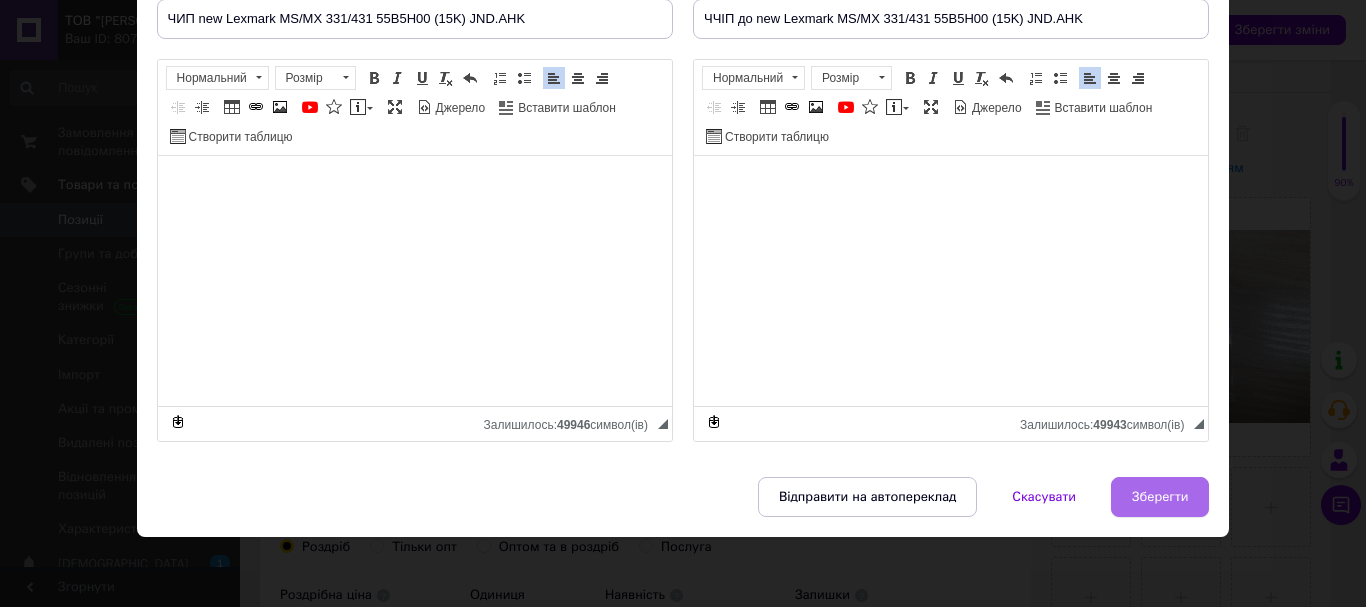 click on "Зберегти" at bounding box center (1160, 497) 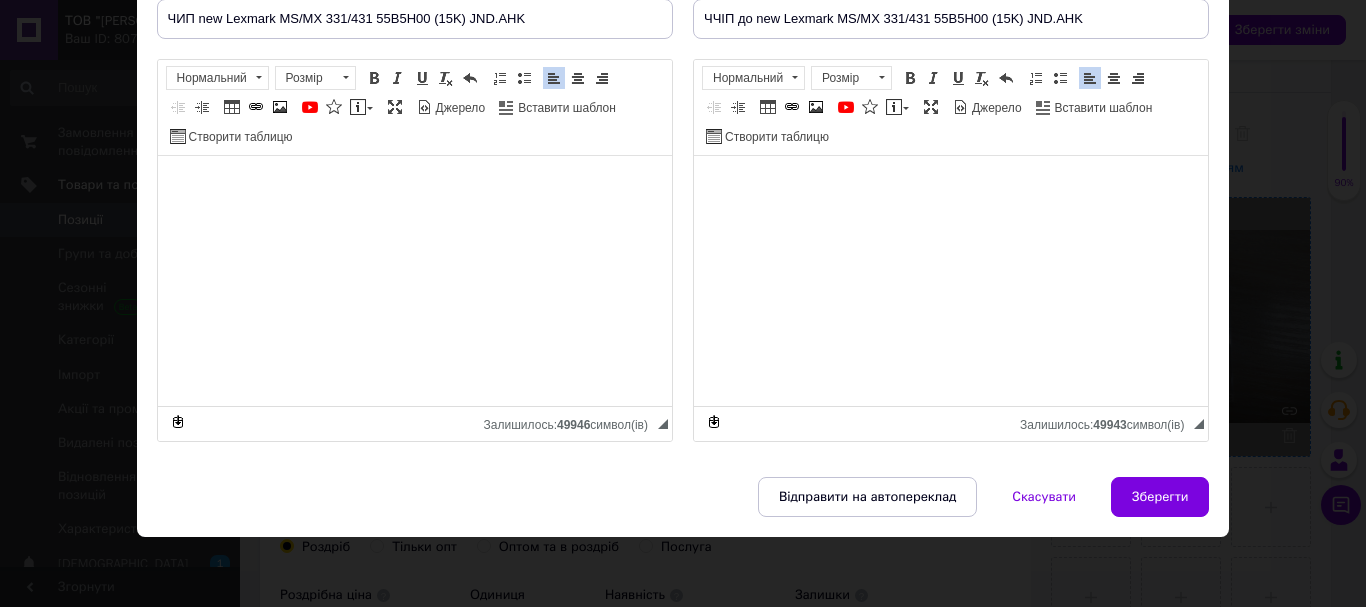 type on "ЧИП new Lexmark MS/MX 331/431 55B5H00 (15K) JND.AHK" 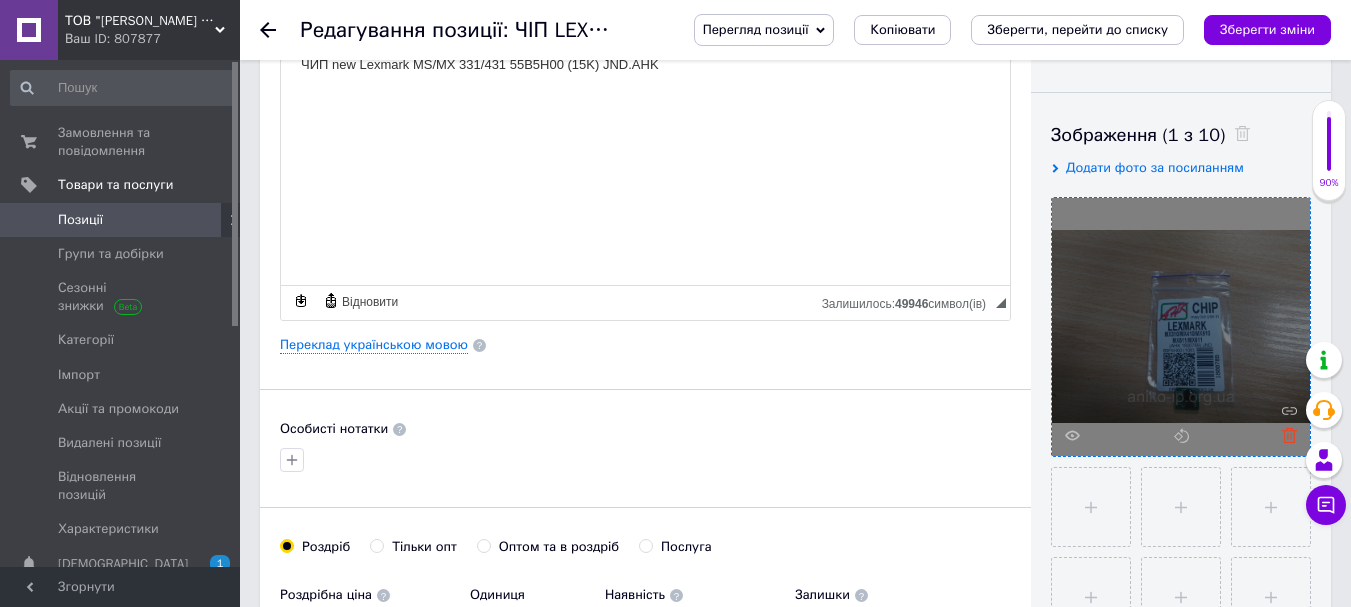 click 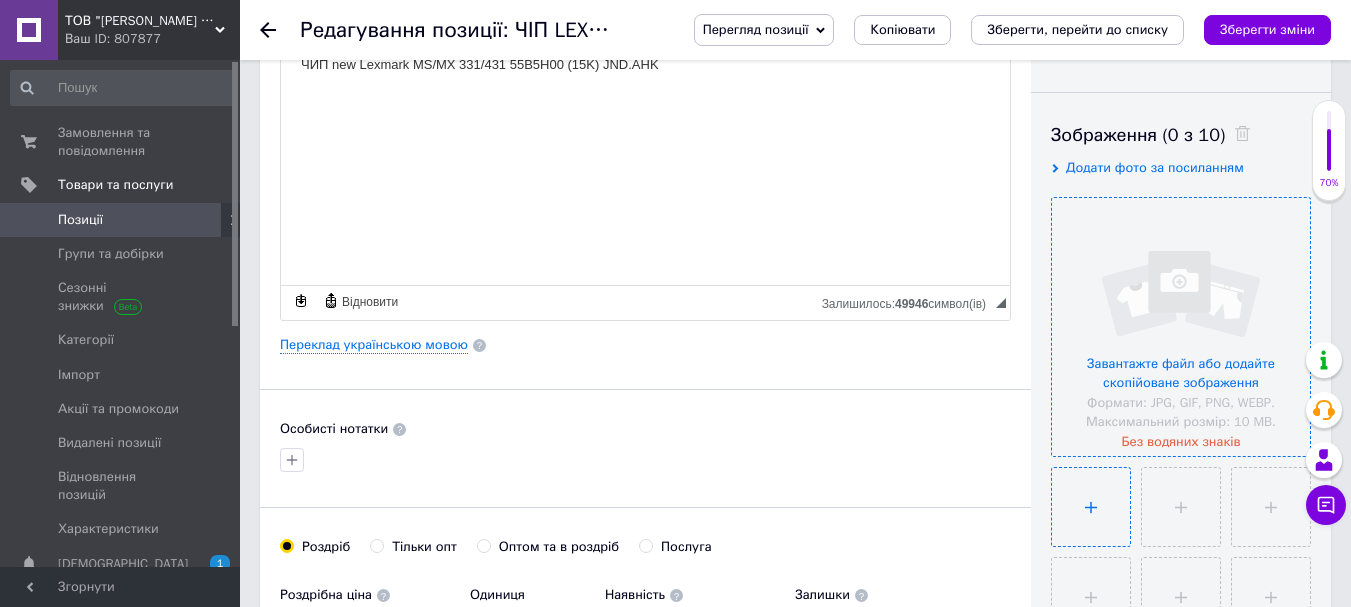 click at bounding box center (1091, 507) 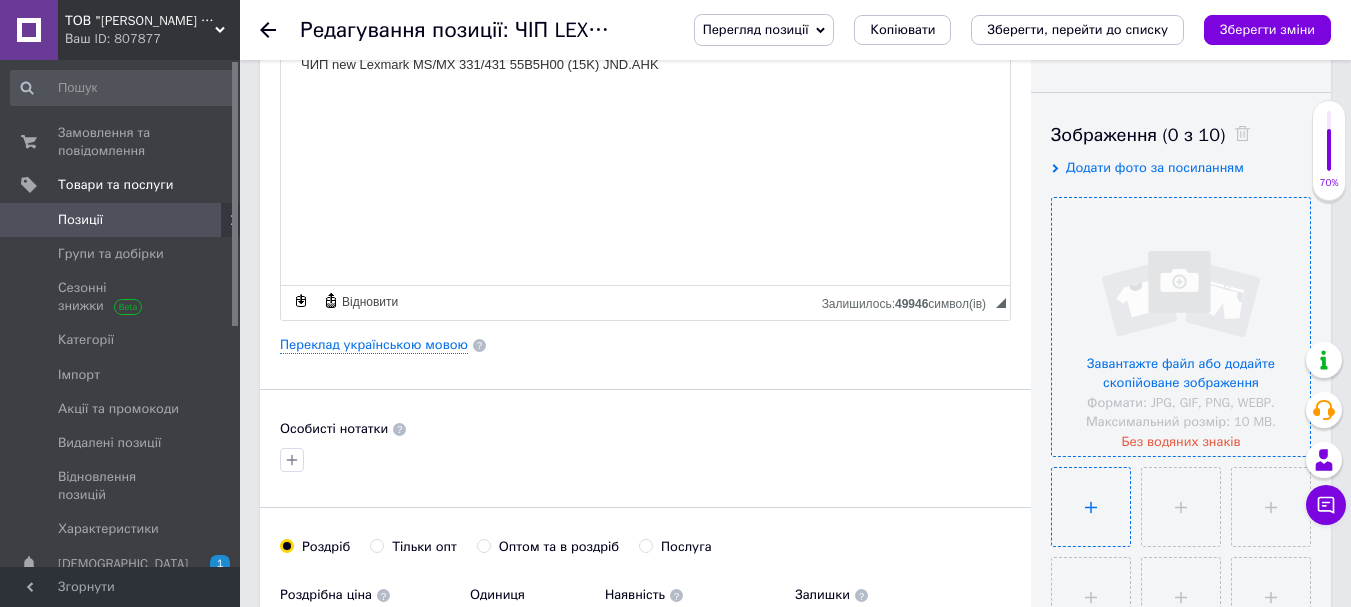 type on "C:\fakepath\CHIP_LEXMARK MX431.jpg" 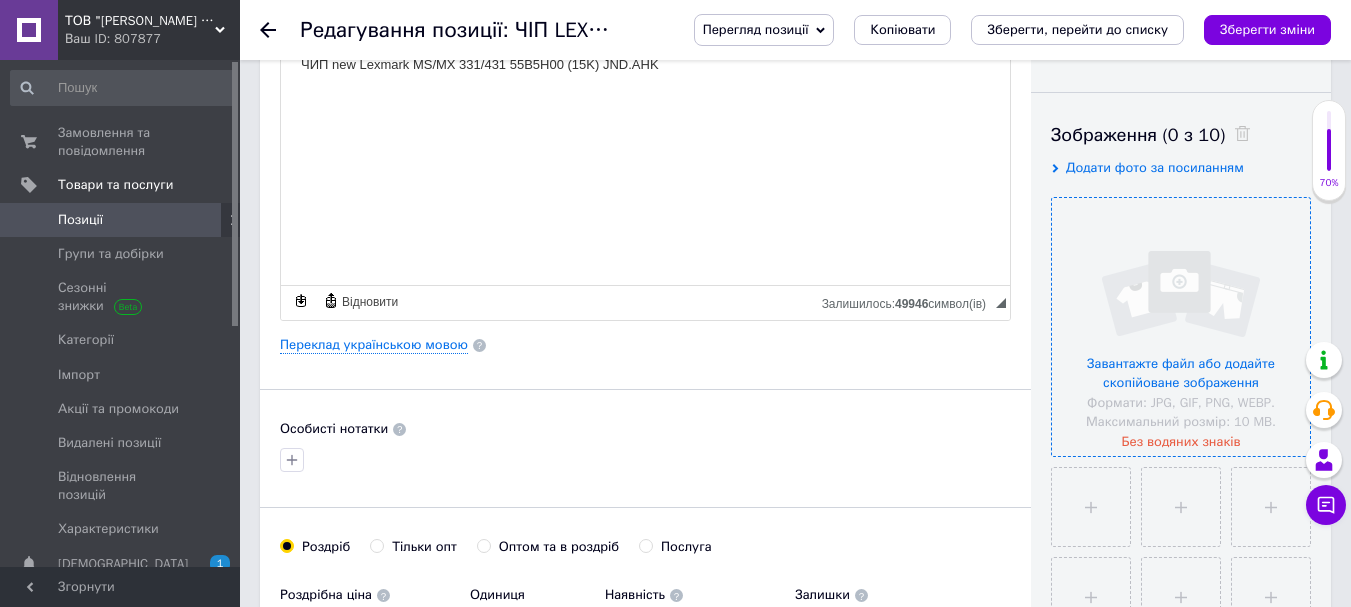 type 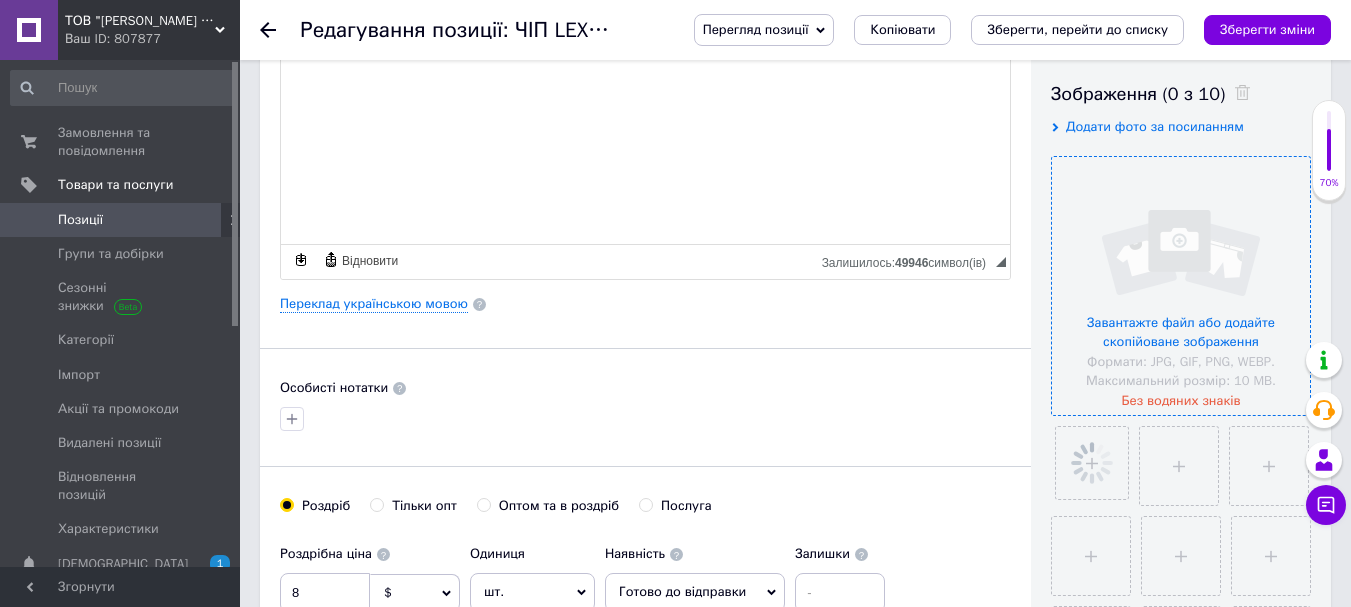 scroll, scrollTop: 300, scrollLeft: 0, axis: vertical 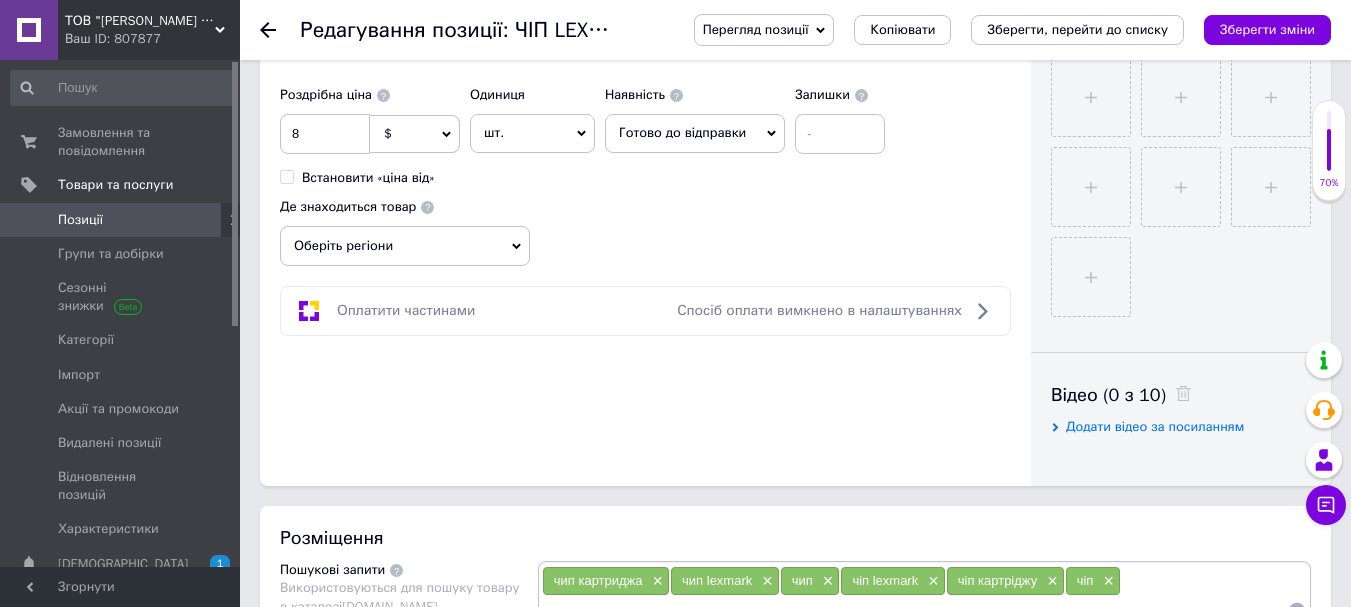 click 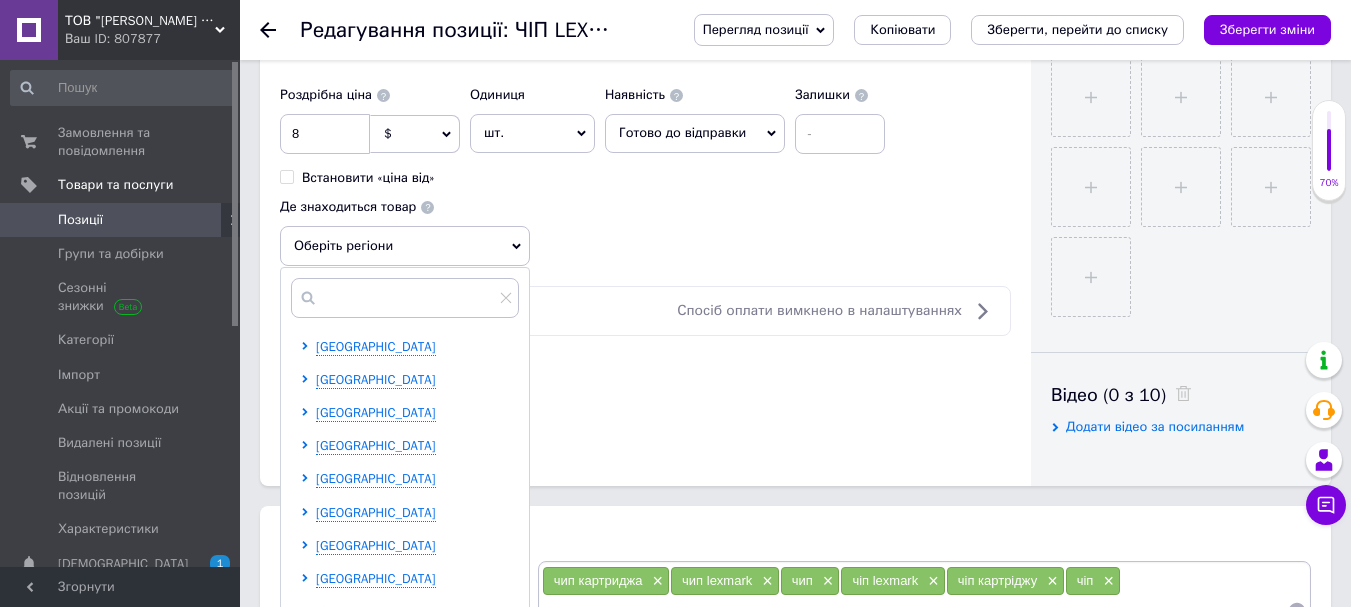 scroll, scrollTop: 100, scrollLeft: 0, axis: vertical 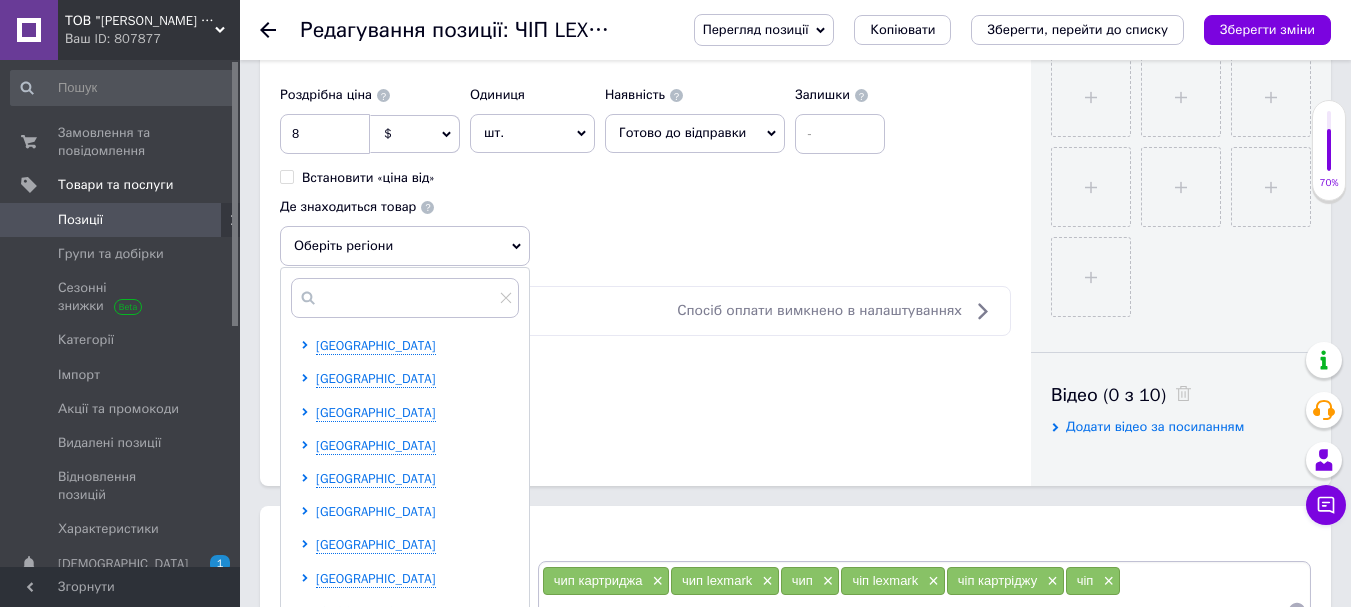 click on "[GEOGRAPHIC_DATA]" at bounding box center [376, 511] 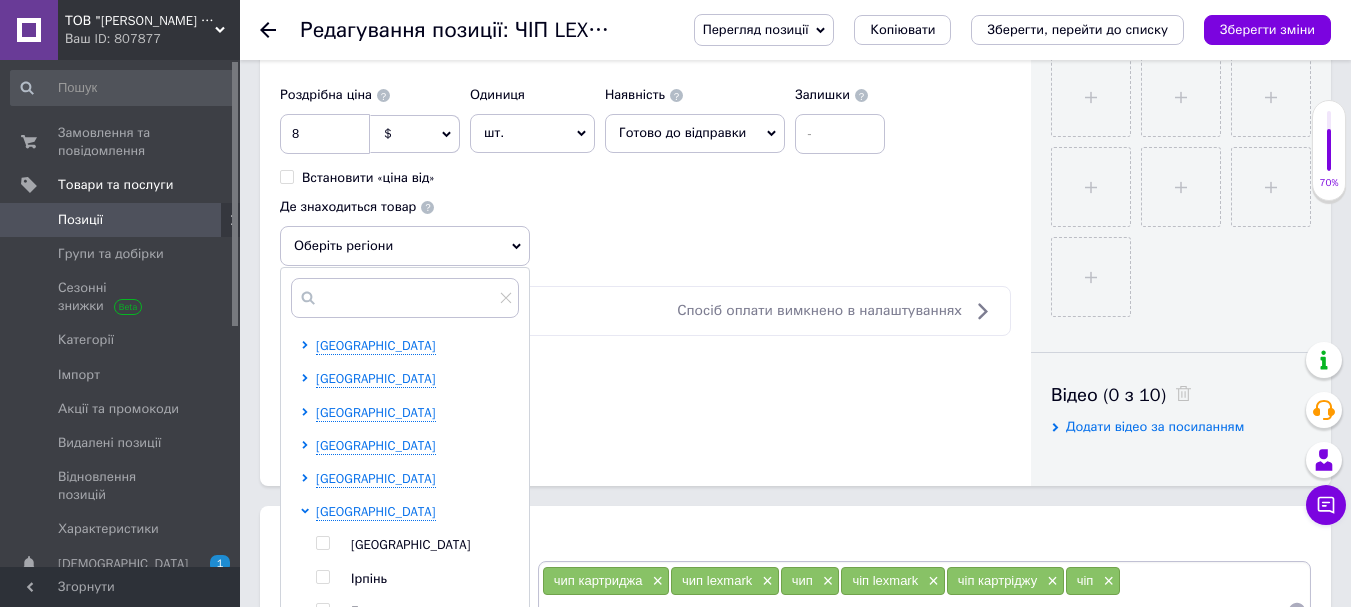 drag, startPoint x: 324, startPoint y: 544, endPoint x: 391, endPoint y: 508, distance: 76.05919 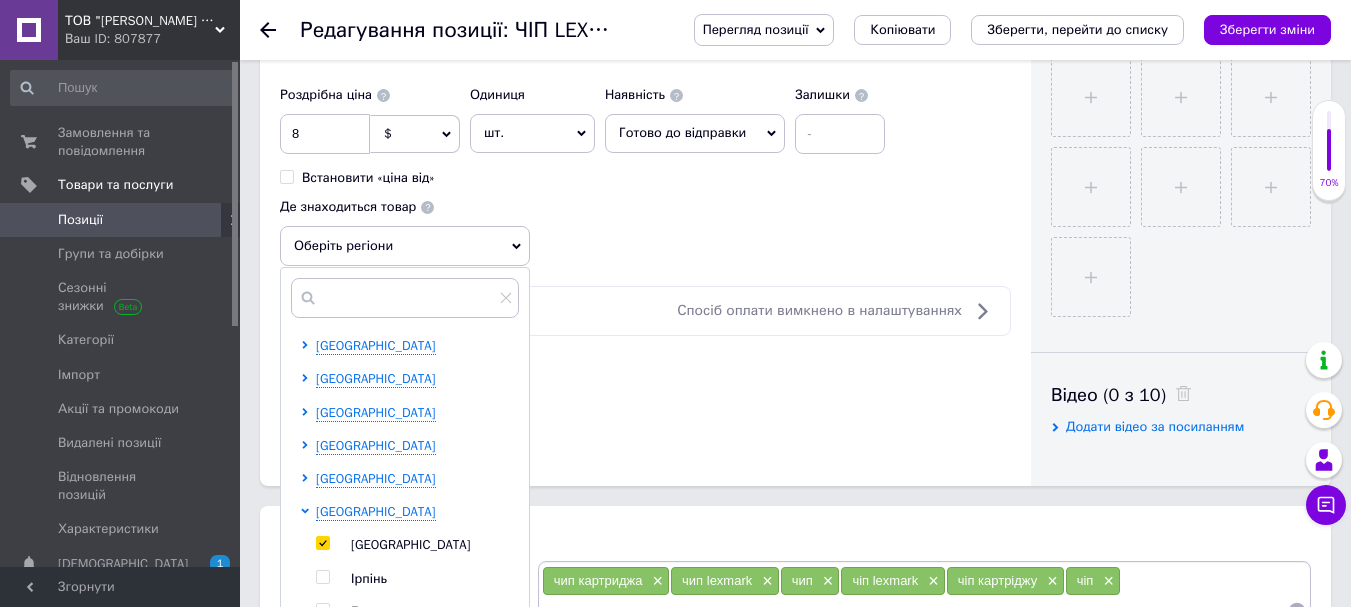 checkbox on "true" 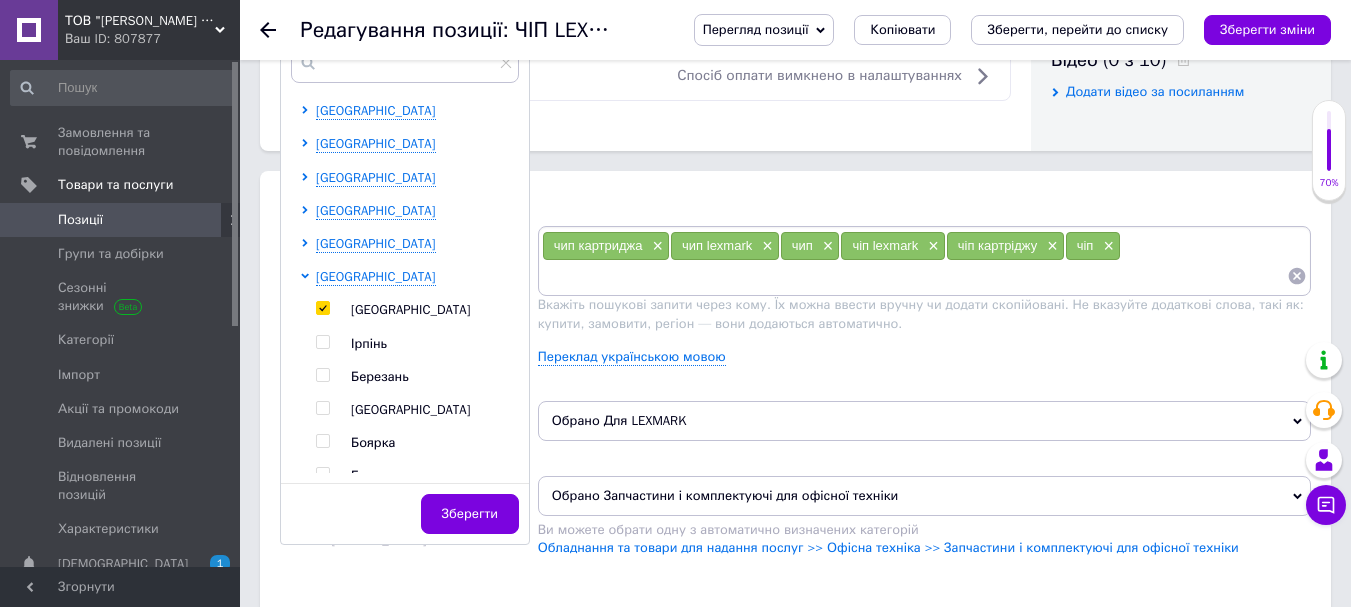 scroll, scrollTop: 1200, scrollLeft: 0, axis: vertical 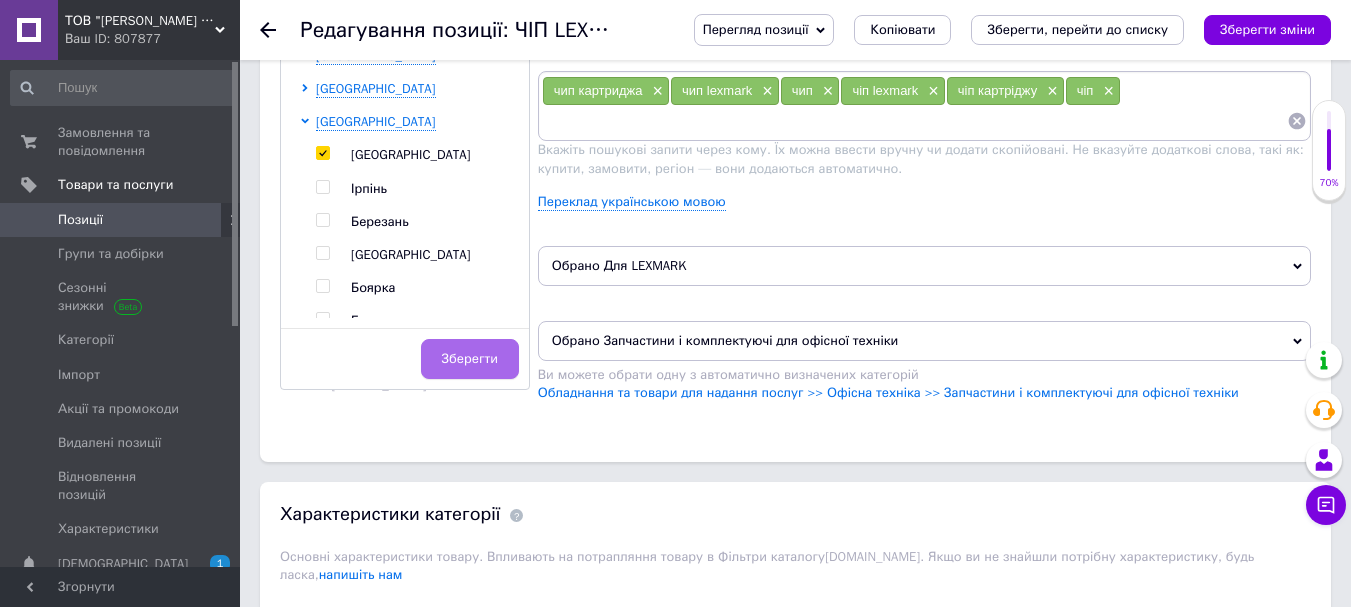 click on "Зберегти" at bounding box center [470, 359] 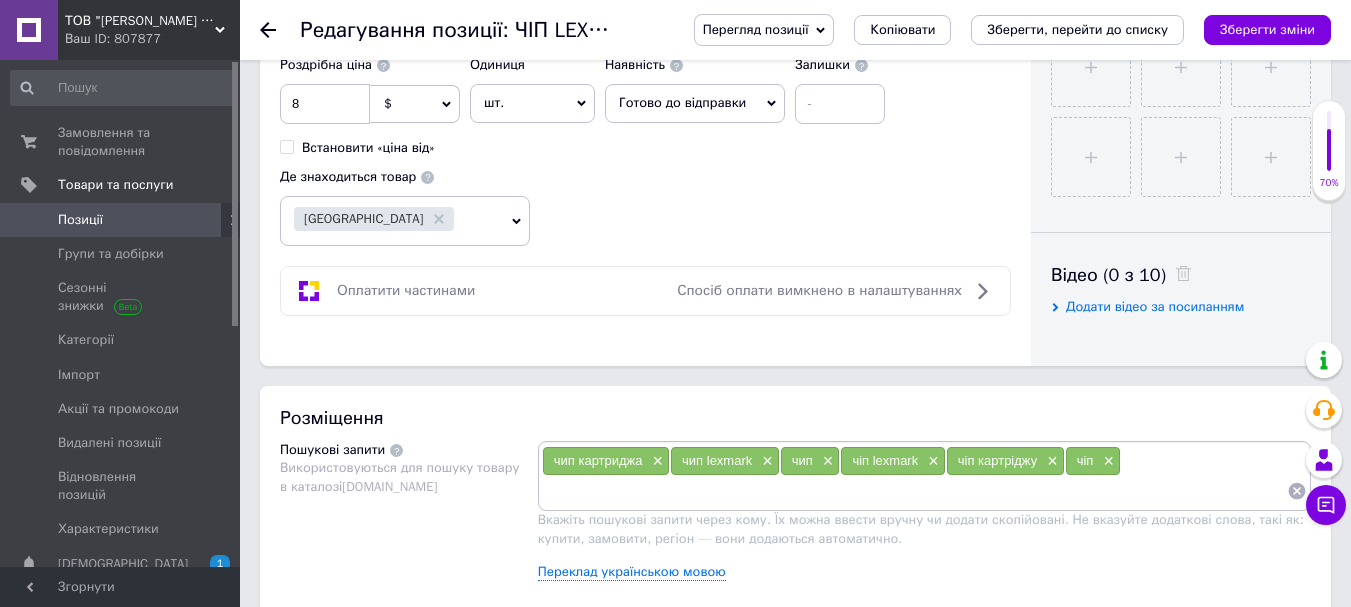 scroll, scrollTop: 700, scrollLeft: 0, axis: vertical 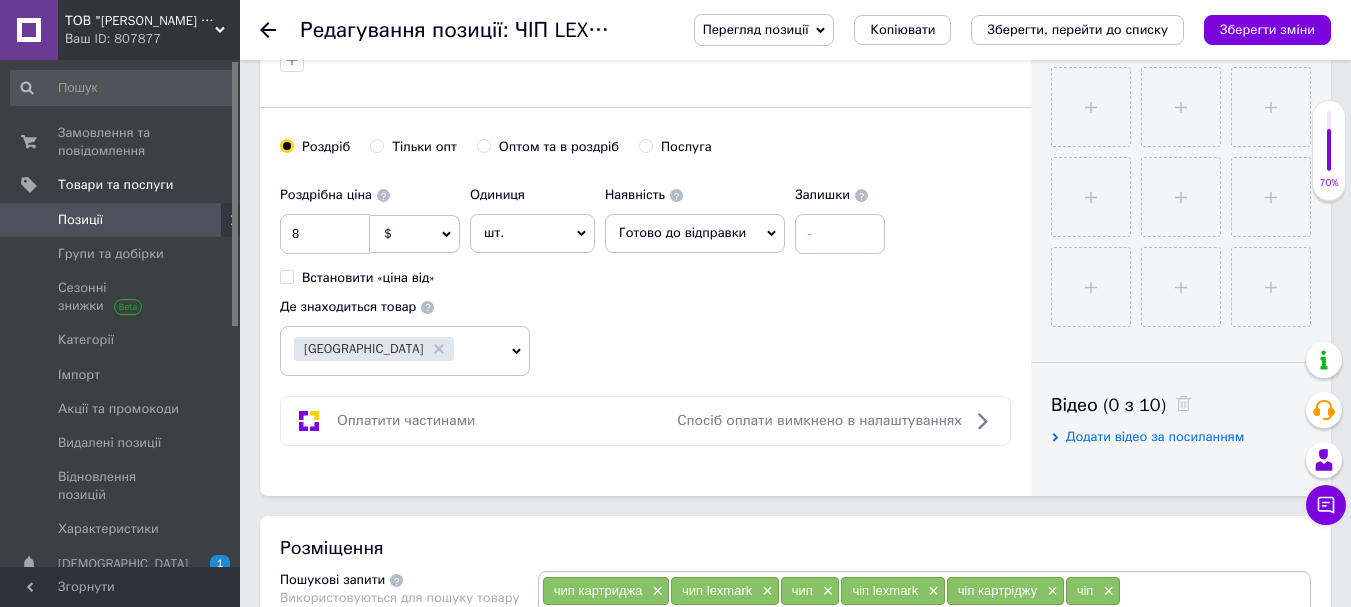 click on "$" at bounding box center (415, 234) 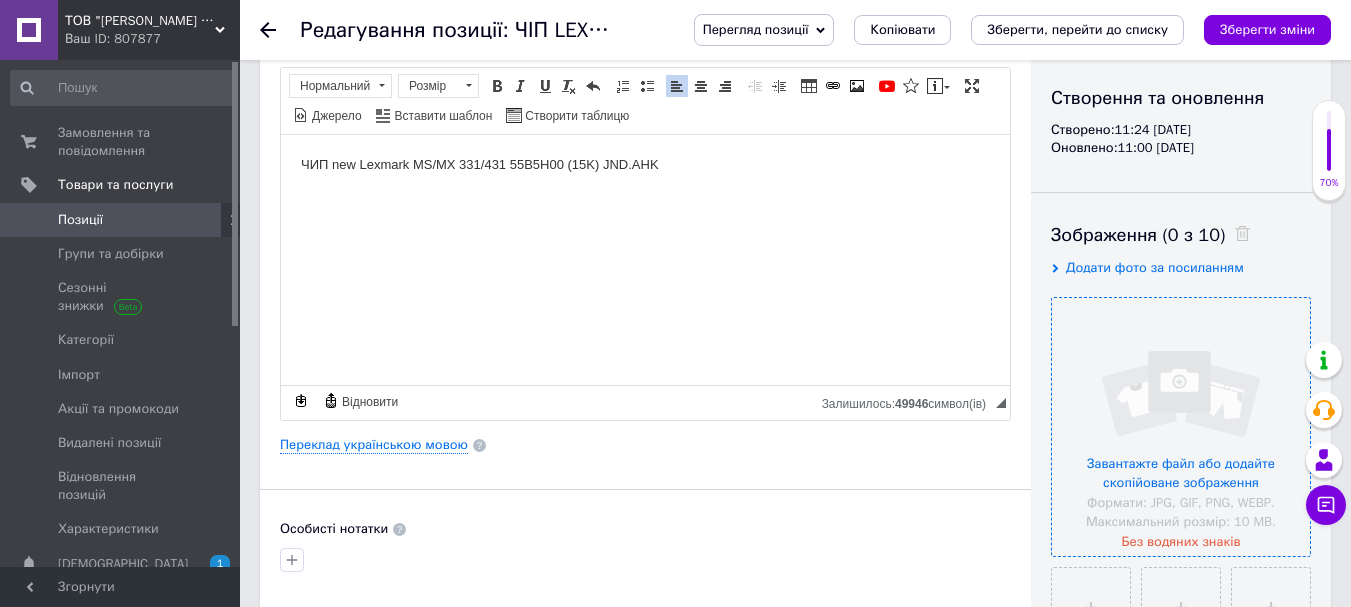 scroll, scrollTop: 700, scrollLeft: 0, axis: vertical 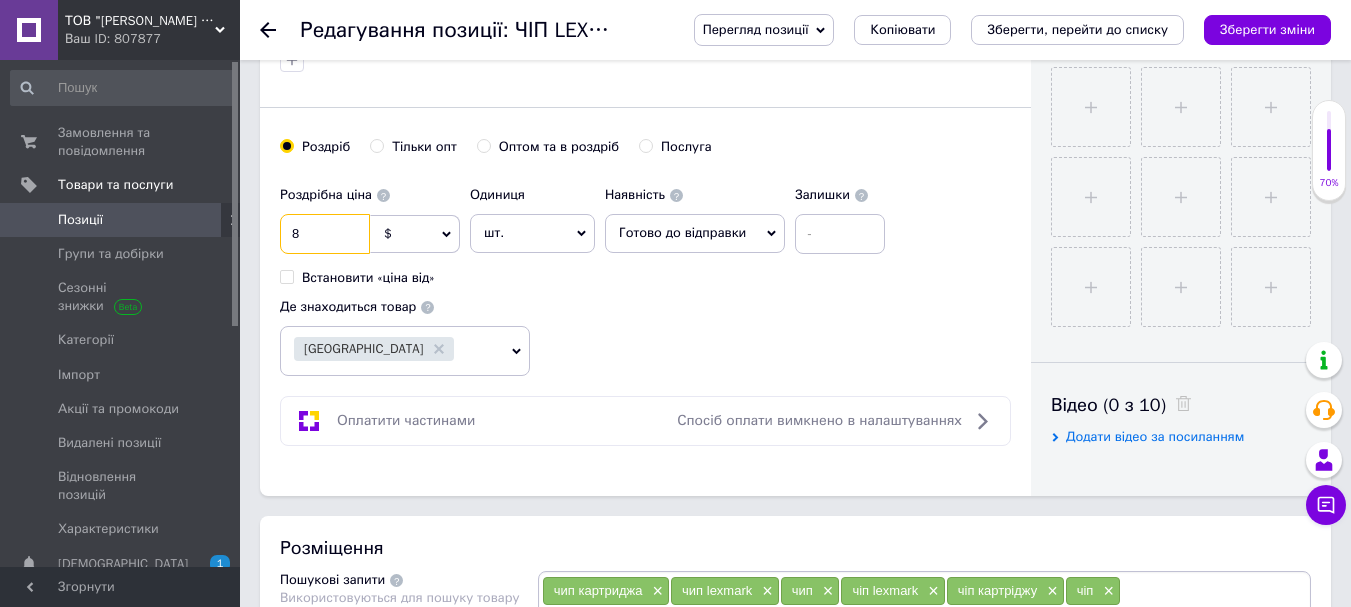 drag, startPoint x: 337, startPoint y: 229, endPoint x: 265, endPoint y: 226, distance: 72.06247 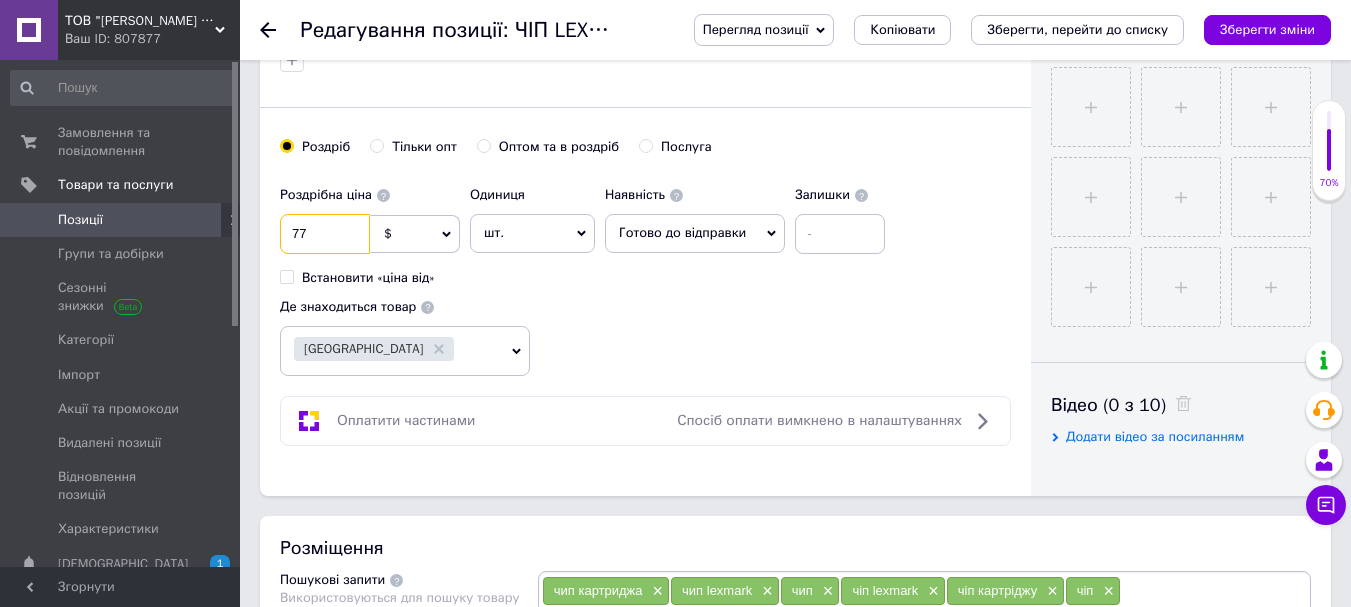 type on "77" 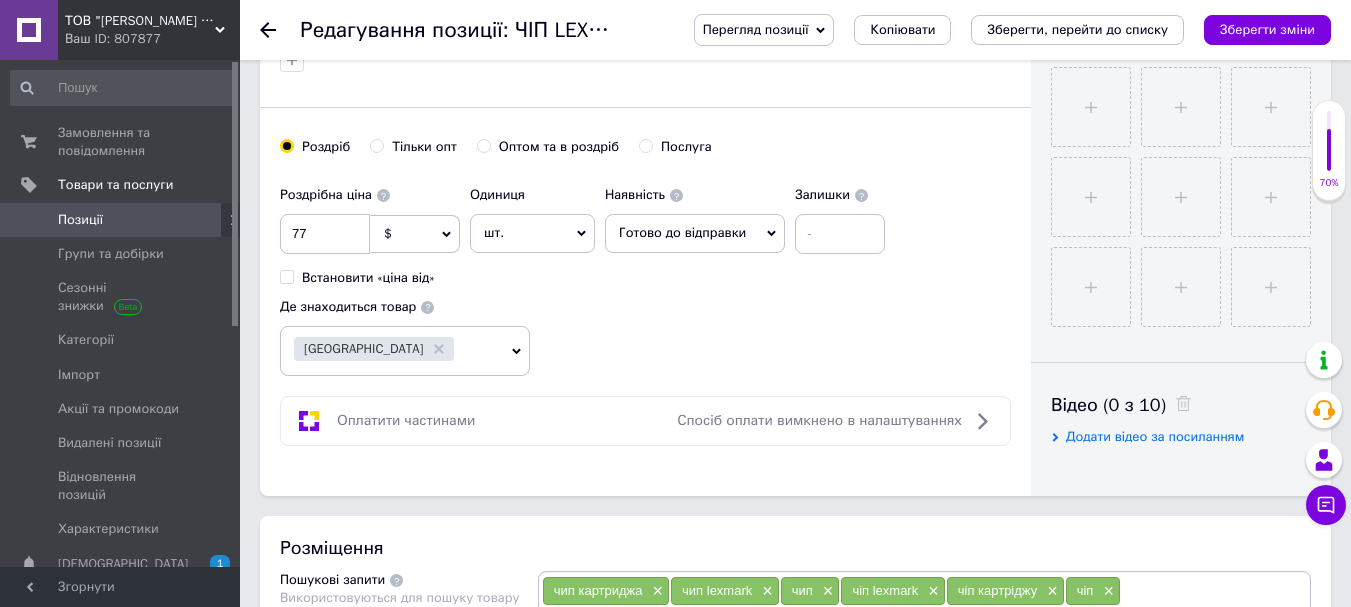click on "Роздрібна ціна 77 $ EUR CHF ₴ GBP ¥ PLN ₸ MDL HUF KGS CNY TRY KRW lei Встановити «ціна від» Одиниця шт. Популярне комплект упаковка кв.м пара м кг пог.м послуга т а автоцистерна ампула б балон банка блістер бобіна бочка [PERSON_NAME] бухта в ват виїзд відро г г га година гр/кв.м гігакалорія д дав два місяці день доба доза є єврокуб з зміна к кВт каністра карат кв.дм кв.м кв.см кв.фут квартал кг кг/кв.м км колесо комплект коробка куб.дм куб.м л л лист м м мВт мл мм моток місяць мішок н набір номер о об'єкт од. п палетомісце пара партія пач пог.м послуга посівна одиниця птахомісце півроку пігулка 1" at bounding box center (645, 276) 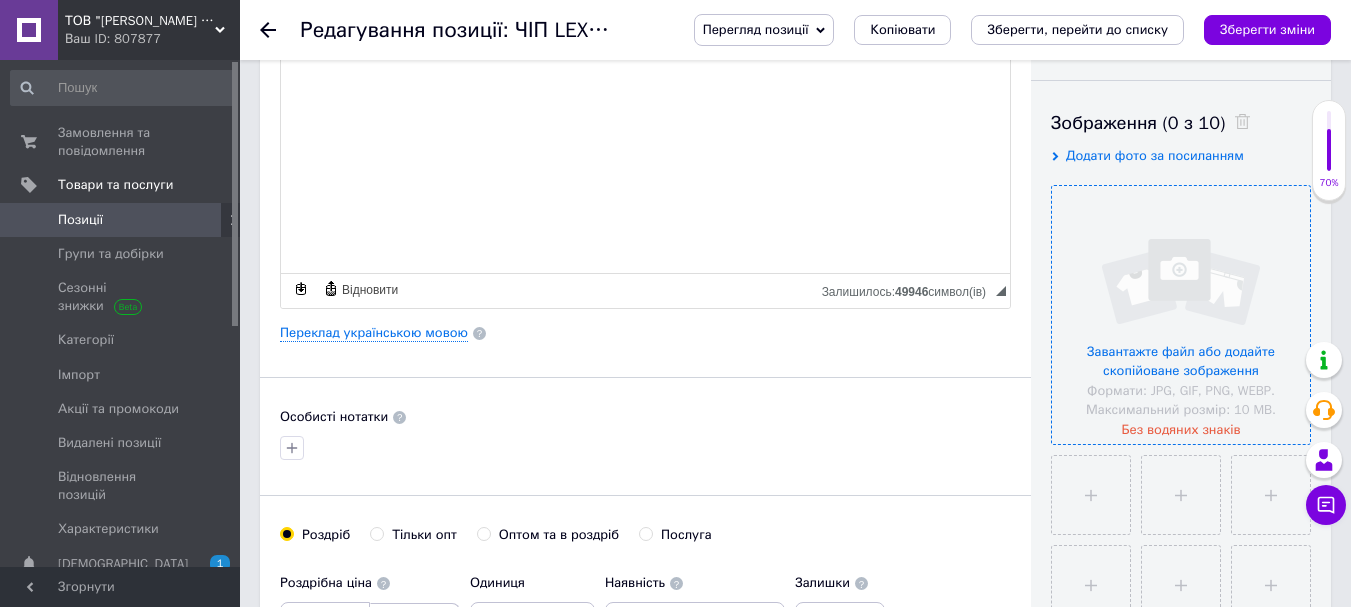 scroll, scrollTop: 400, scrollLeft: 0, axis: vertical 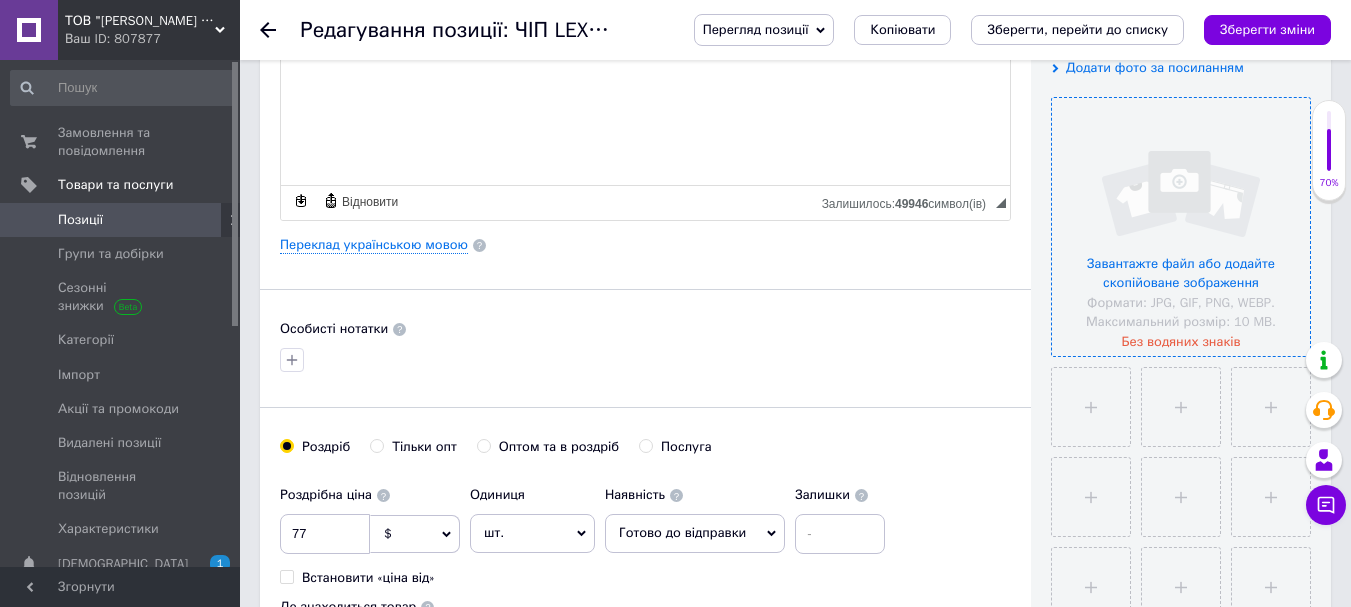 click at bounding box center [1181, 227] 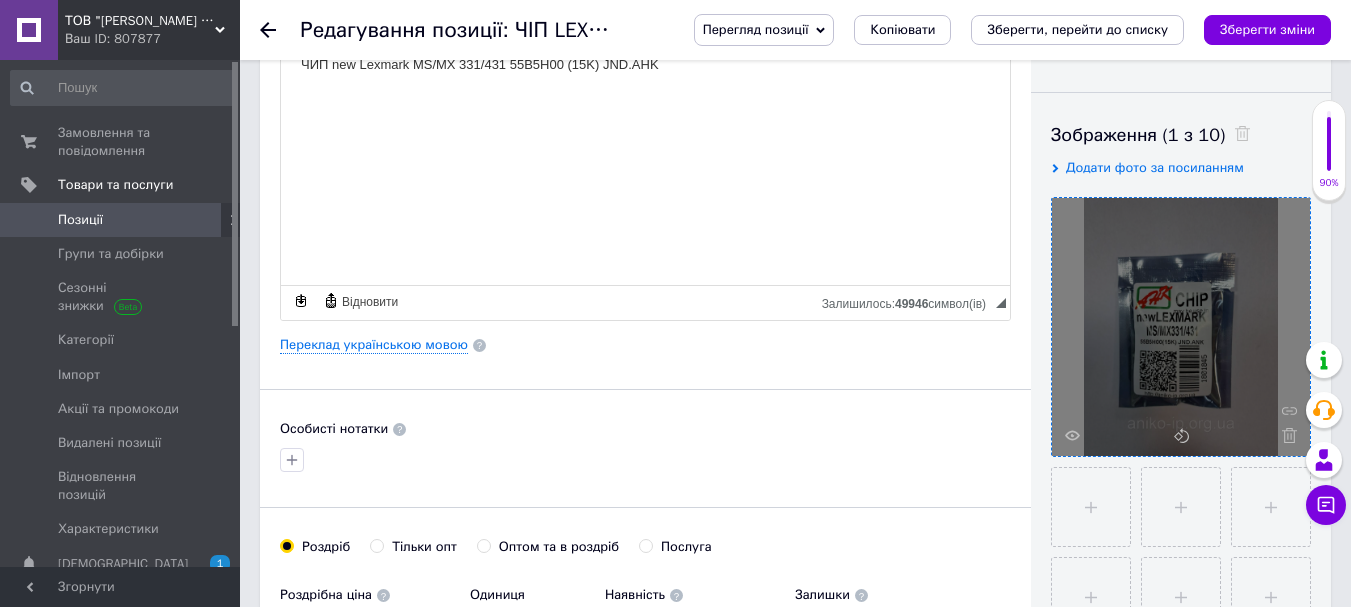 scroll, scrollTop: 200, scrollLeft: 0, axis: vertical 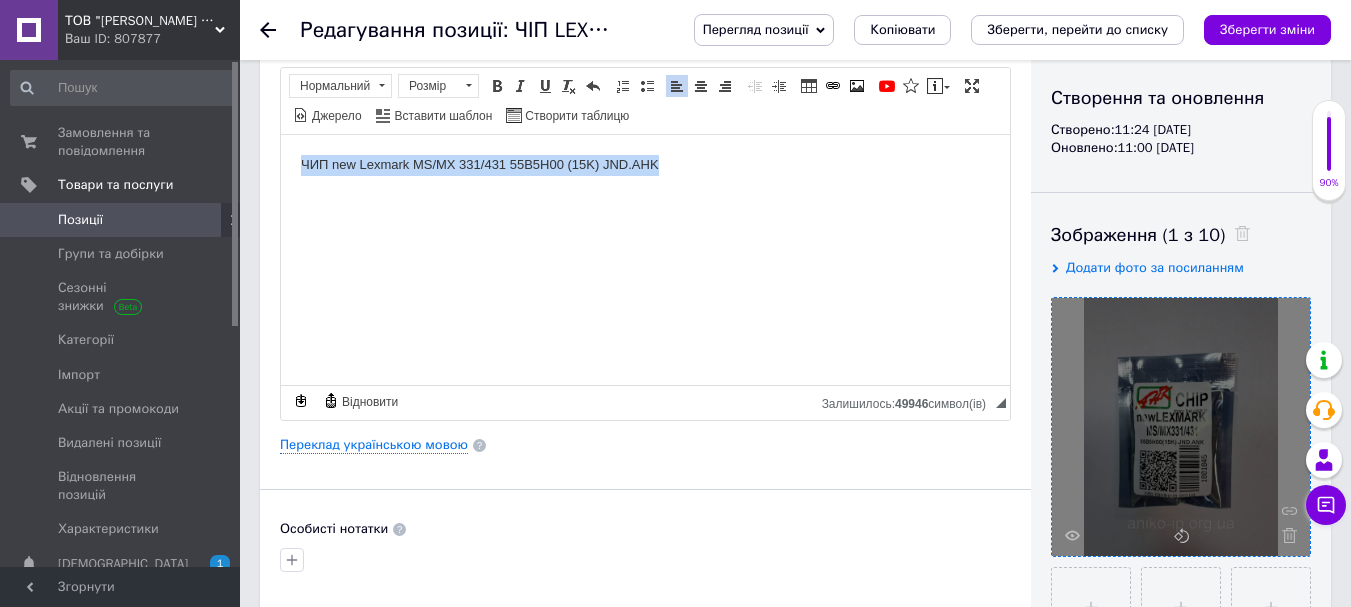 drag, startPoint x: 332, startPoint y: 165, endPoint x: 704, endPoint y: 164, distance: 372.00134 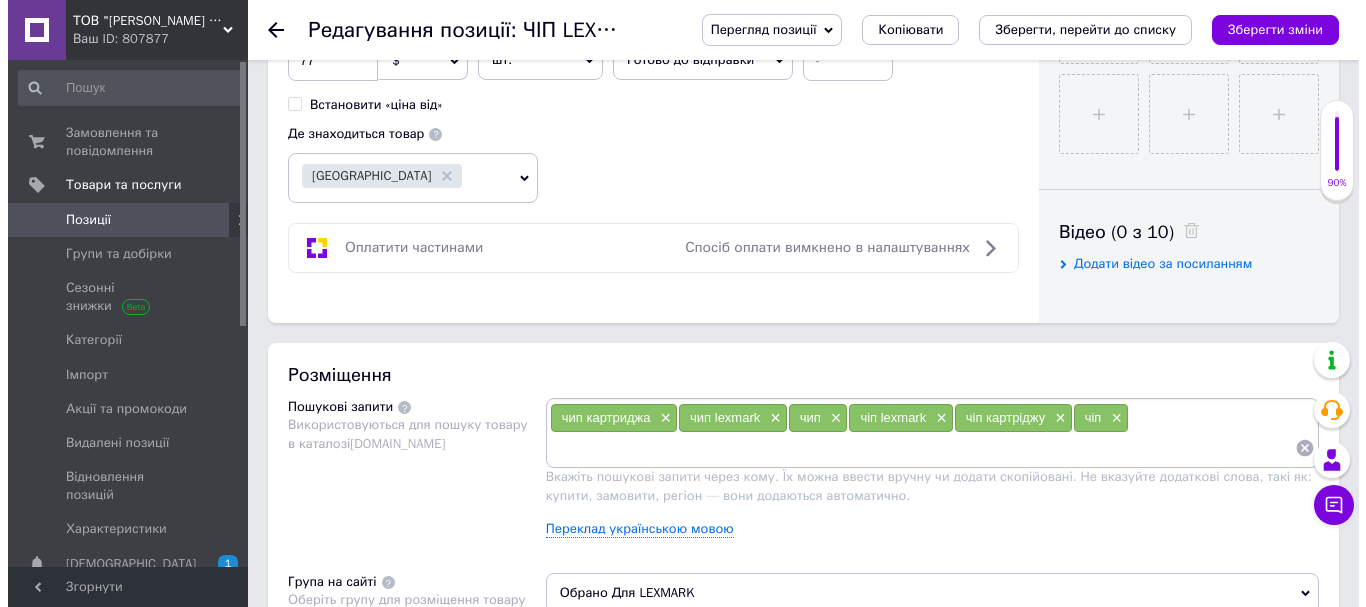 scroll, scrollTop: 1000, scrollLeft: 0, axis: vertical 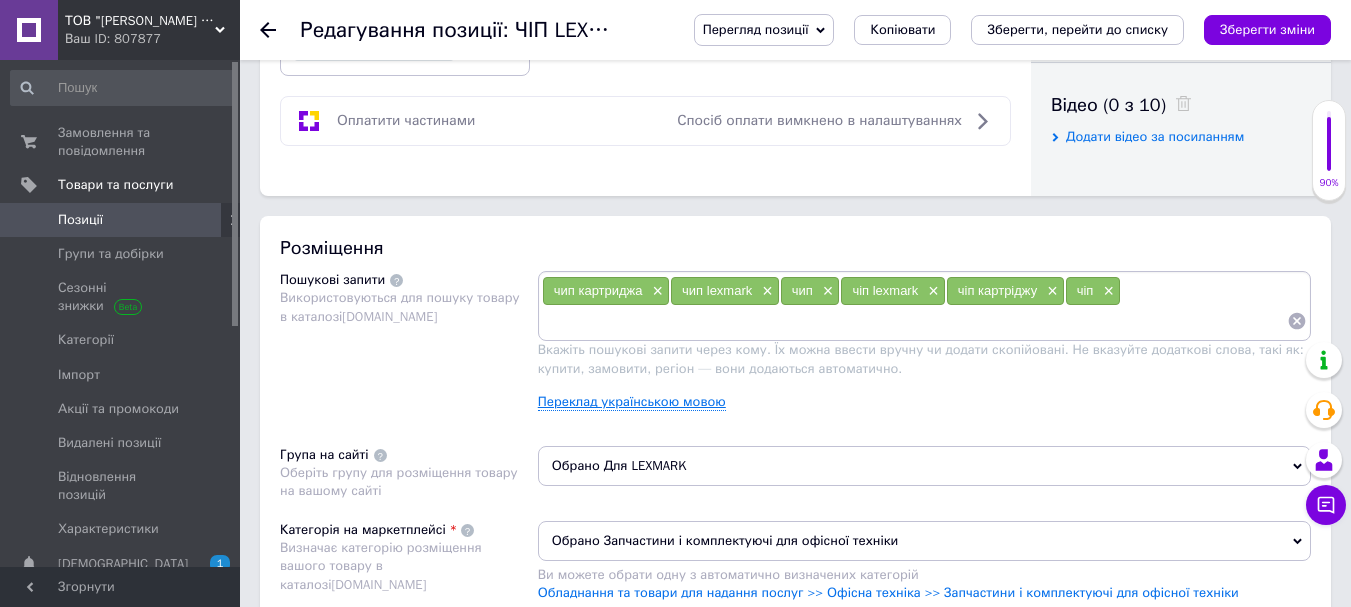click on "Переклад українською мовою" at bounding box center (632, 402) 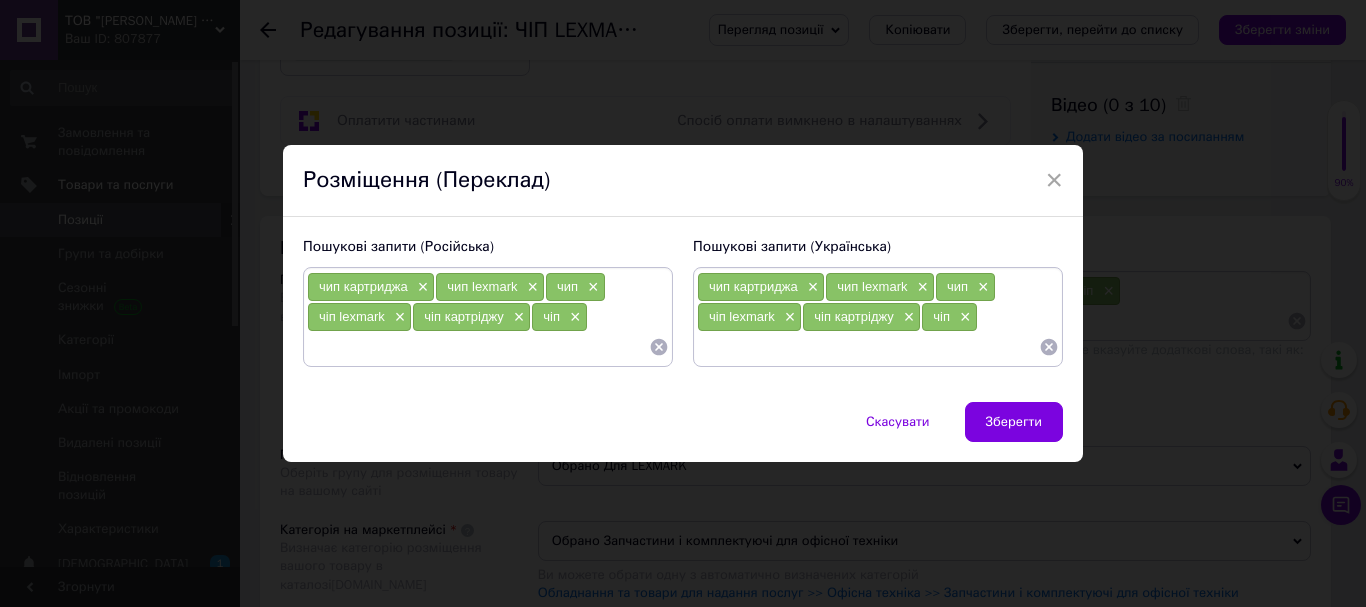 click at bounding box center (478, 347) 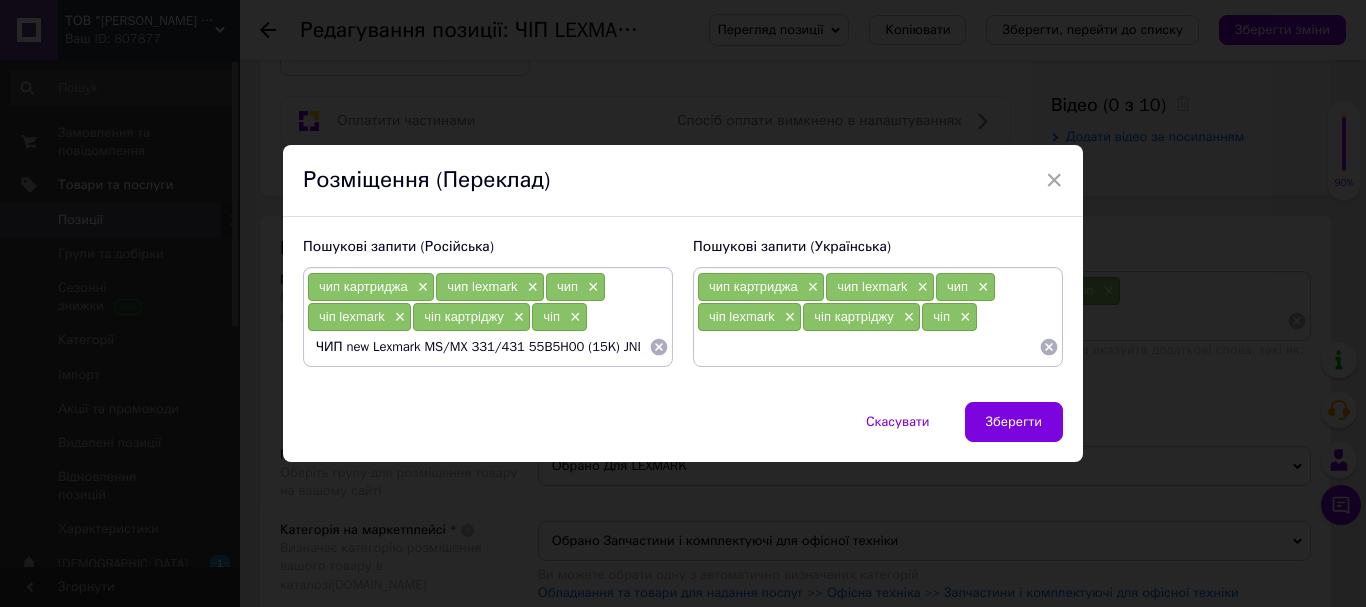 scroll, scrollTop: 0, scrollLeft: 22, axis: horizontal 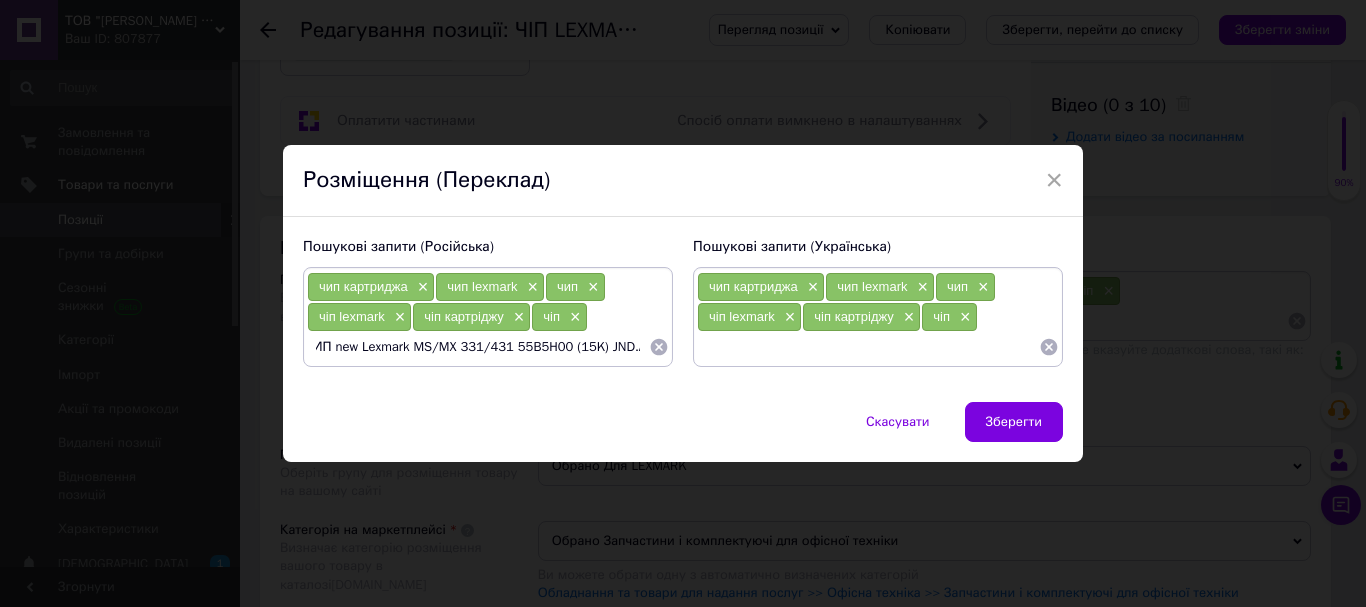drag, startPoint x: 323, startPoint y: 345, endPoint x: 357, endPoint y: 344, distance: 34.0147 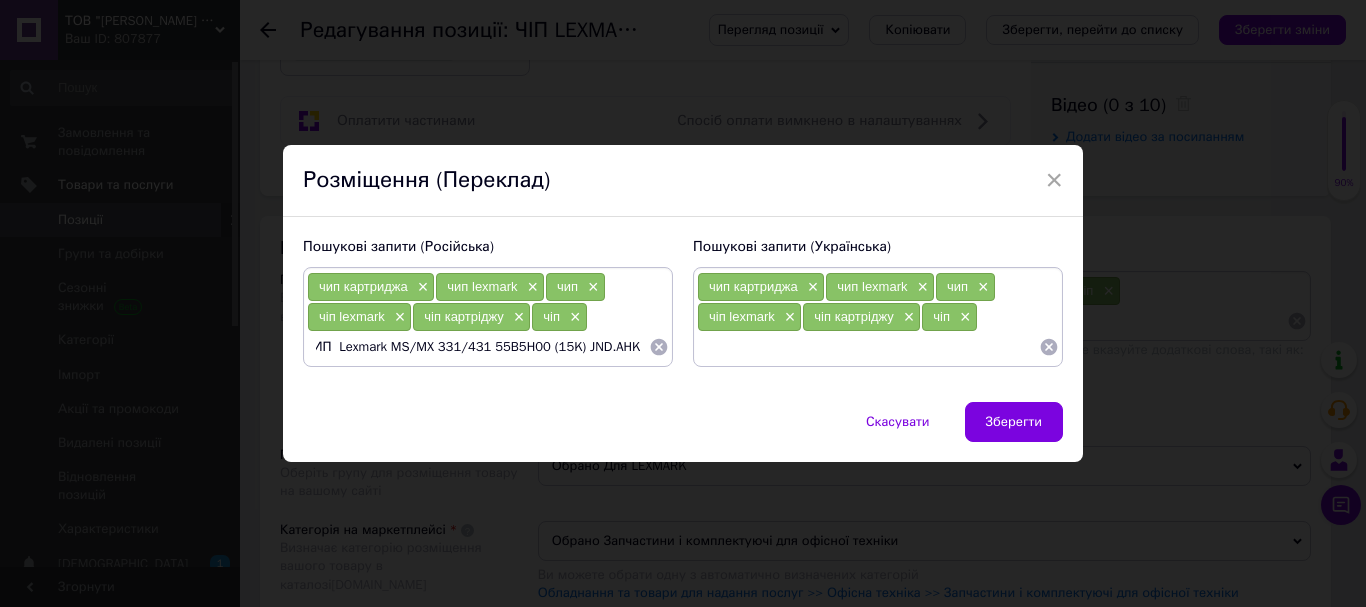 scroll, scrollTop: 0, scrollLeft: 0, axis: both 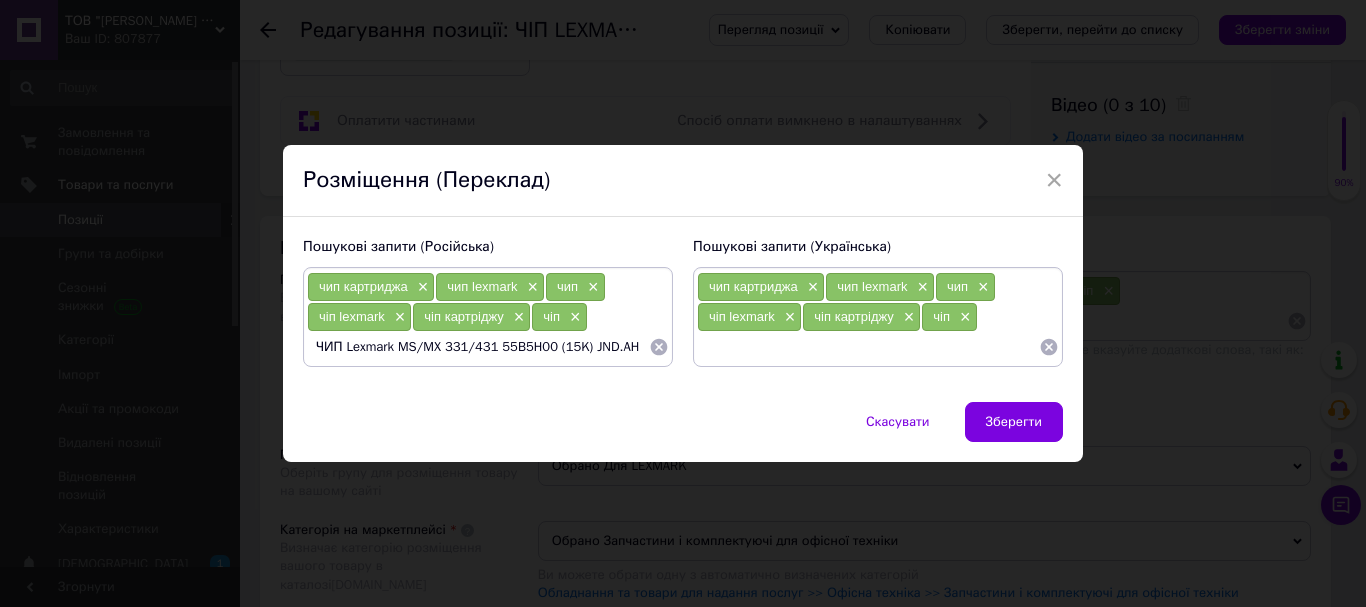 drag, startPoint x: 537, startPoint y: 347, endPoint x: 549, endPoint y: 346, distance: 12.0415945 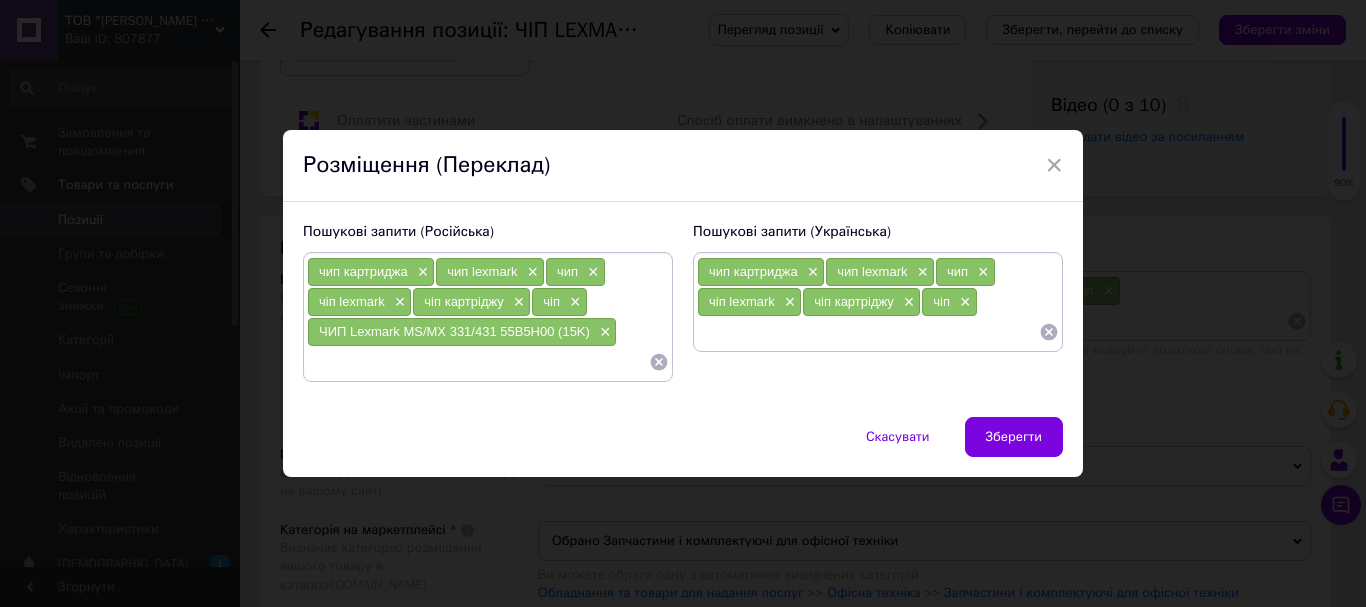 click at bounding box center (478, 362) 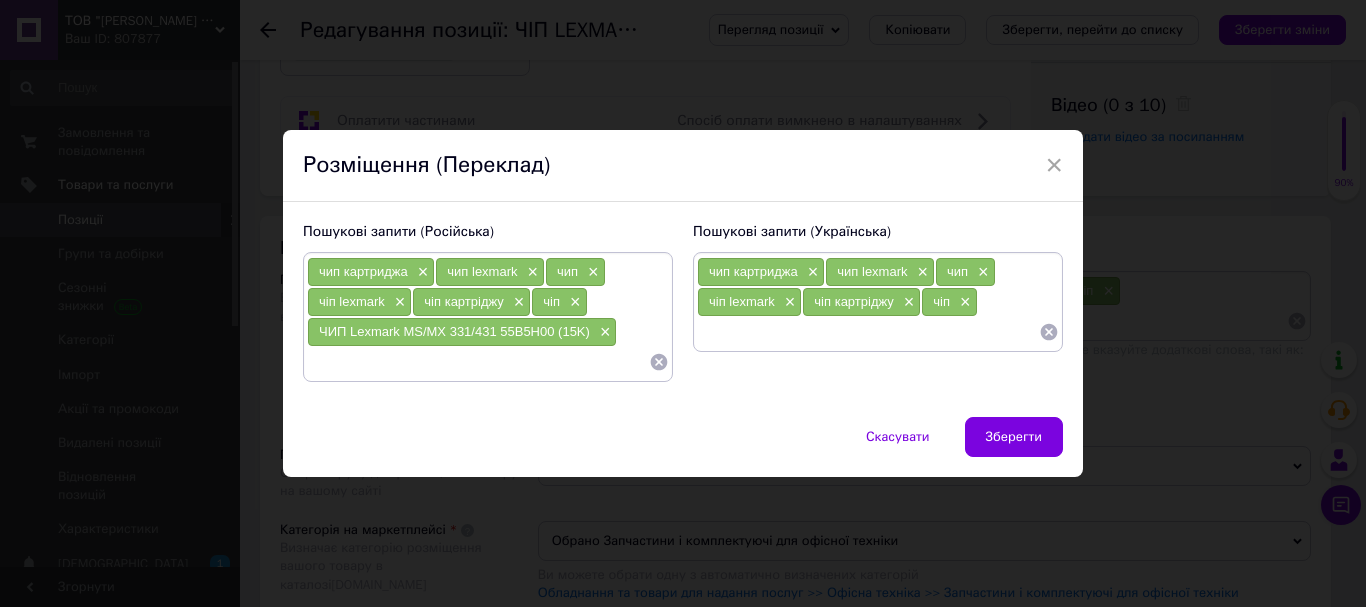 paste on "ЧИП new Lexmark MS/MX 331/431 55B5H00 (15K) JND.AHK" 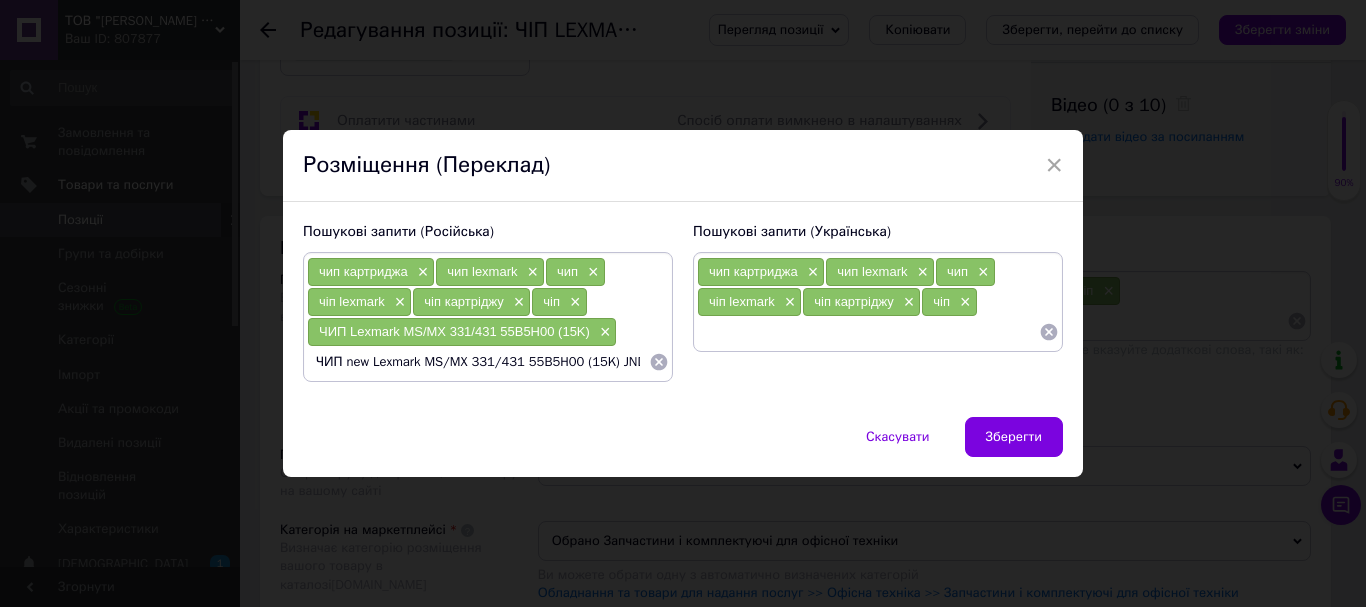 scroll, scrollTop: 0, scrollLeft: 22, axis: horizontal 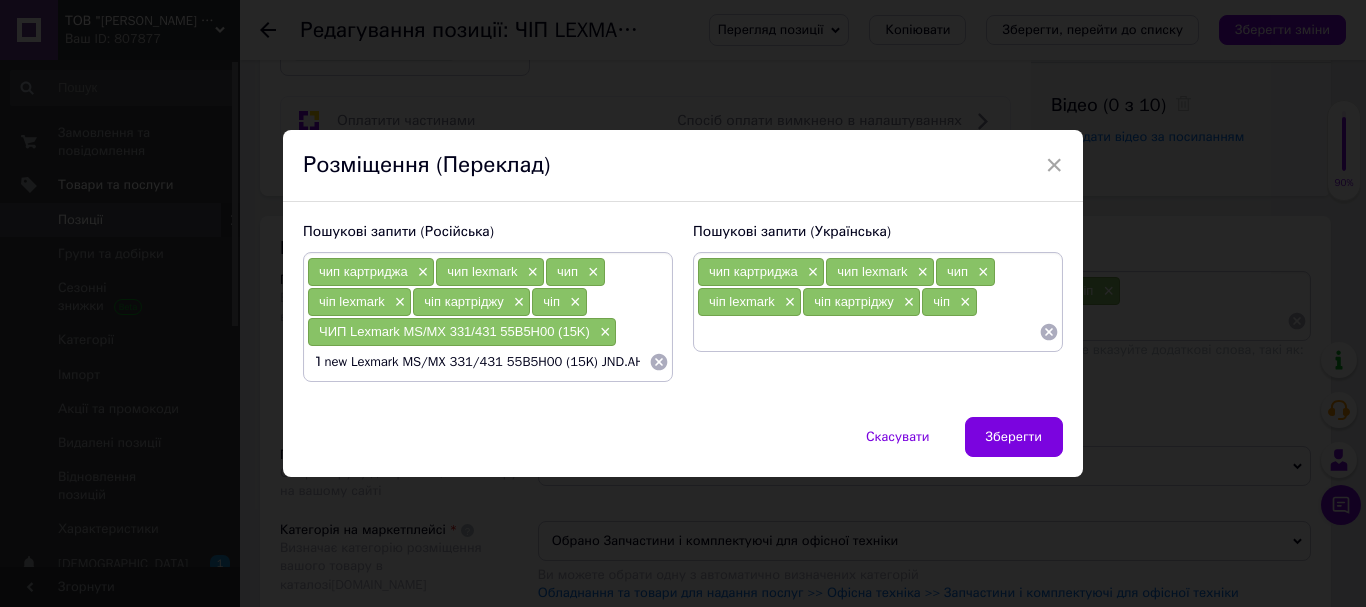 drag, startPoint x: 474, startPoint y: 358, endPoint x: 448, endPoint y: 359, distance: 26.019224 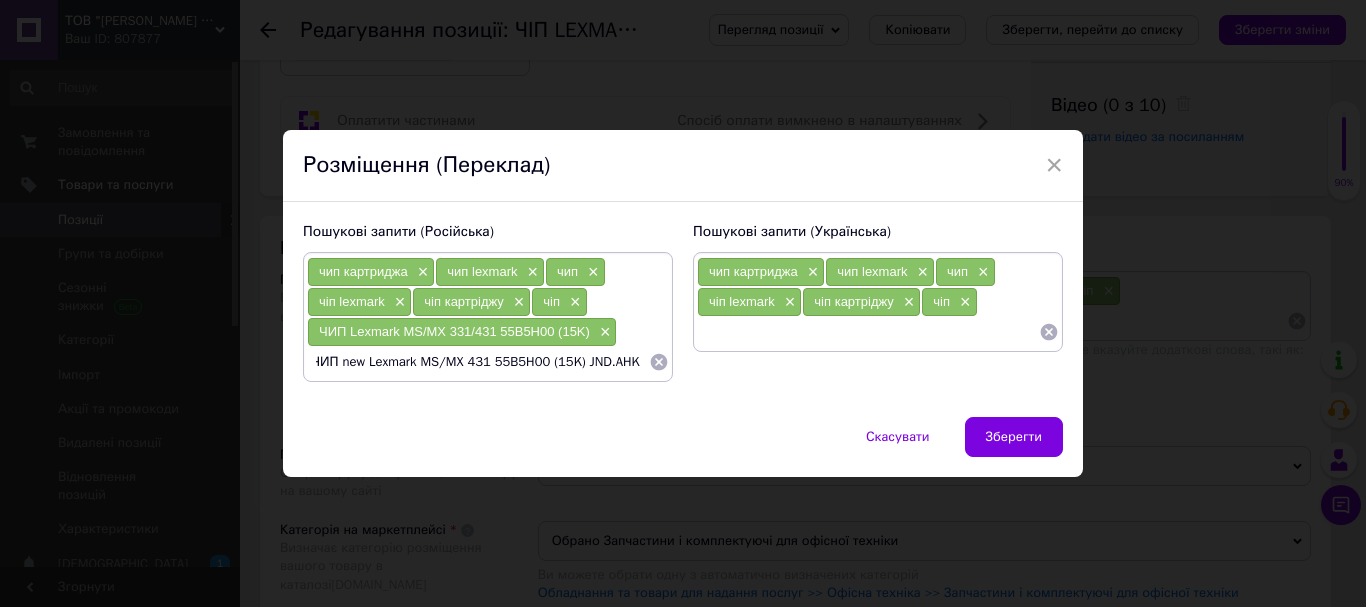 scroll, scrollTop: 0, scrollLeft: 0, axis: both 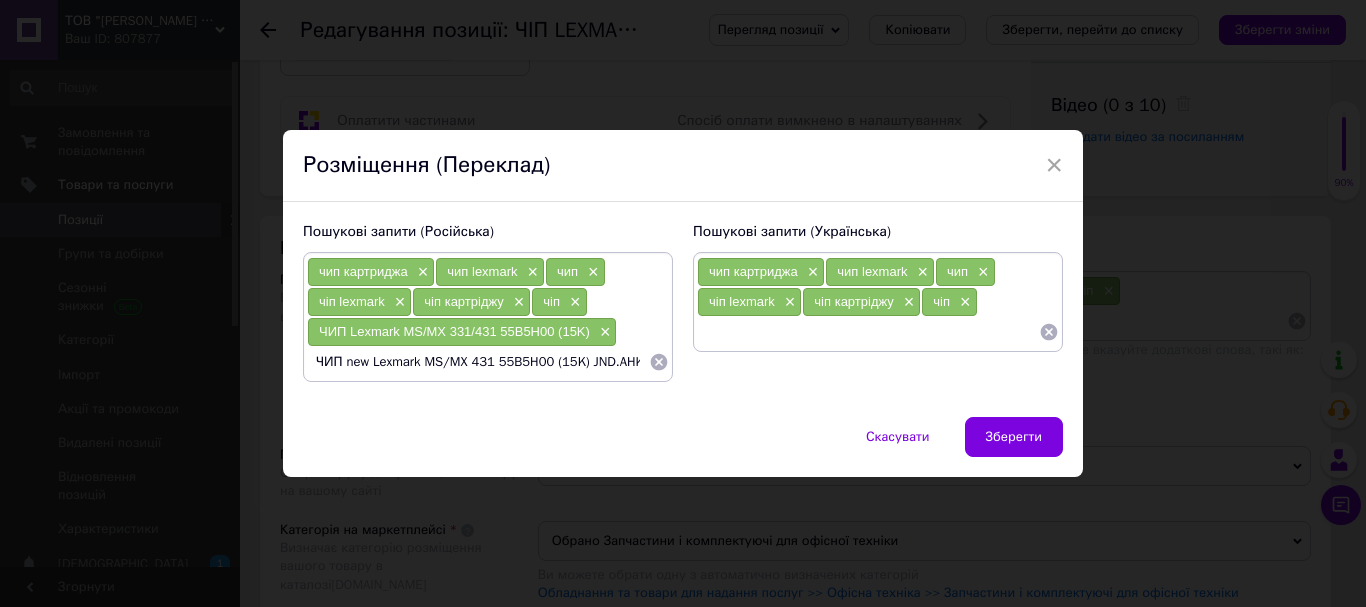 drag, startPoint x: 365, startPoint y: 359, endPoint x: 346, endPoint y: 359, distance: 19 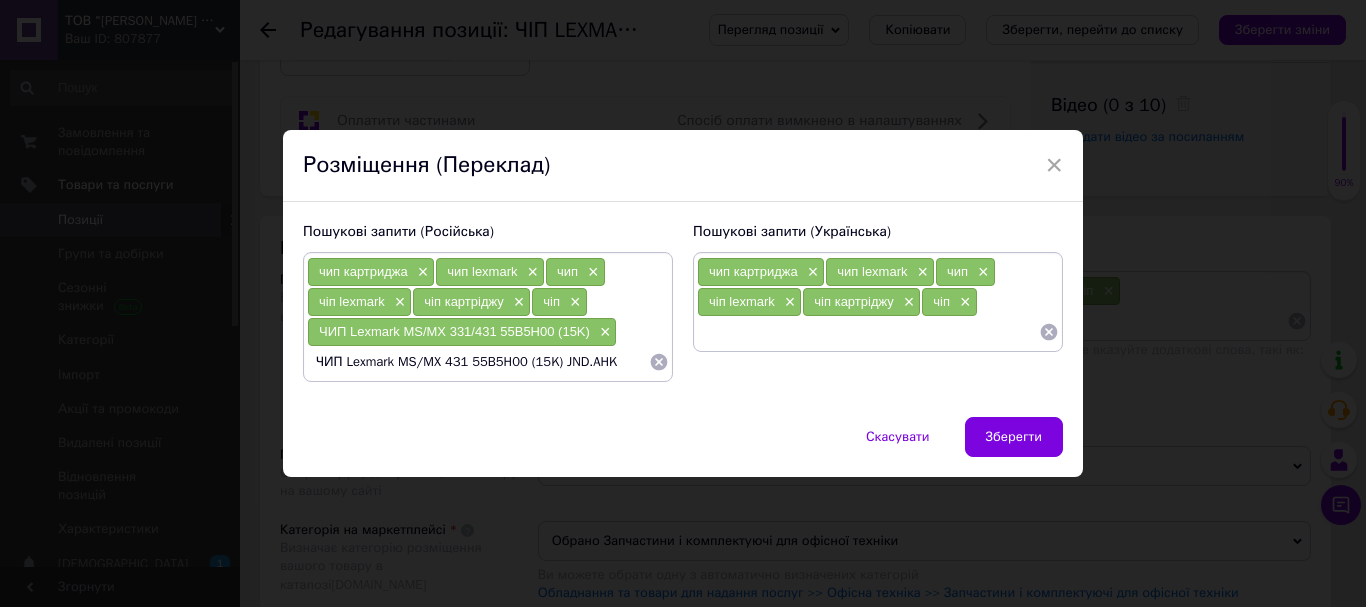 drag, startPoint x: 523, startPoint y: 358, endPoint x: 614, endPoint y: 364, distance: 91.197586 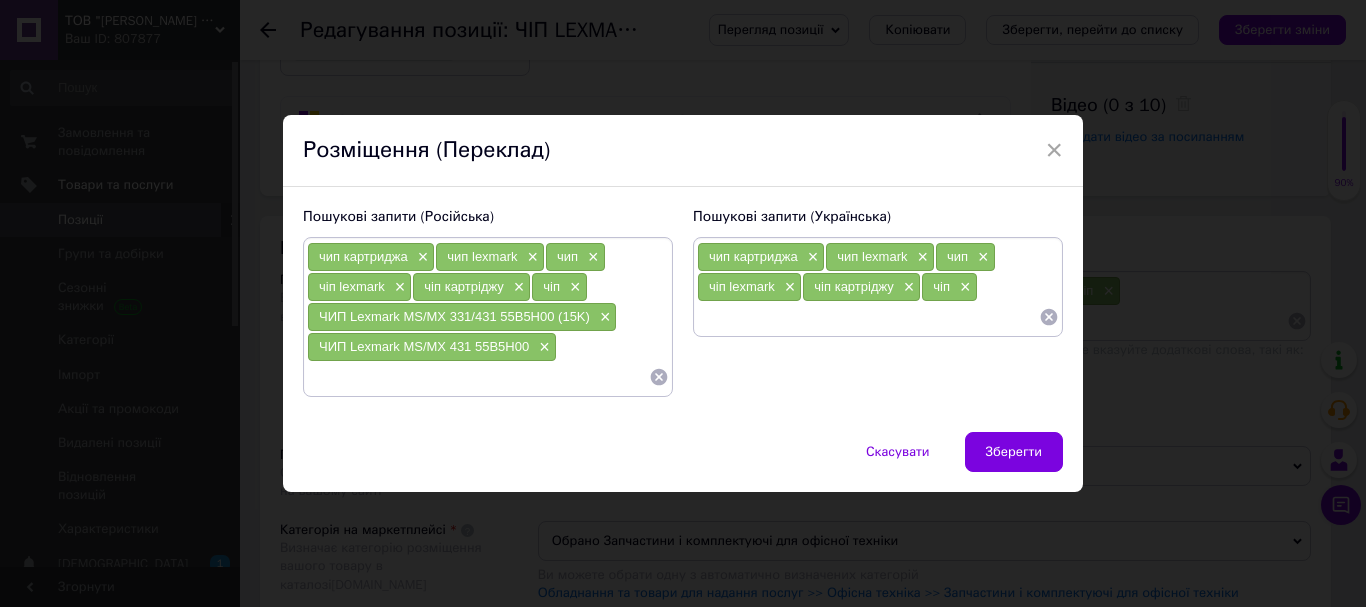 click at bounding box center [478, 377] 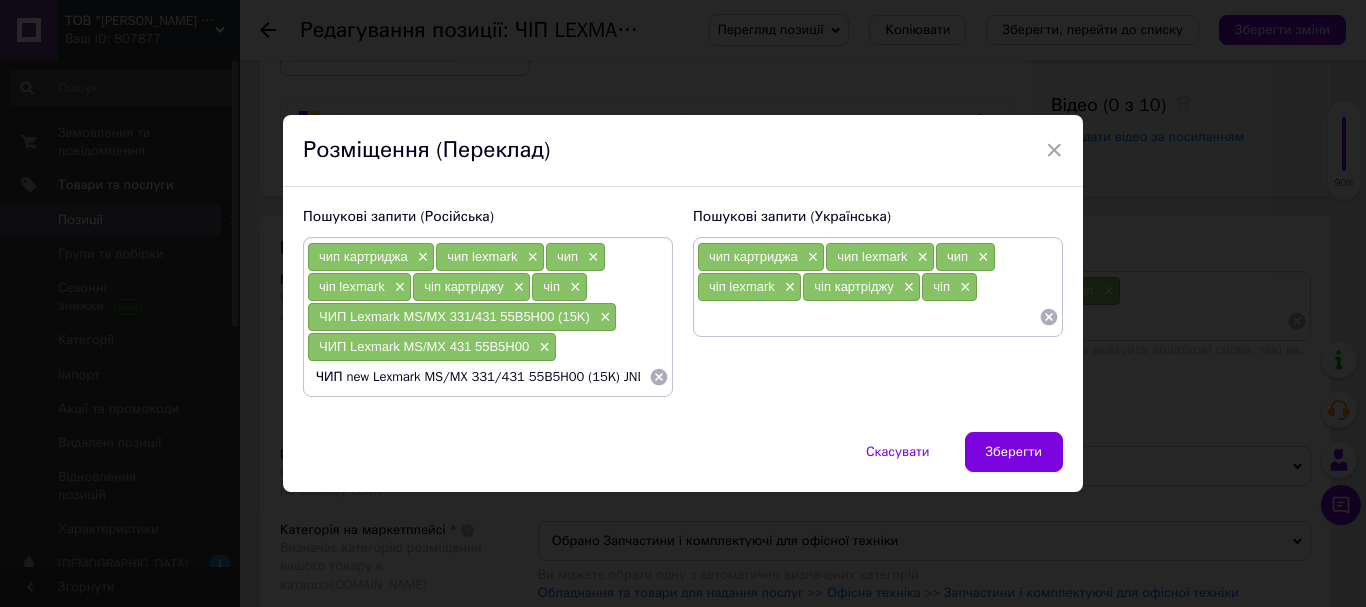scroll, scrollTop: 0, scrollLeft: 22, axis: horizontal 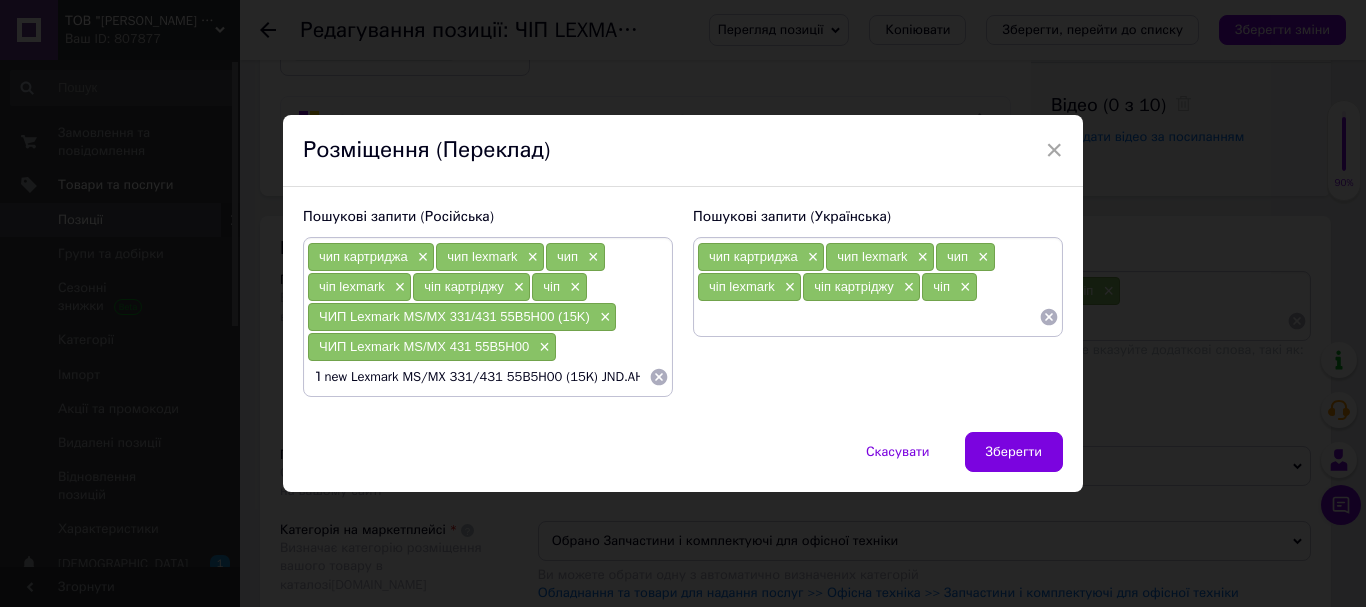 click on "ЧИП new Lexmark MS/MX 331/431 55B5H00 (15K) JND.AHK" at bounding box center (478, 377) 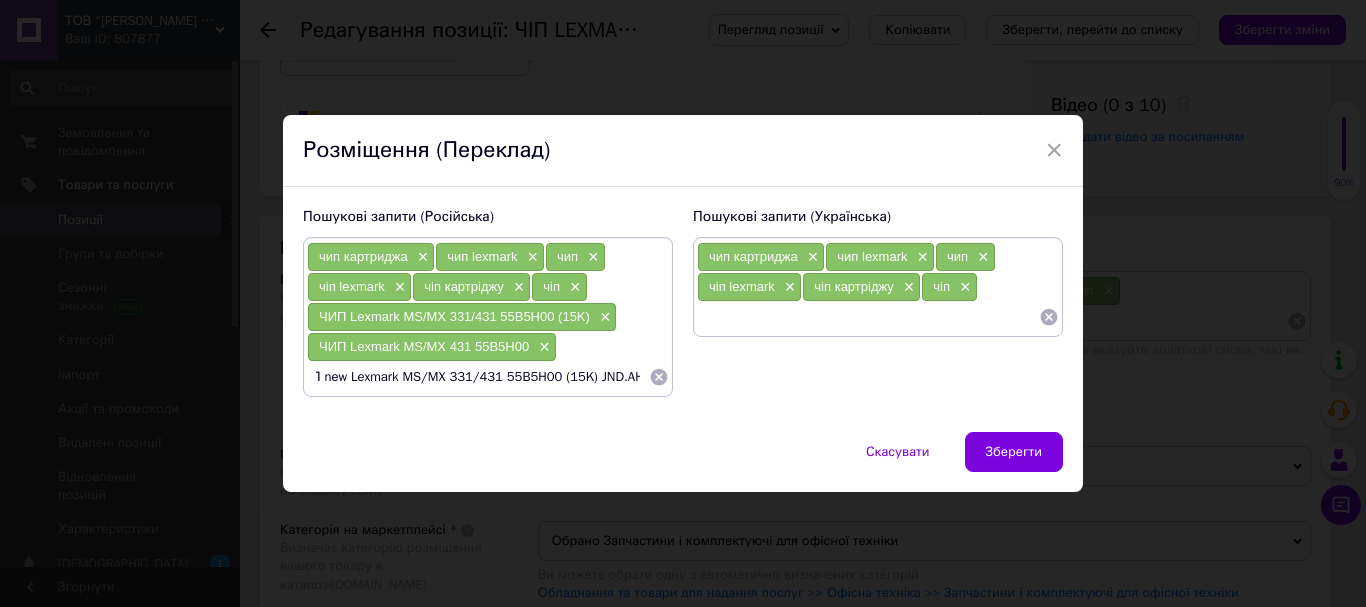 scroll, scrollTop: 0, scrollLeft: 0, axis: both 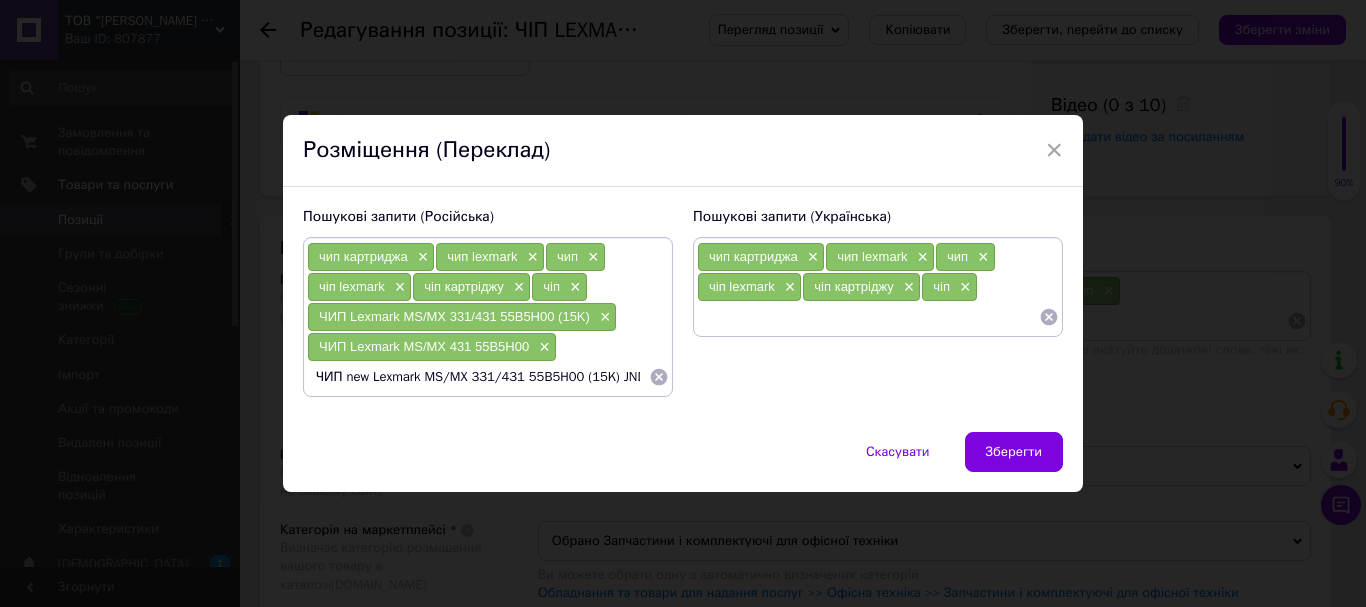 drag, startPoint x: 351, startPoint y: 376, endPoint x: 340, endPoint y: 377, distance: 11.045361 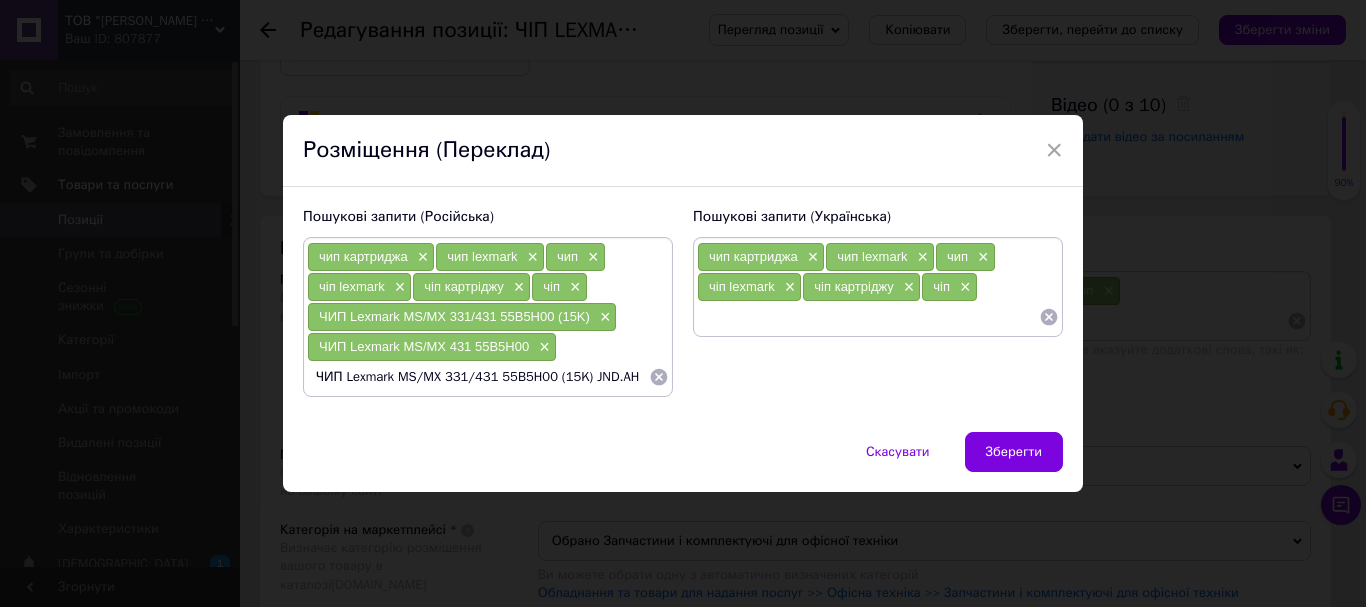 drag, startPoint x: 464, startPoint y: 376, endPoint x: 486, endPoint y: 375, distance: 22.022715 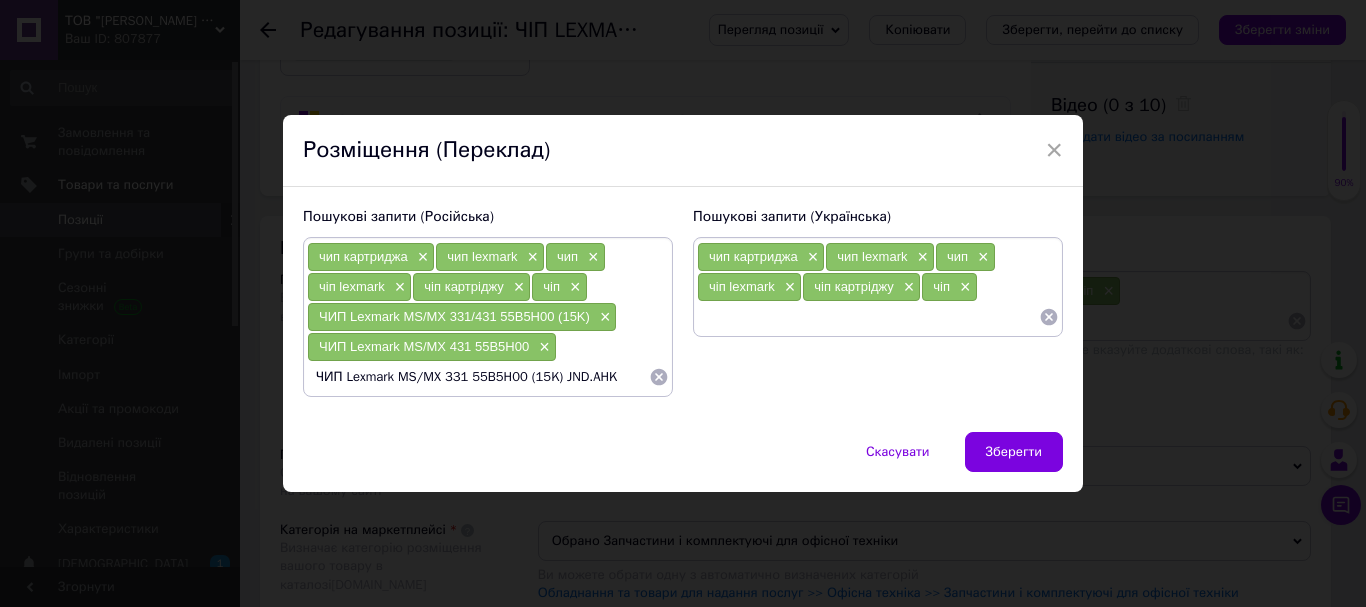 drag, startPoint x: 467, startPoint y: 377, endPoint x: 662, endPoint y: 380, distance: 195.02307 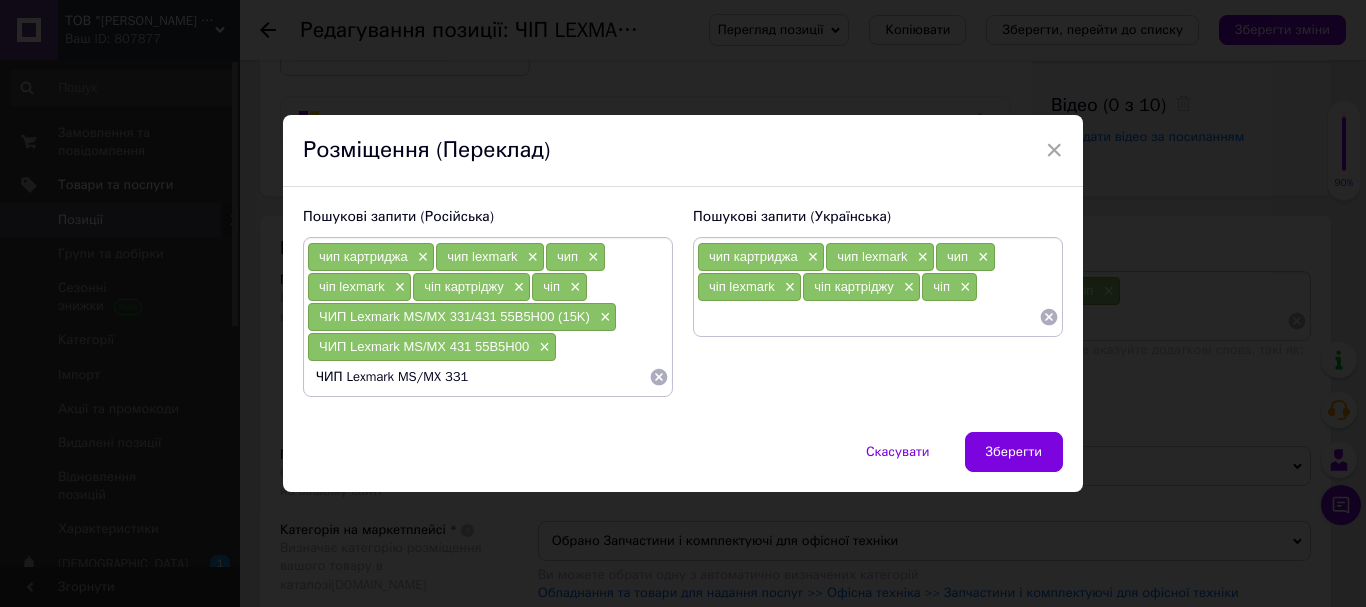 type 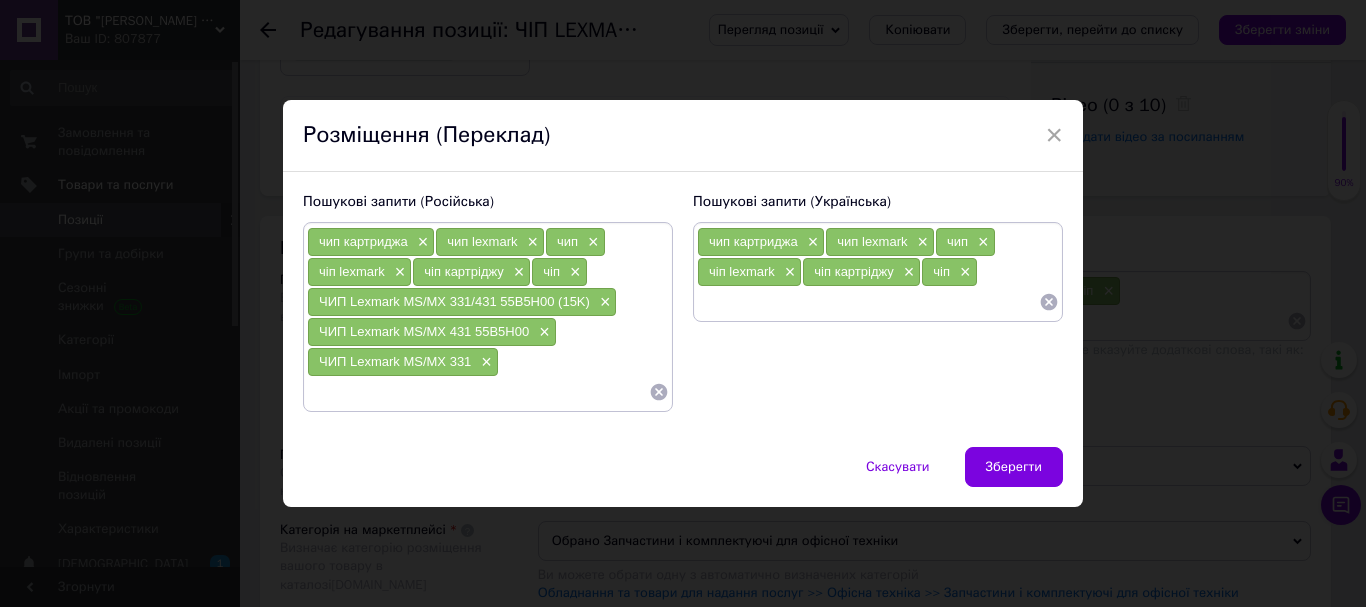 click at bounding box center (868, 302) 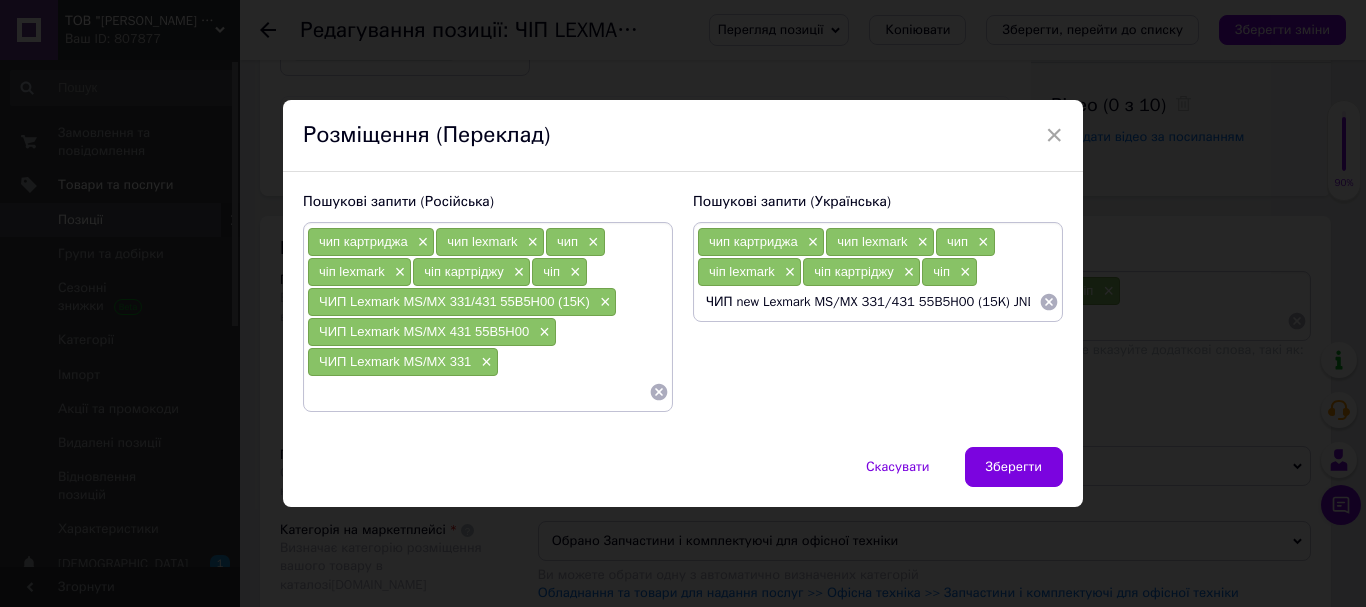 scroll, scrollTop: 0, scrollLeft: 22, axis: horizontal 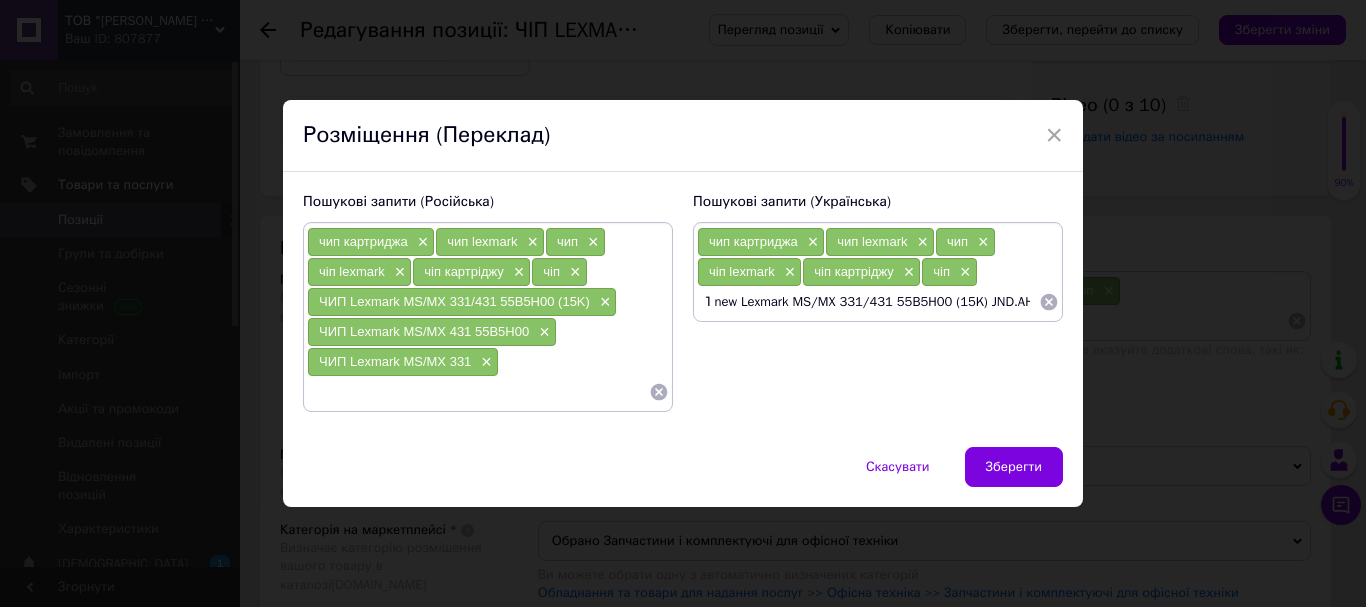 click on "ЧИП new Lexmark MS/MX 331/431 55B5H00 (15K) JND.AHK" at bounding box center [868, 302] 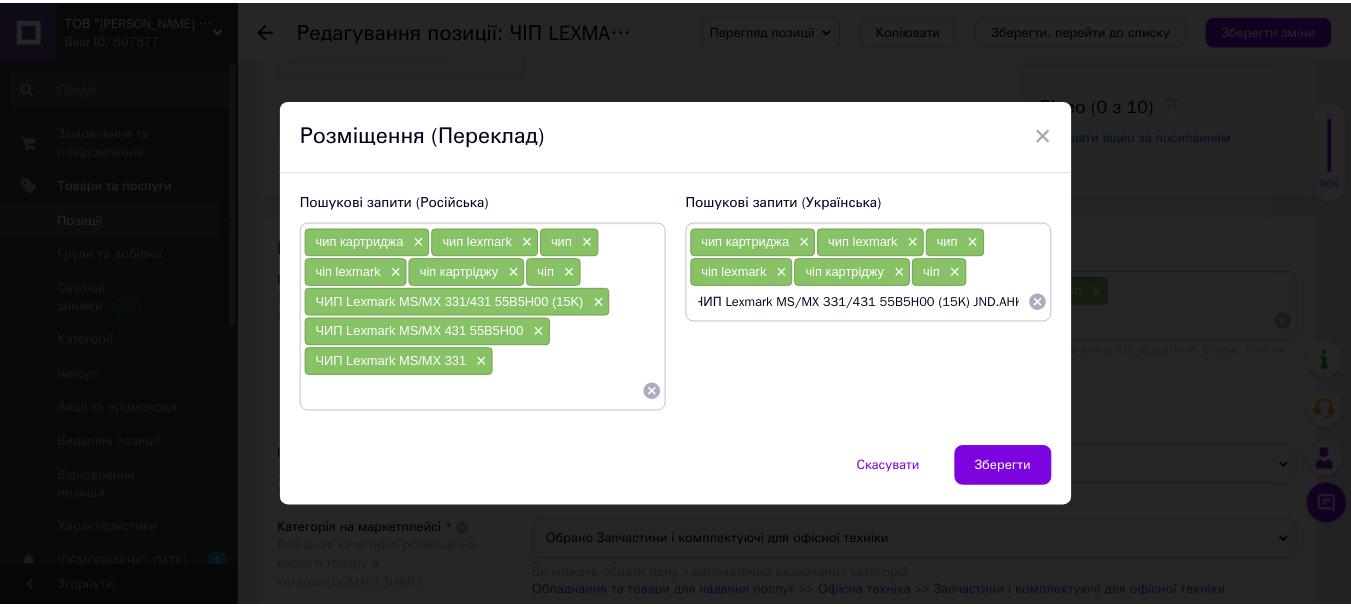 scroll, scrollTop: 0, scrollLeft: 0, axis: both 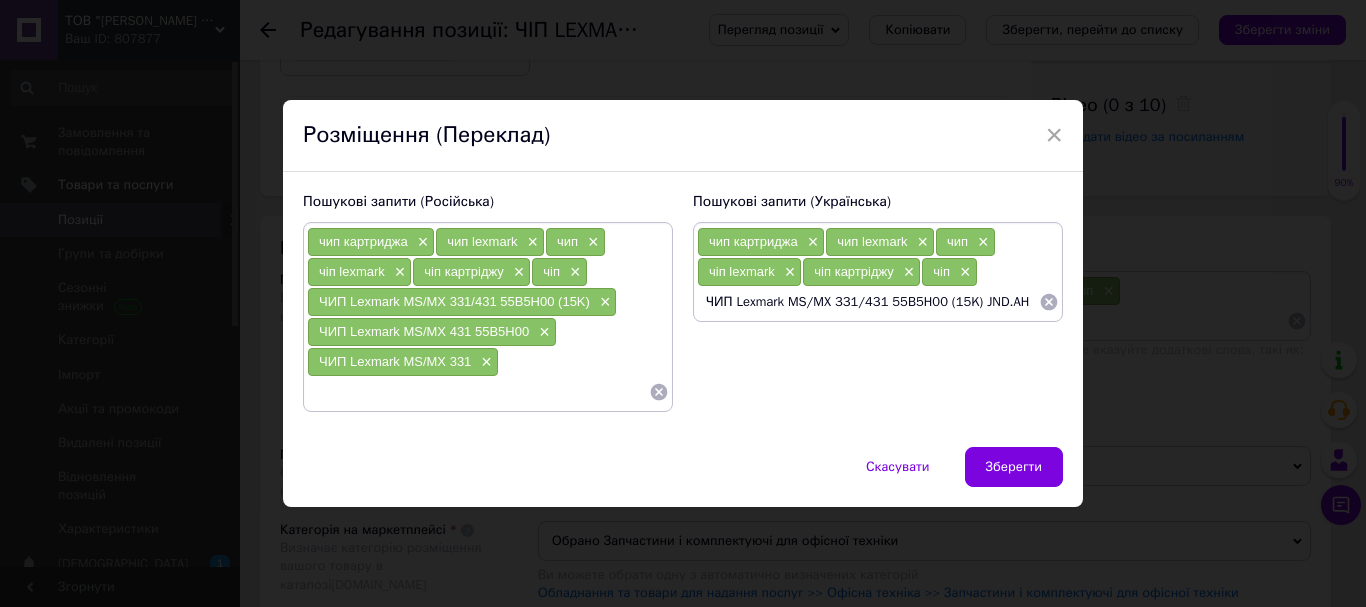click on "ЧИП Lexmark MS/MX 331/431 55B5H00 (15K) JND.AHK" at bounding box center (868, 302) 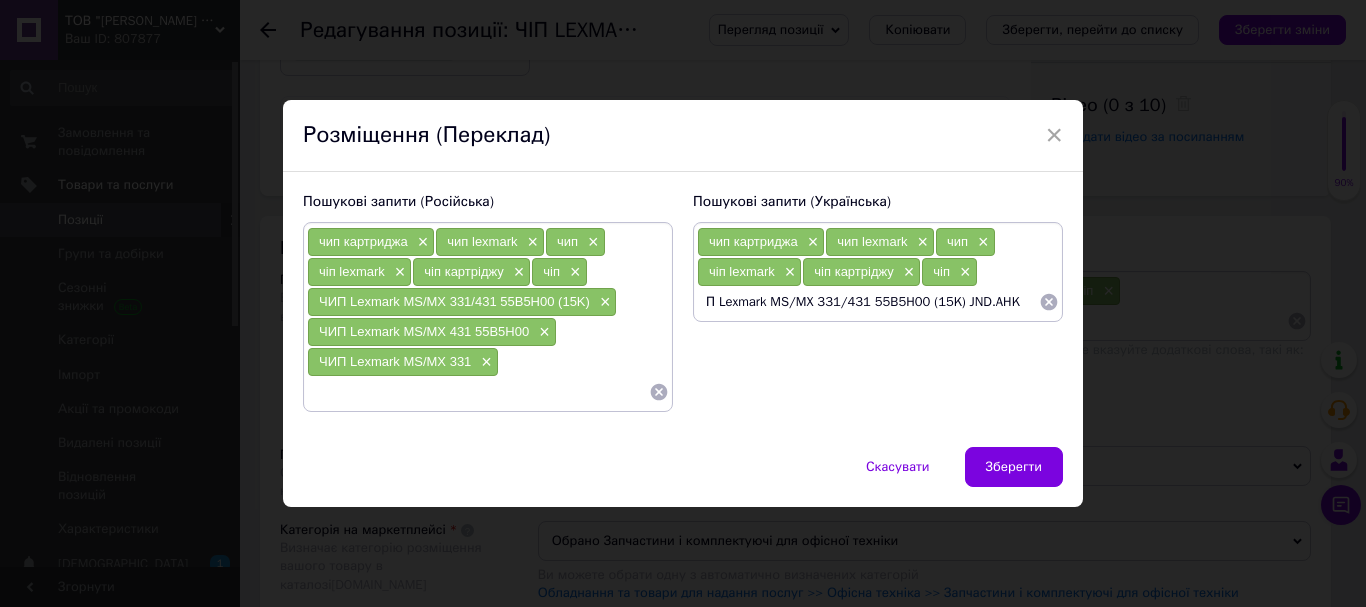 type on "ІП Lexmark MS/MX 331/431 55B5H00 (15K) JND.AHK" 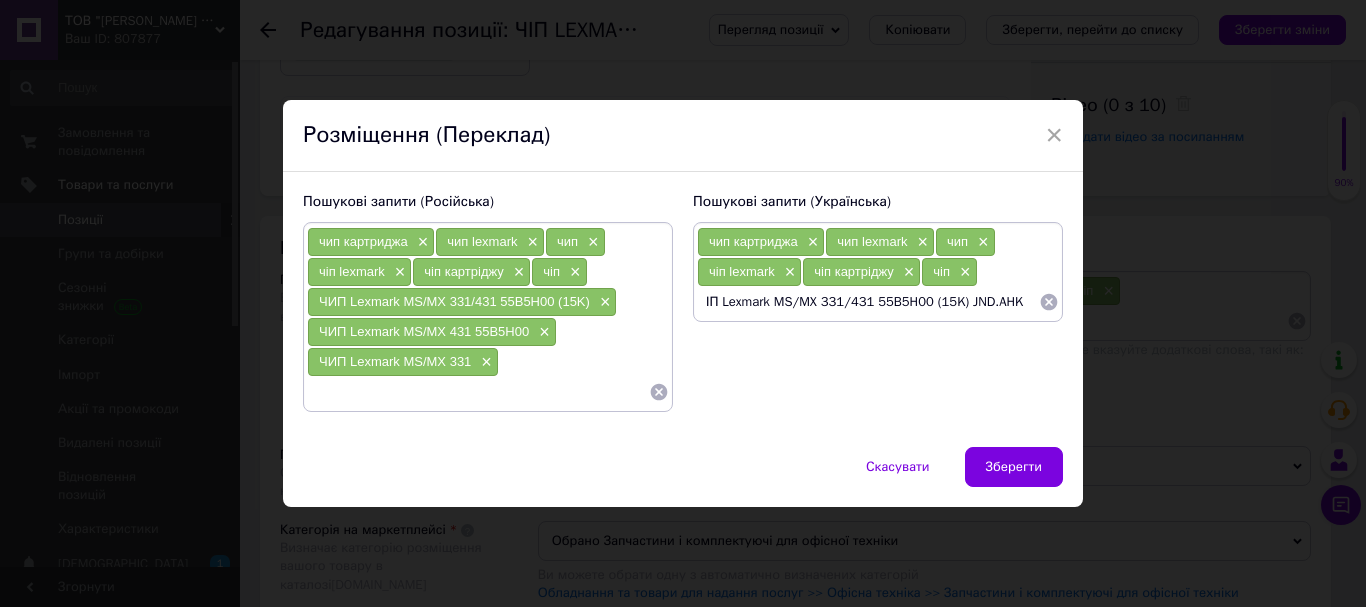 drag, startPoint x: 995, startPoint y: 303, endPoint x: 650, endPoint y: 309, distance: 345.0522 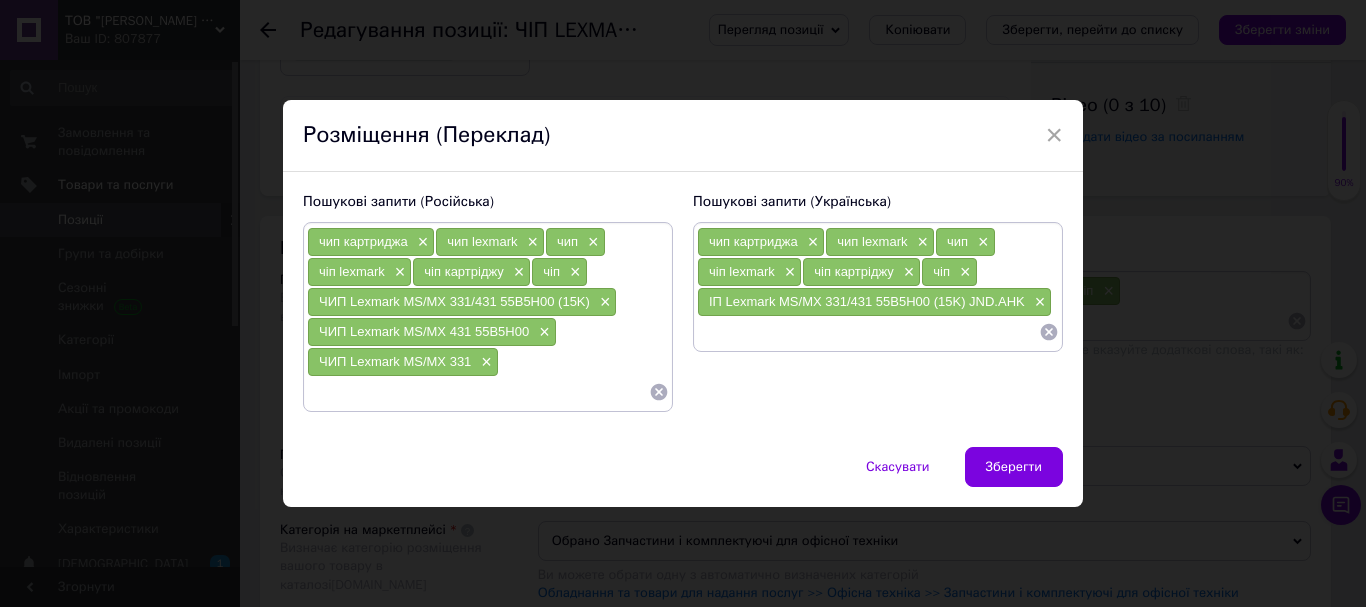 click at bounding box center [868, 332] 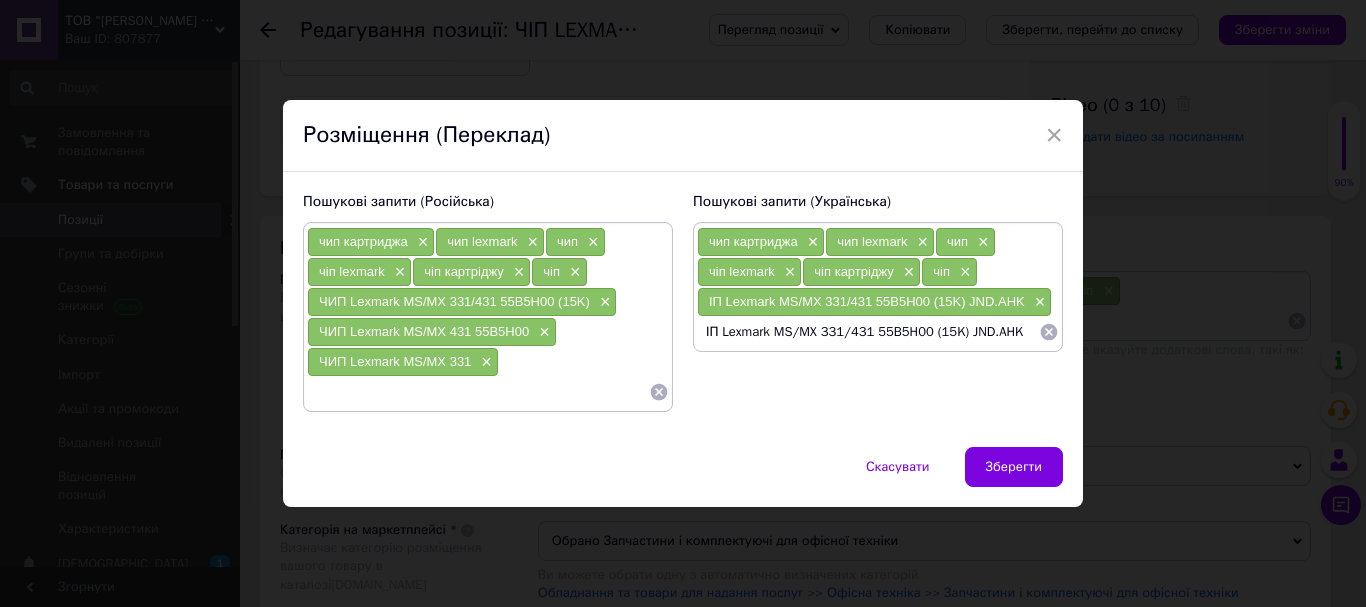 click on "ІП Lexmark MS/MX 331/431 55B5H00 (15K) JND.AHK" at bounding box center [868, 332] 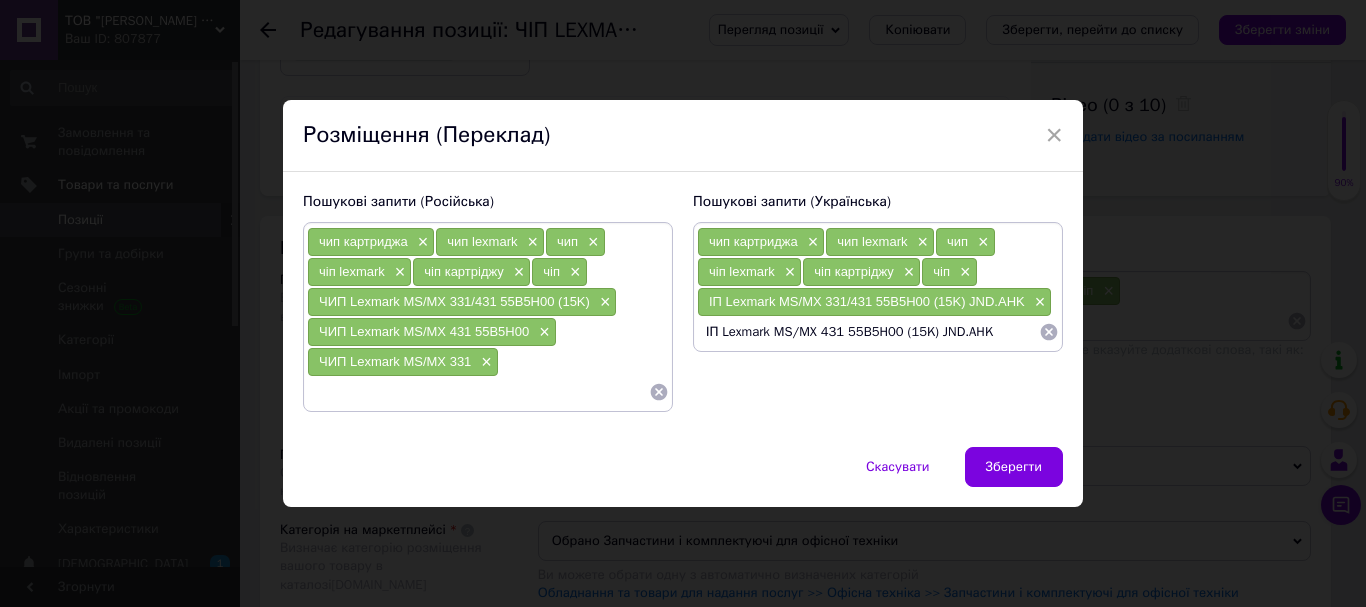drag, startPoint x: 895, startPoint y: 327, endPoint x: 995, endPoint y: 327, distance: 100 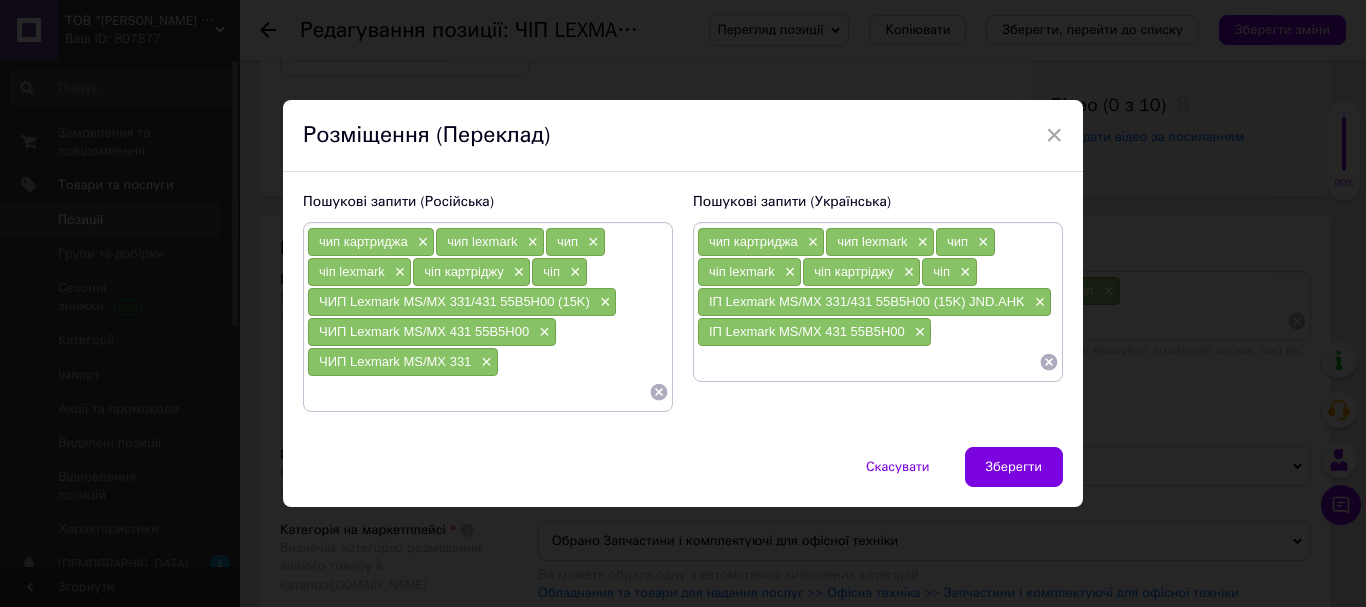 click at bounding box center [868, 362] 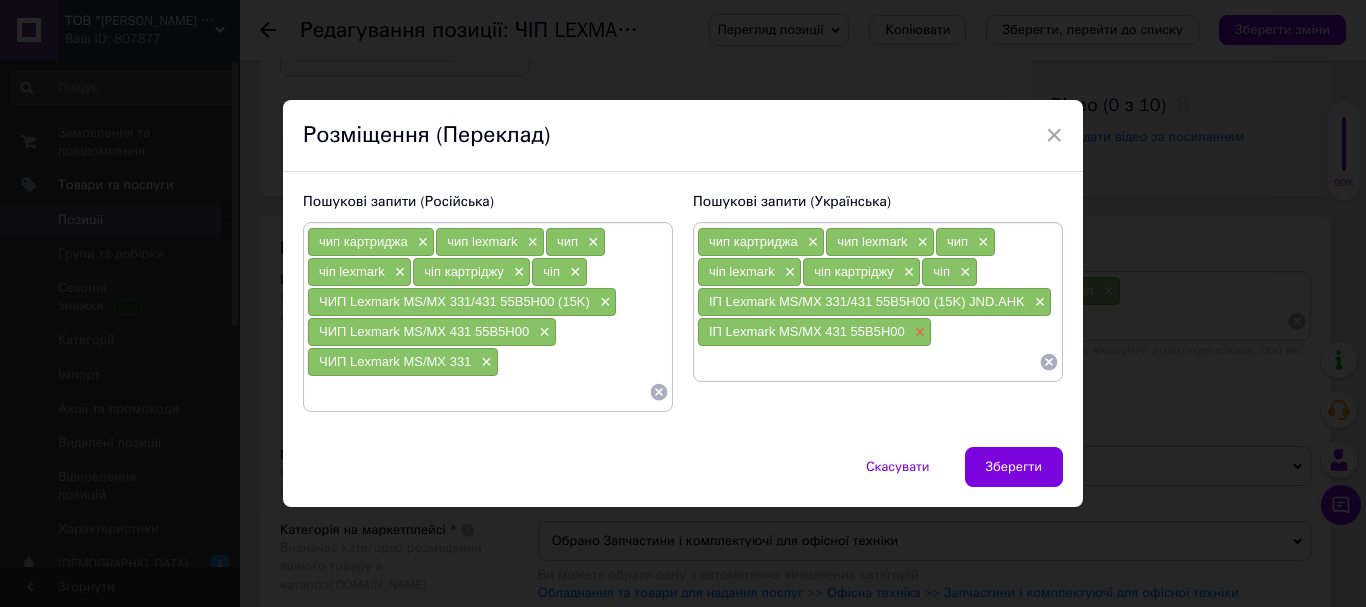 click on "×" at bounding box center (918, 332) 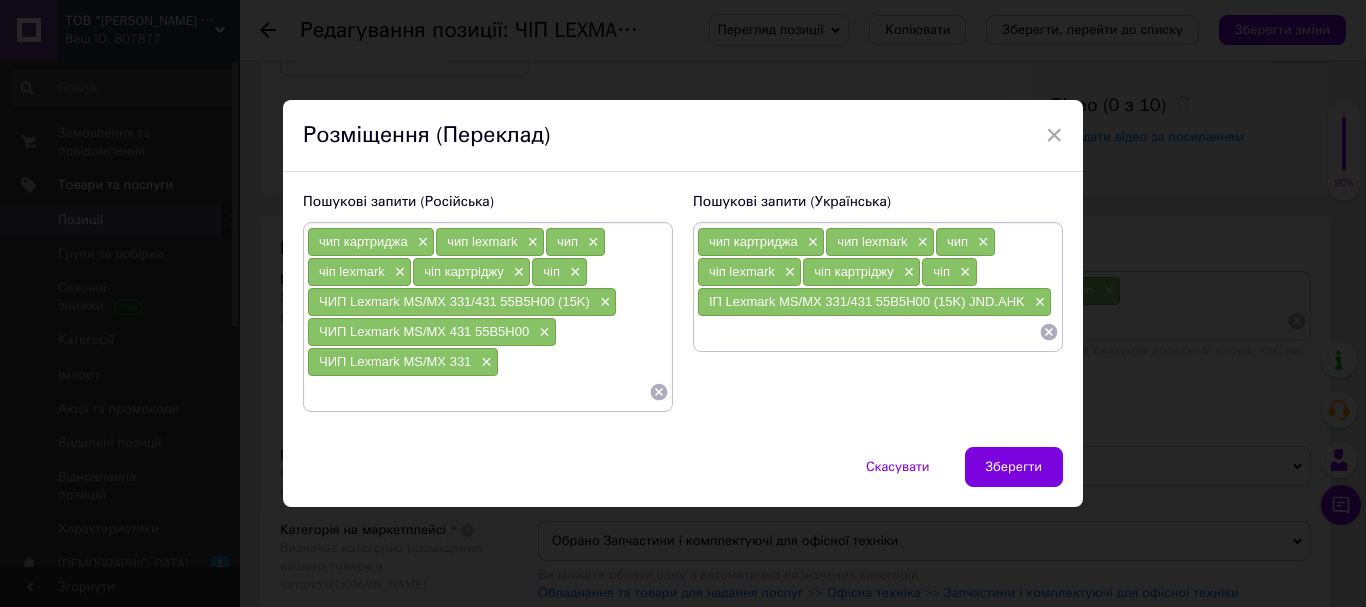 click at bounding box center (868, 332) 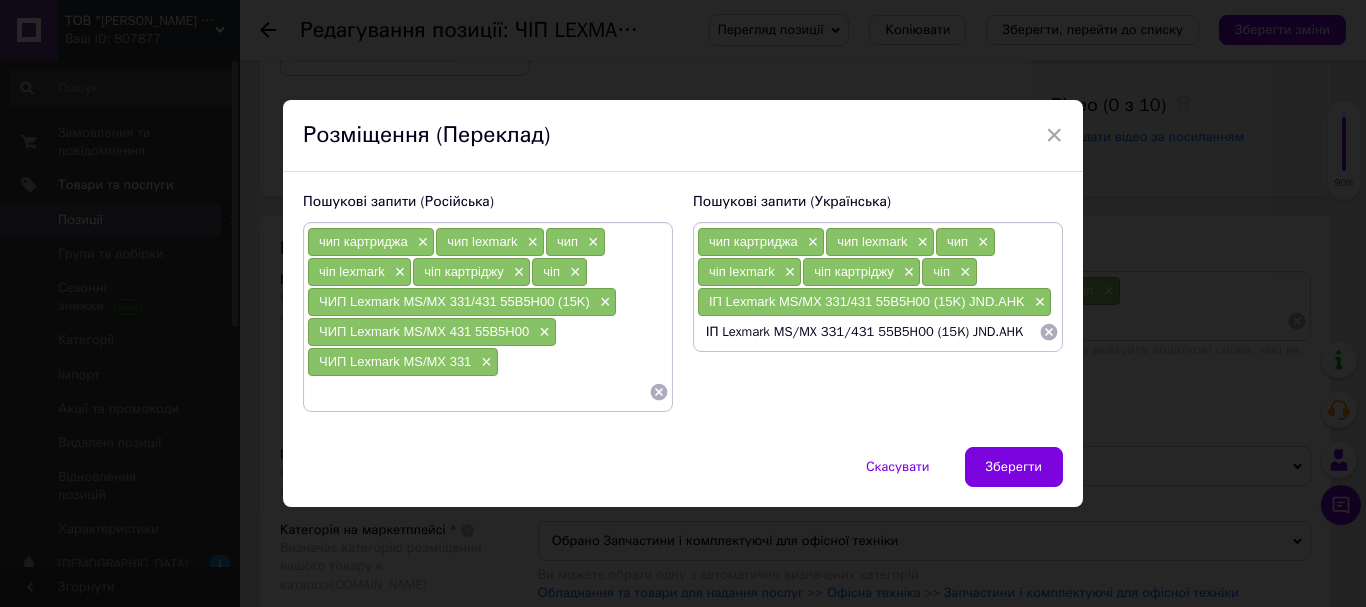 click on "ІП Lexmark MS/MX 331/431 55B5H00 (15K) JND.AHK" at bounding box center (868, 332) 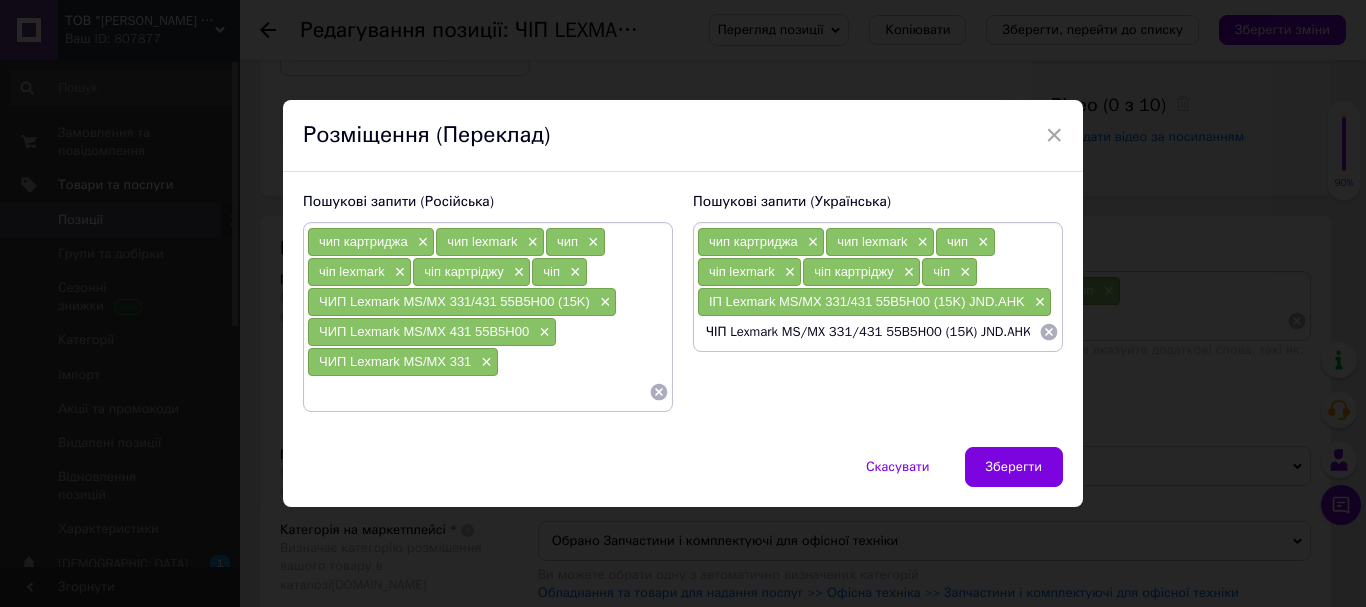 drag, startPoint x: 851, startPoint y: 329, endPoint x: 808, endPoint y: 331, distance: 43.046486 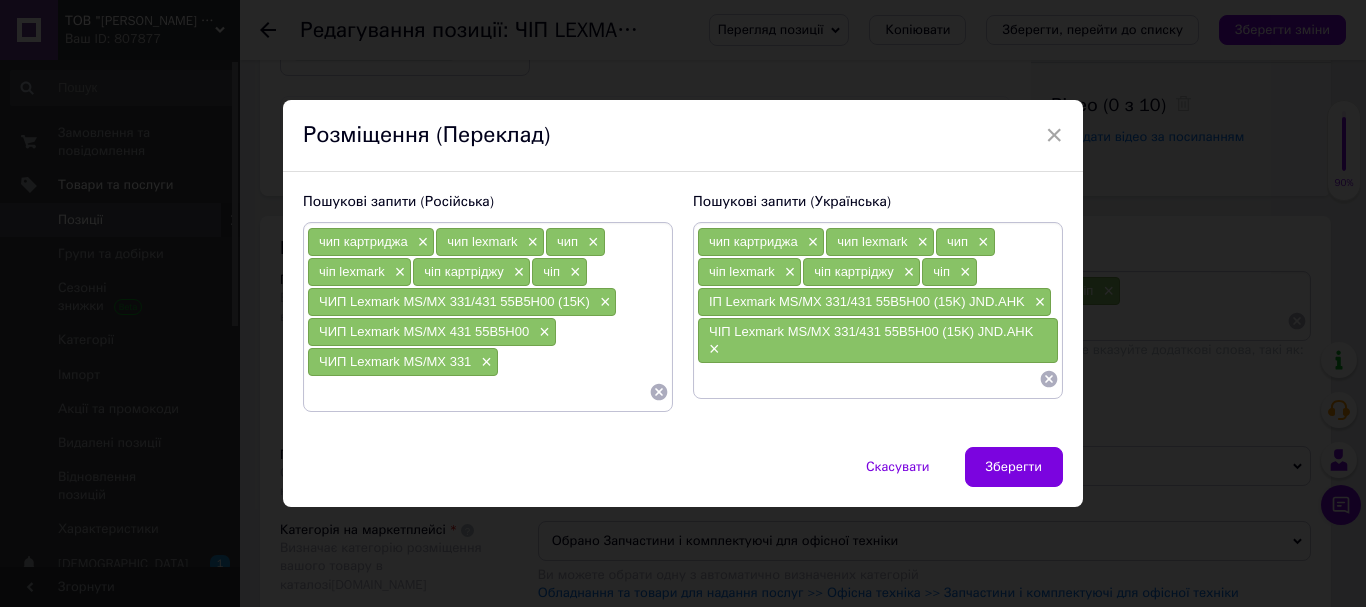 click on "ІП Lexmark MS/MX 331/431 55B5H00 (15K) JND.AHK" at bounding box center (867, 301) 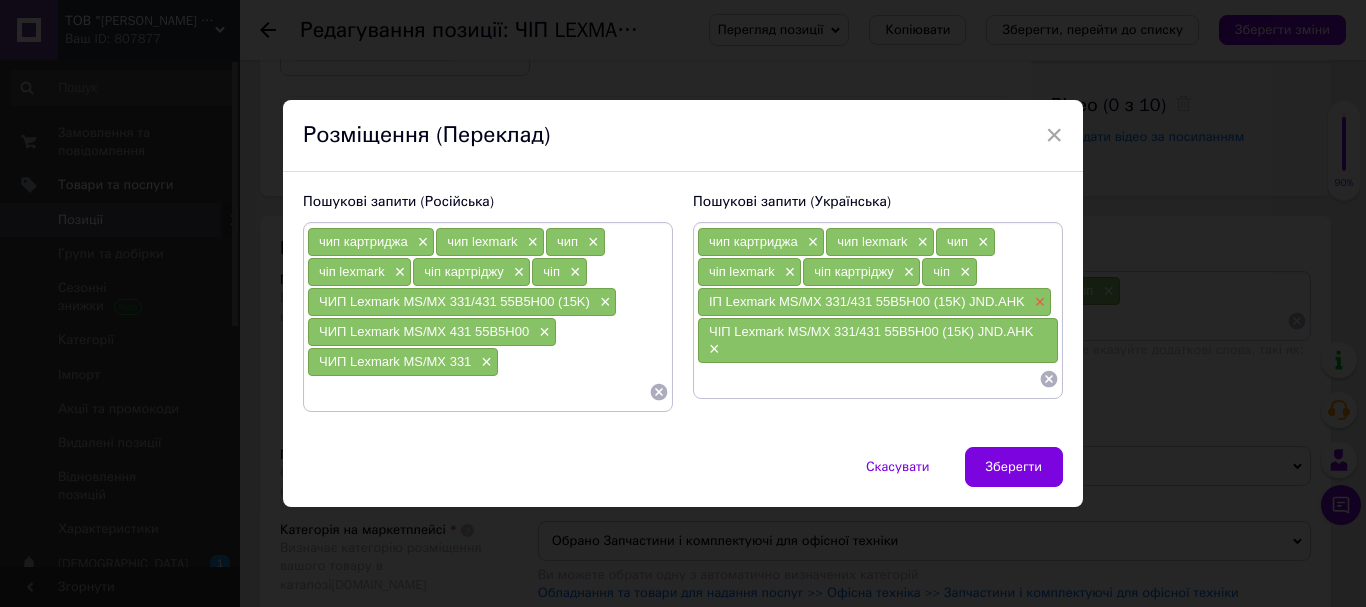 click on "×" at bounding box center (1038, 302) 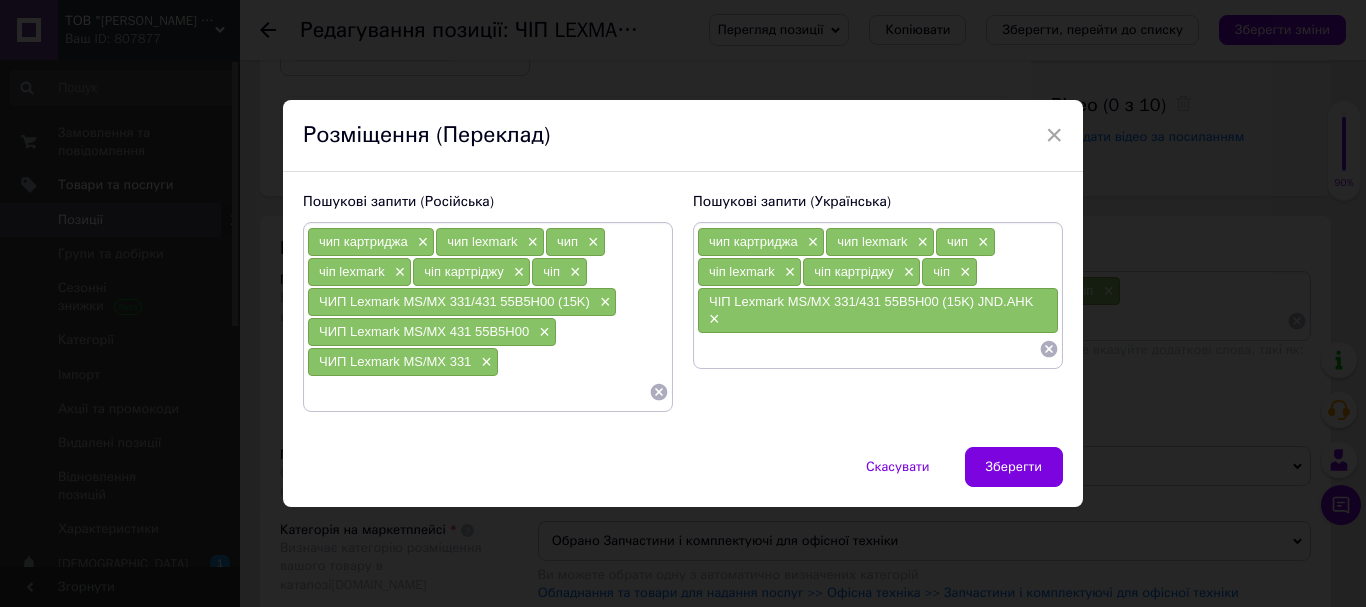 click at bounding box center [868, 349] 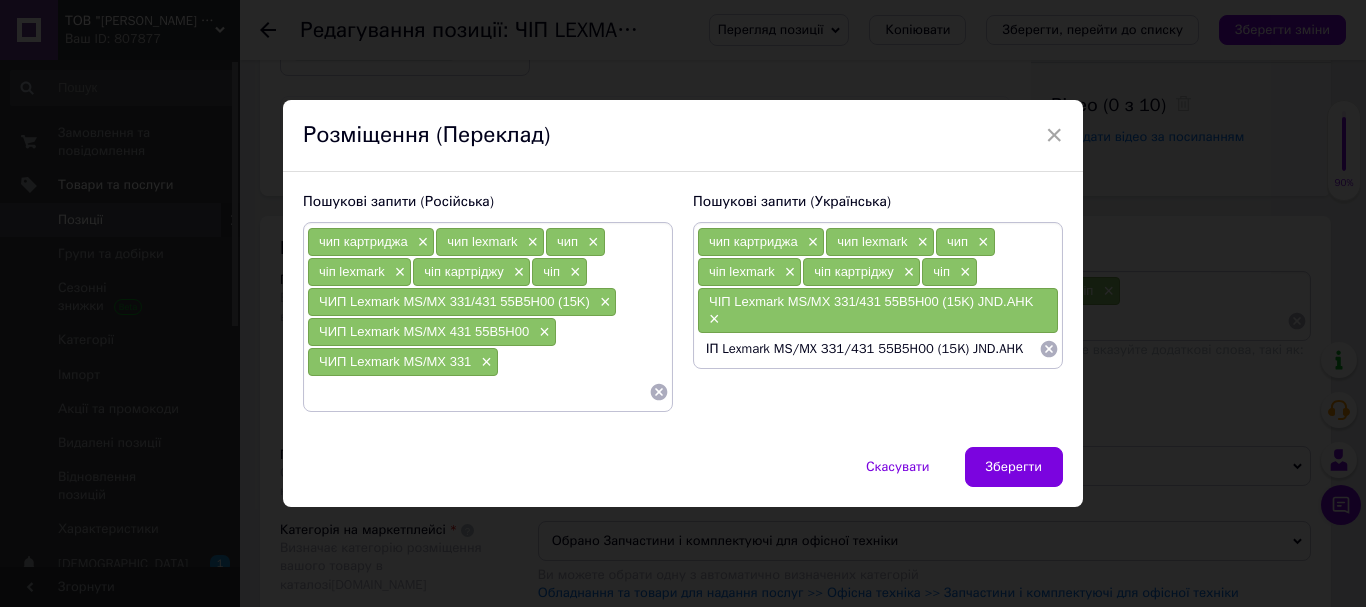 click on "ІП Lexmark MS/MX 331/431 55B5H00 (15K) JND.AHK" at bounding box center (868, 349) 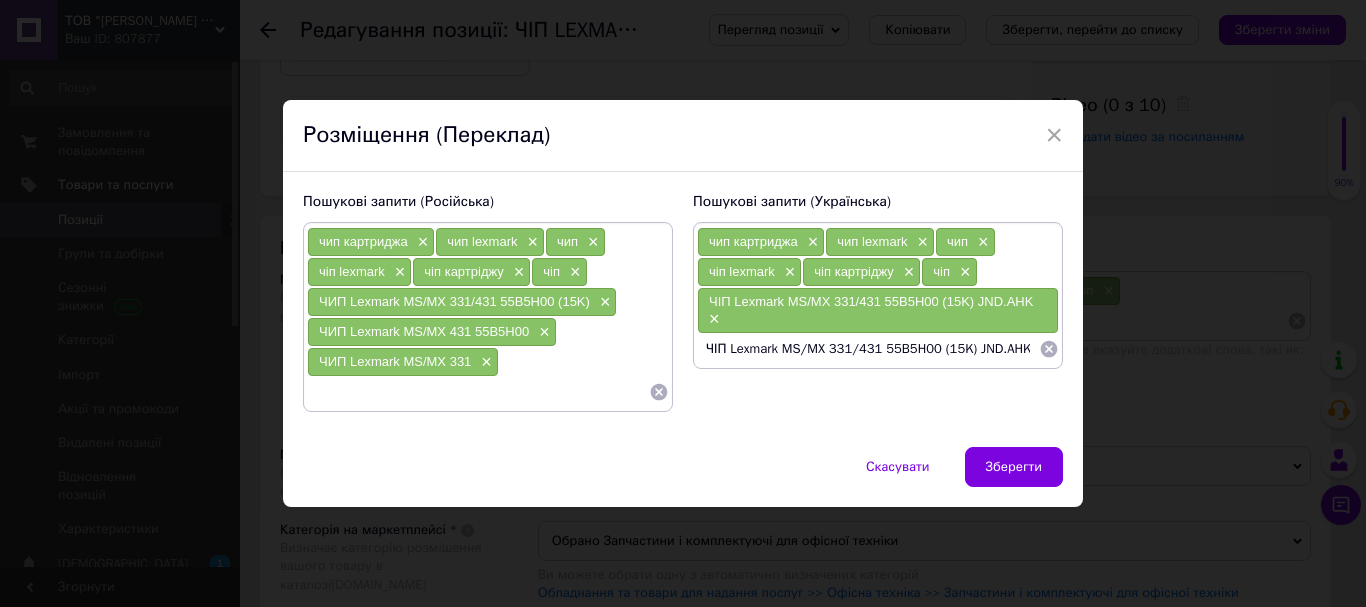drag, startPoint x: 852, startPoint y: 349, endPoint x: 827, endPoint y: 348, distance: 25.019993 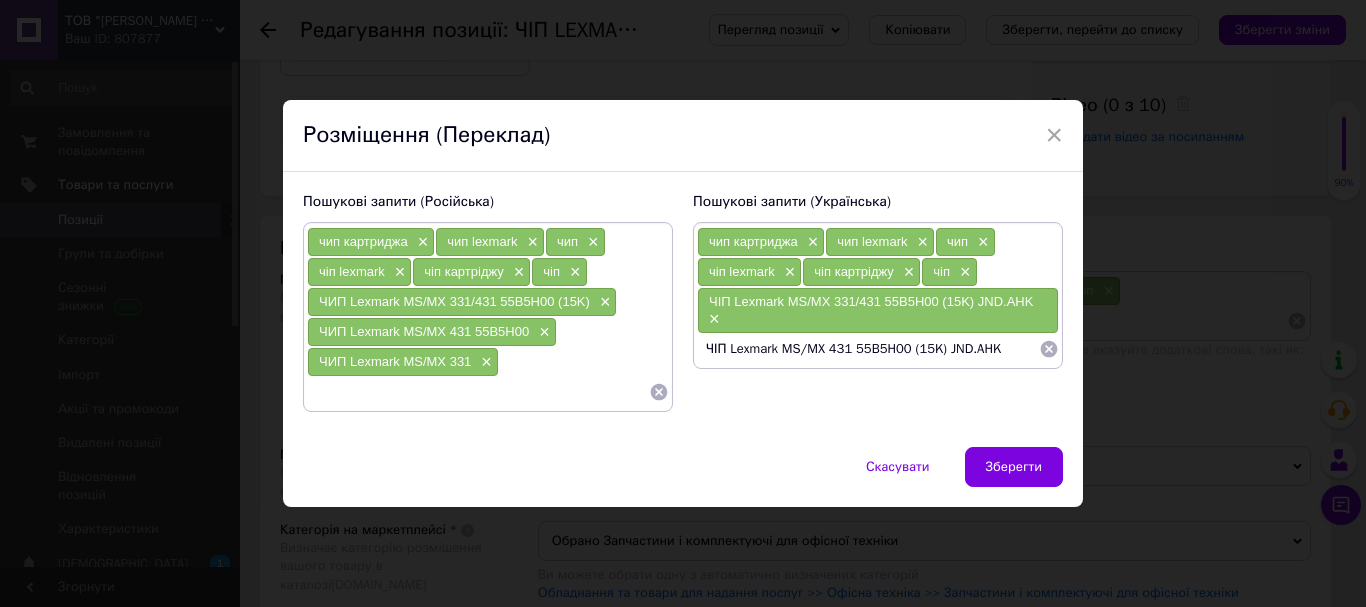 drag, startPoint x: 905, startPoint y: 351, endPoint x: 996, endPoint y: 347, distance: 91.08787 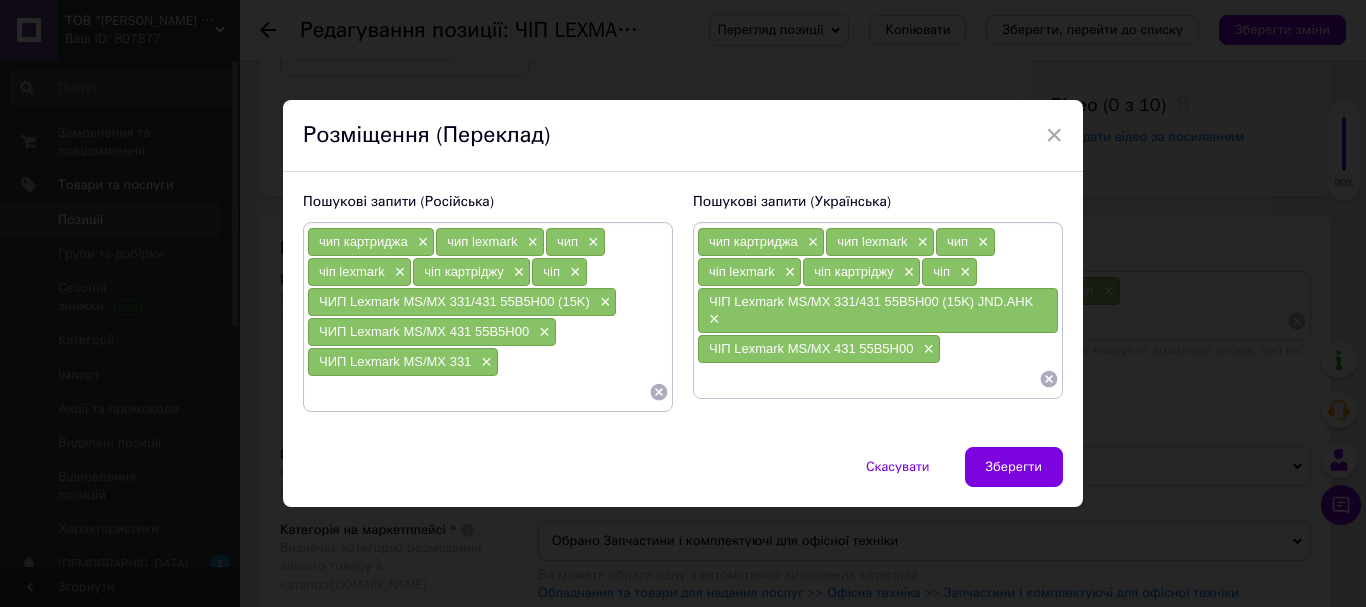 click at bounding box center [868, 379] 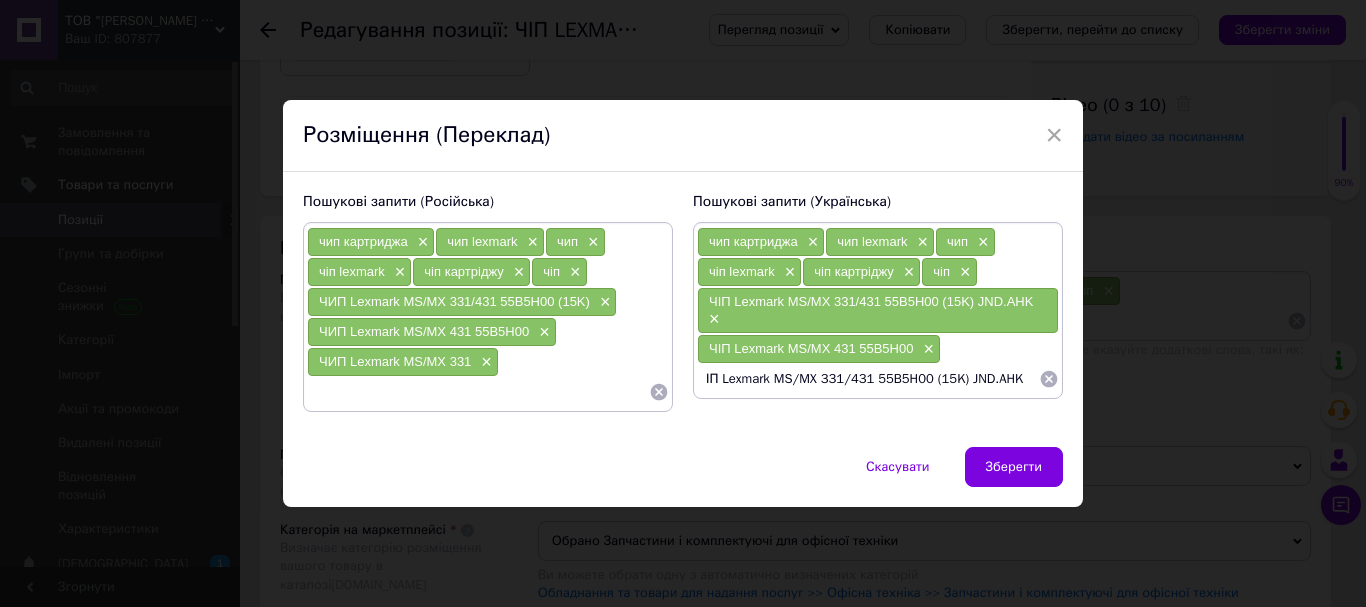 drag, startPoint x: 840, startPoint y: 377, endPoint x: 862, endPoint y: 377, distance: 22 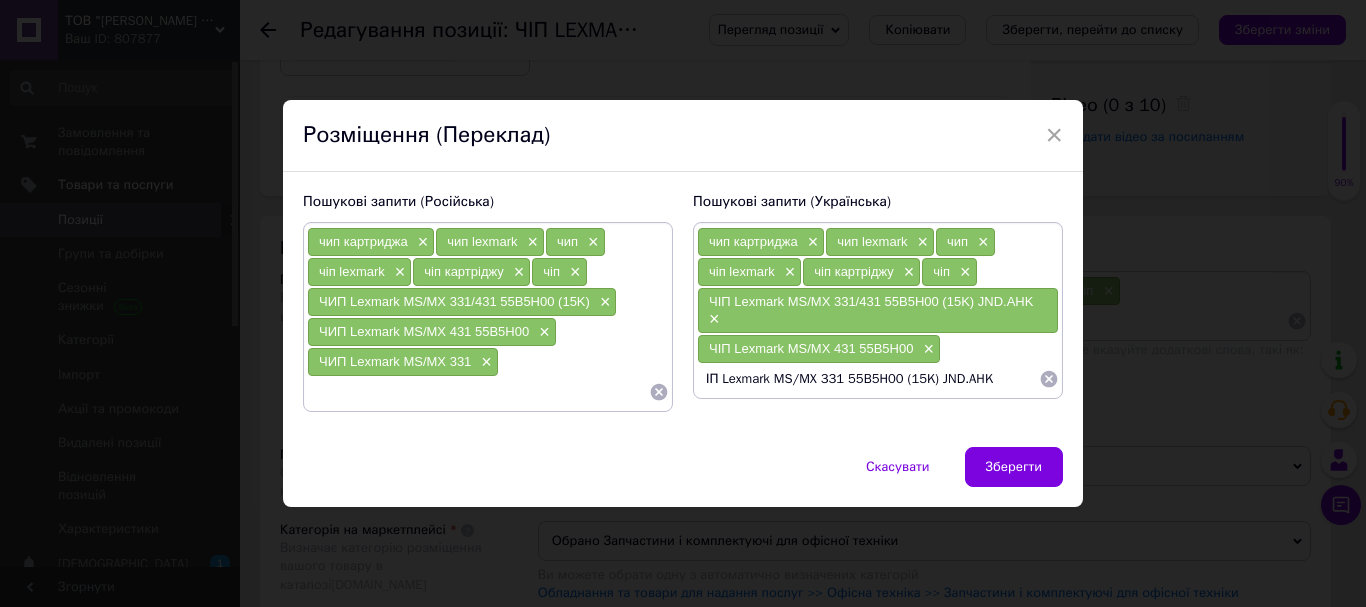drag, startPoint x: 897, startPoint y: 379, endPoint x: 991, endPoint y: 379, distance: 94 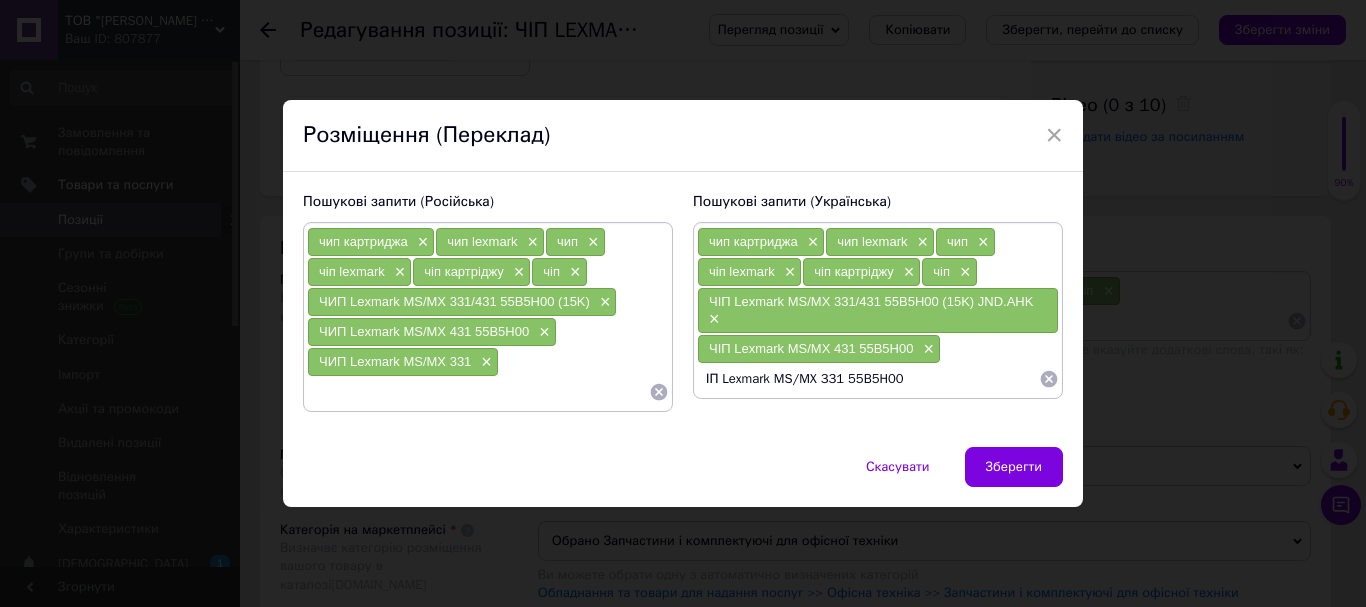 type 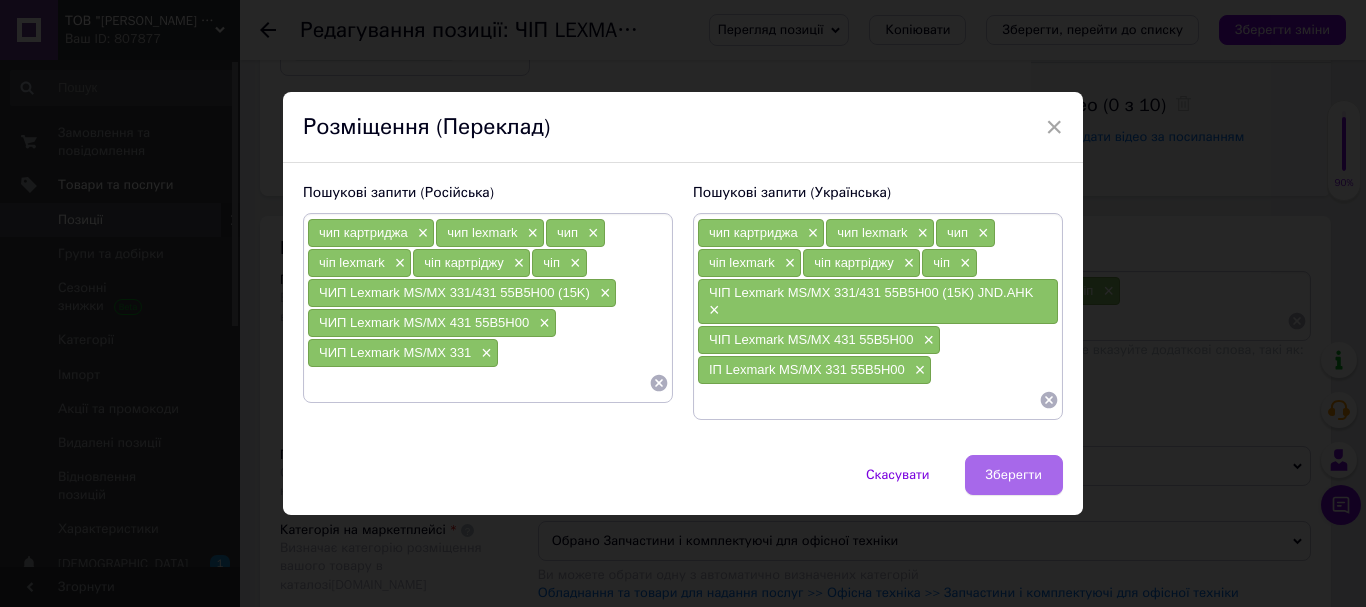 click on "Зберегти" at bounding box center (1014, 475) 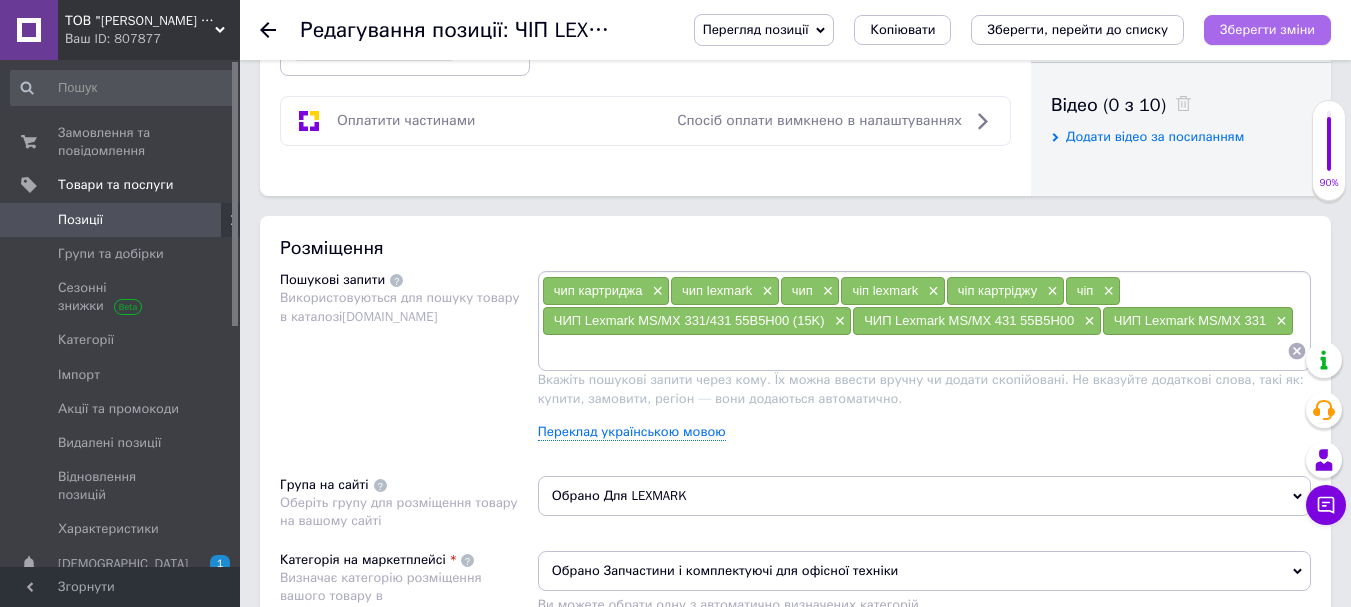 click on "Зберегти зміни" at bounding box center (1267, 29) 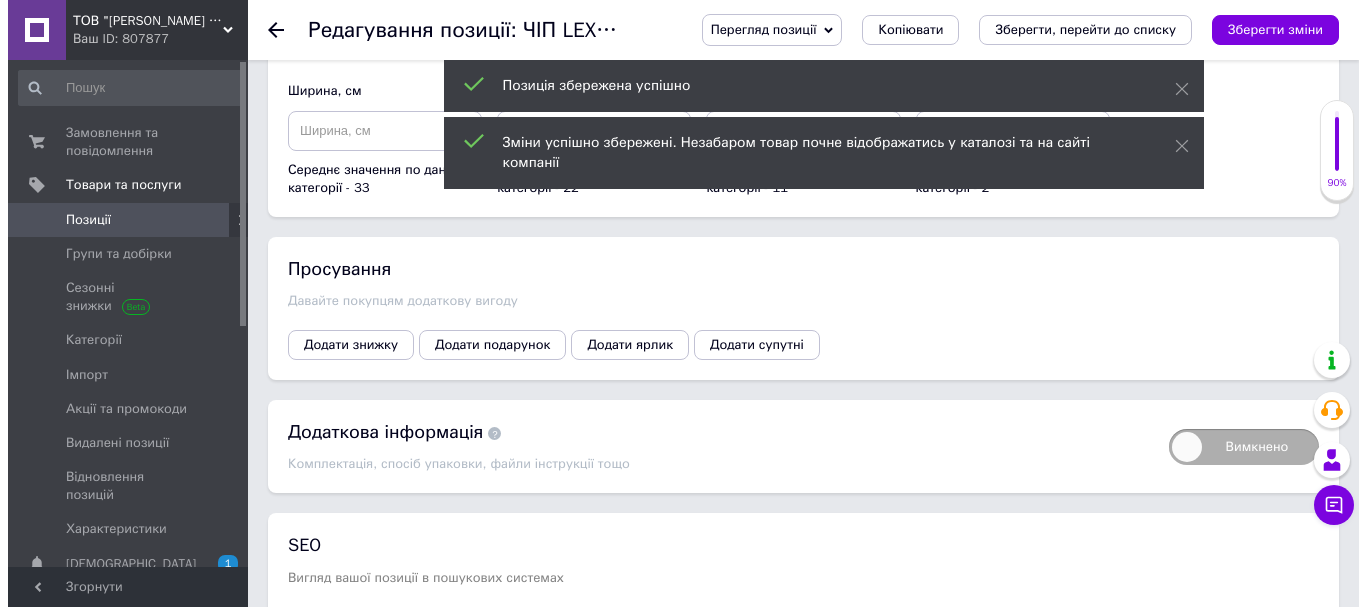 scroll, scrollTop: 2100, scrollLeft: 0, axis: vertical 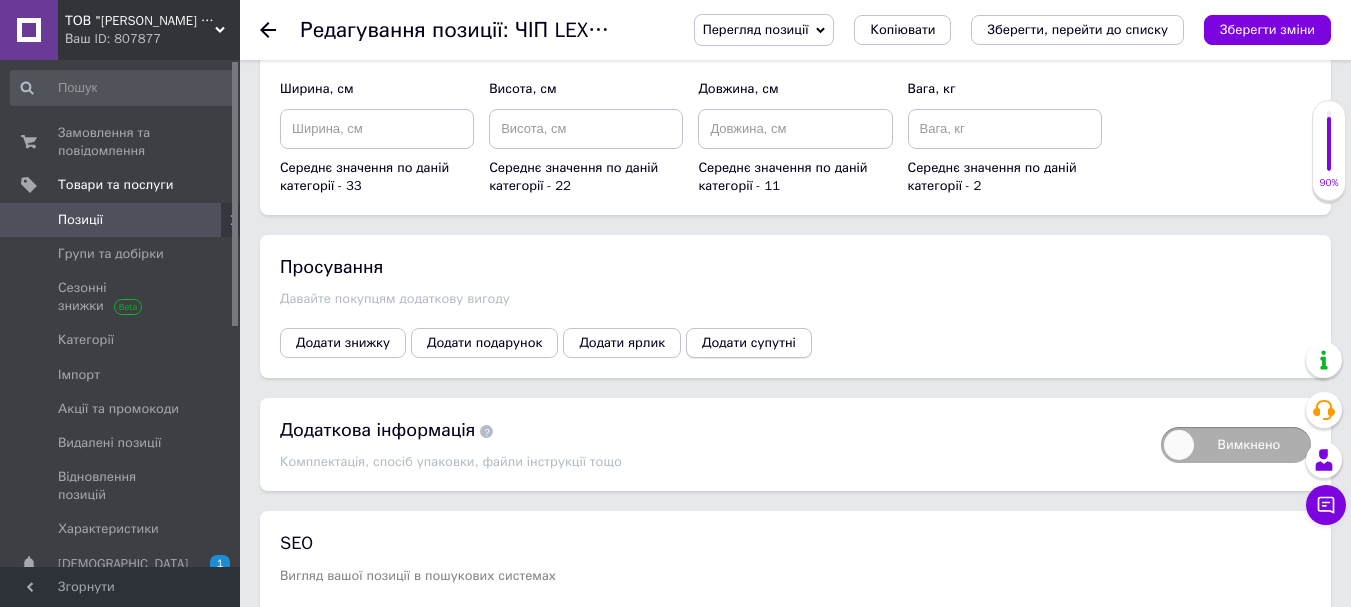 click on "Додати супутні" at bounding box center [749, 343] 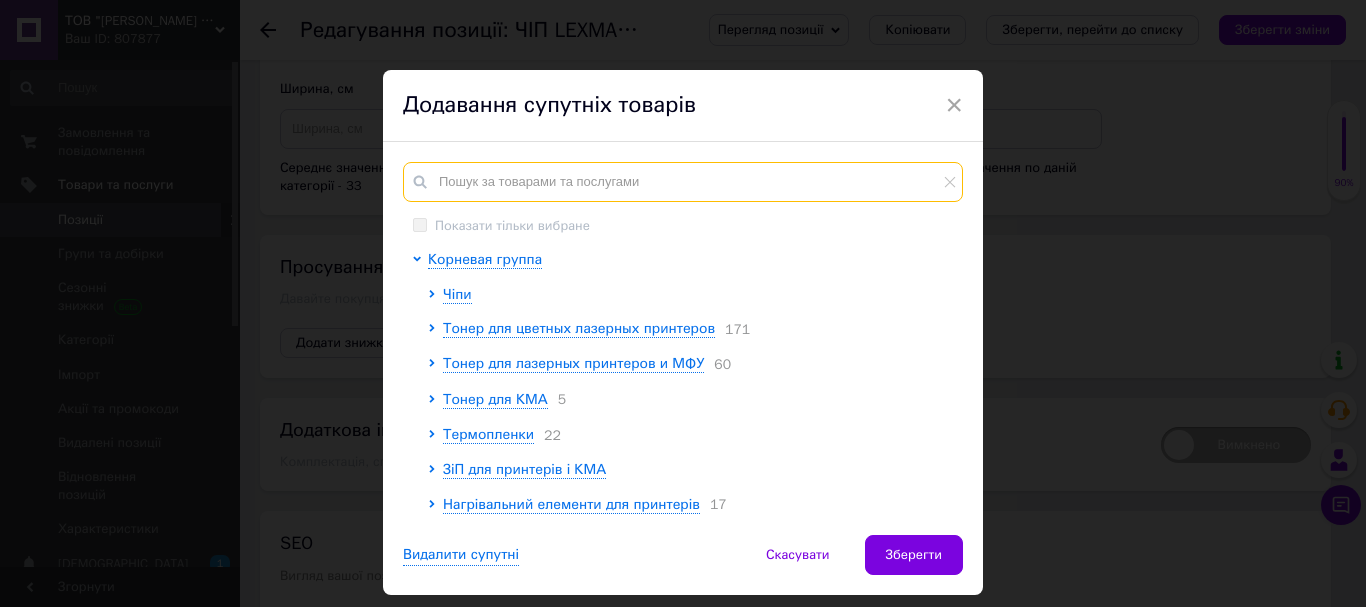 click at bounding box center [683, 182] 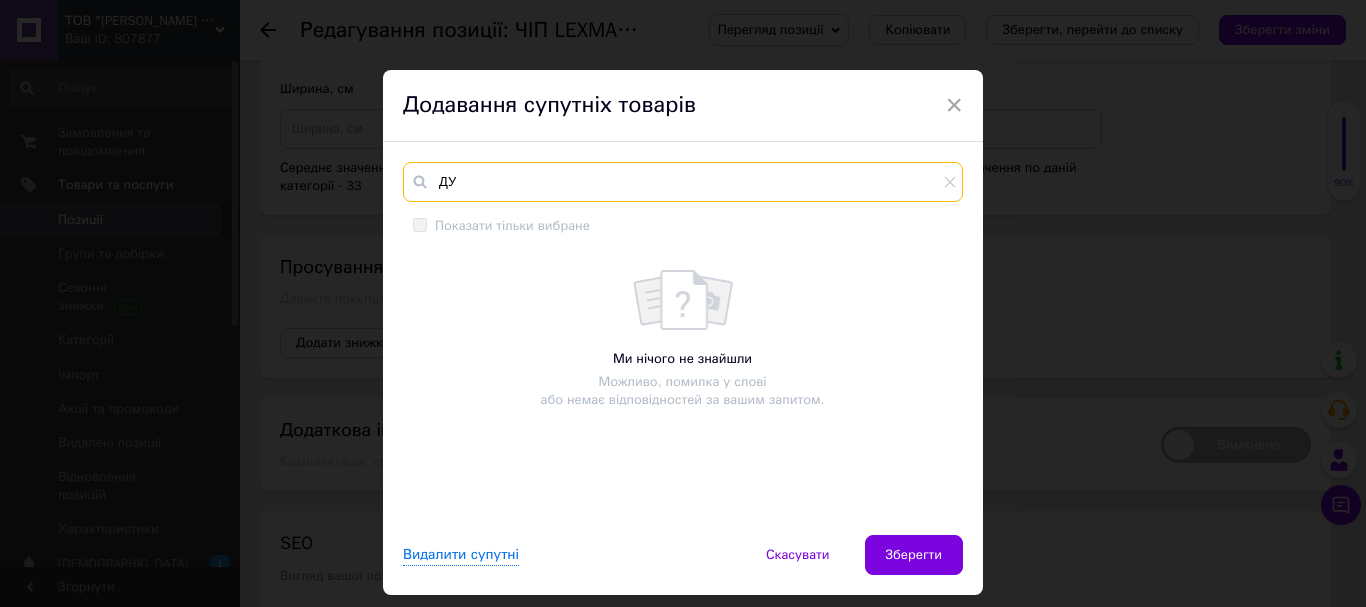 type on "Д" 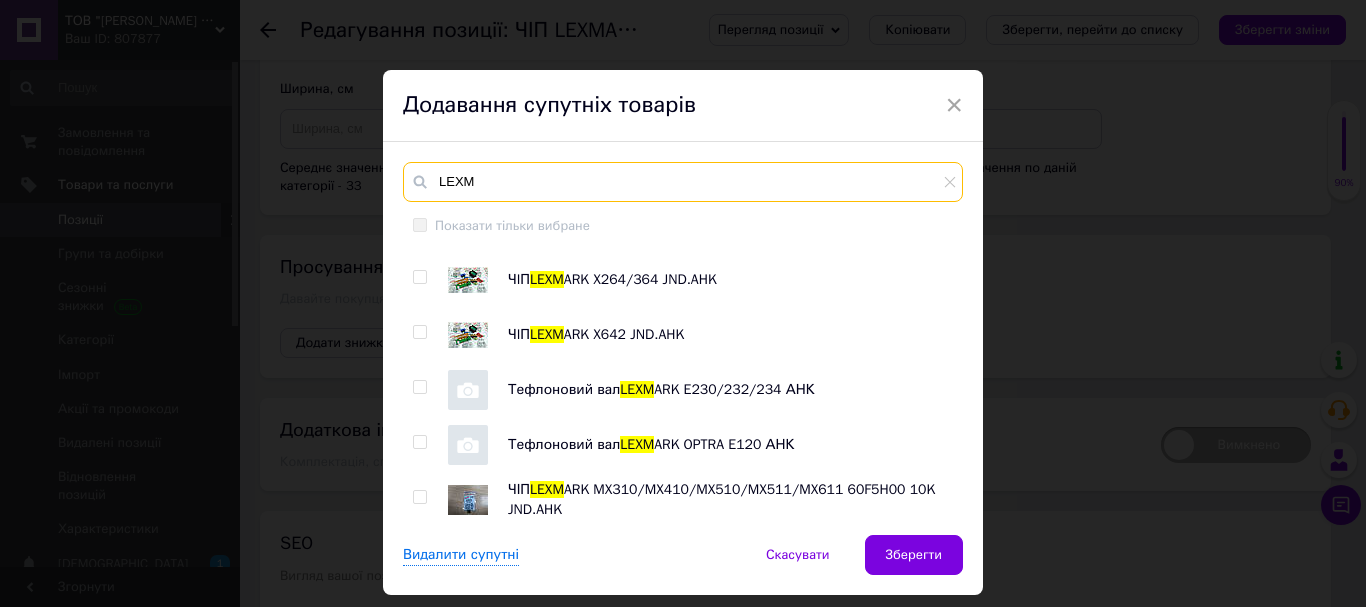 scroll, scrollTop: 200, scrollLeft: 0, axis: vertical 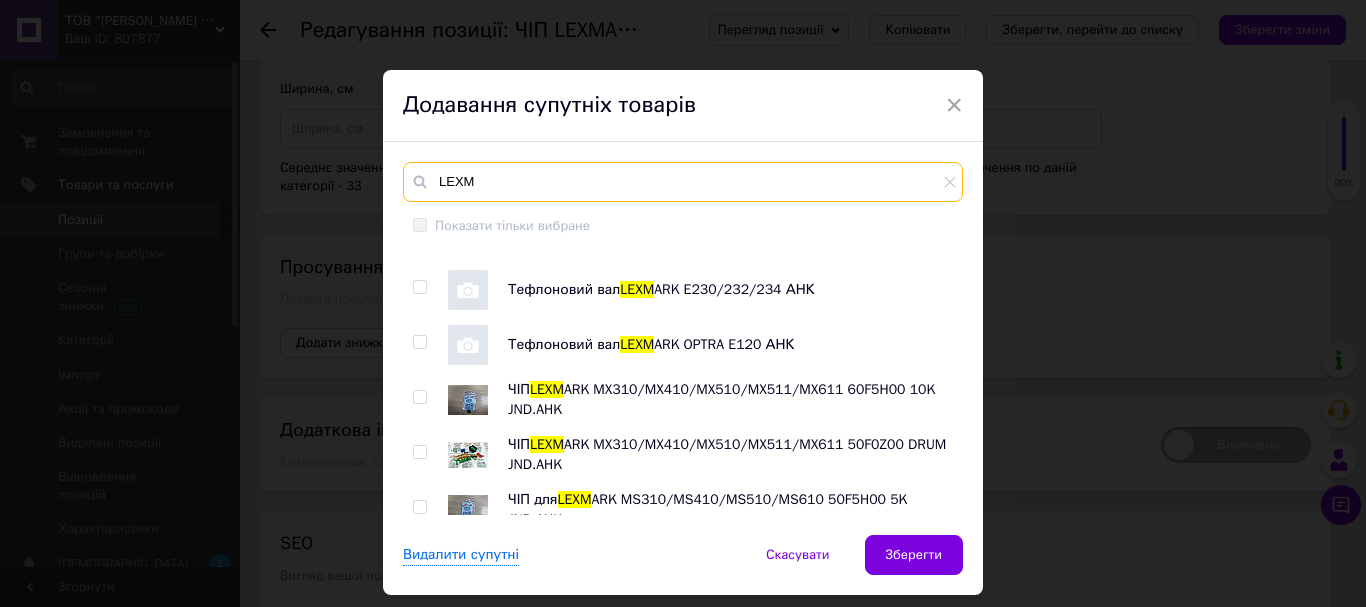type on "LEXM" 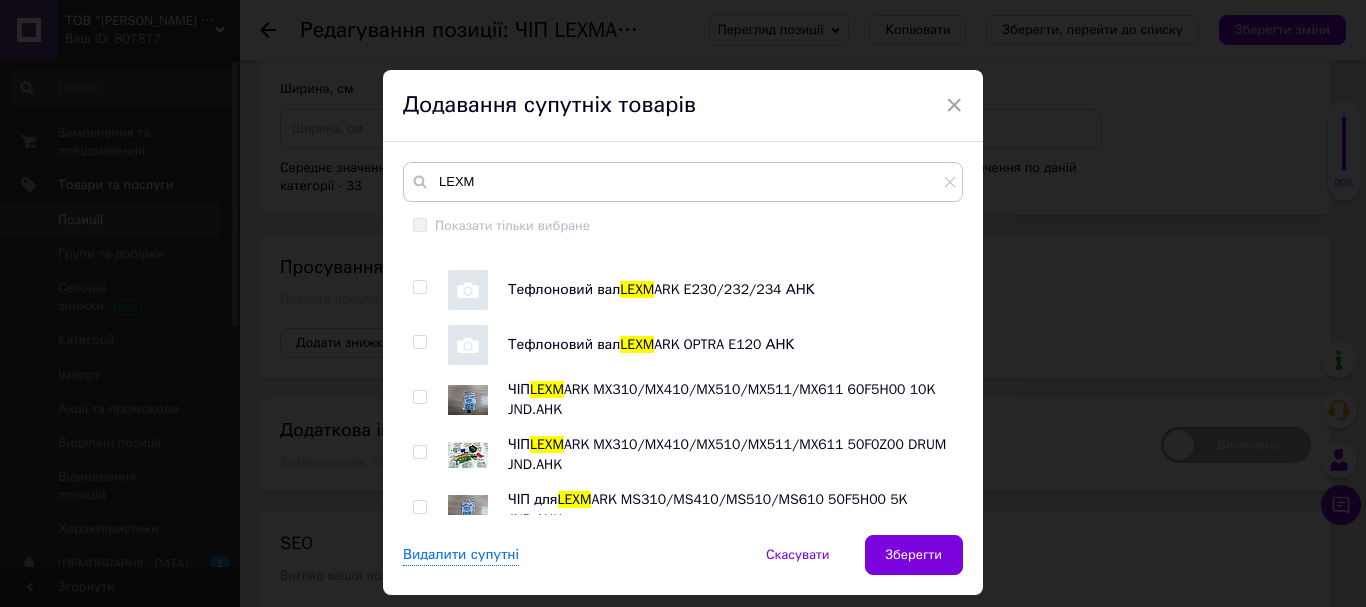 drag, startPoint x: 413, startPoint y: 287, endPoint x: 424, endPoint y: 305, distance: 21.095022 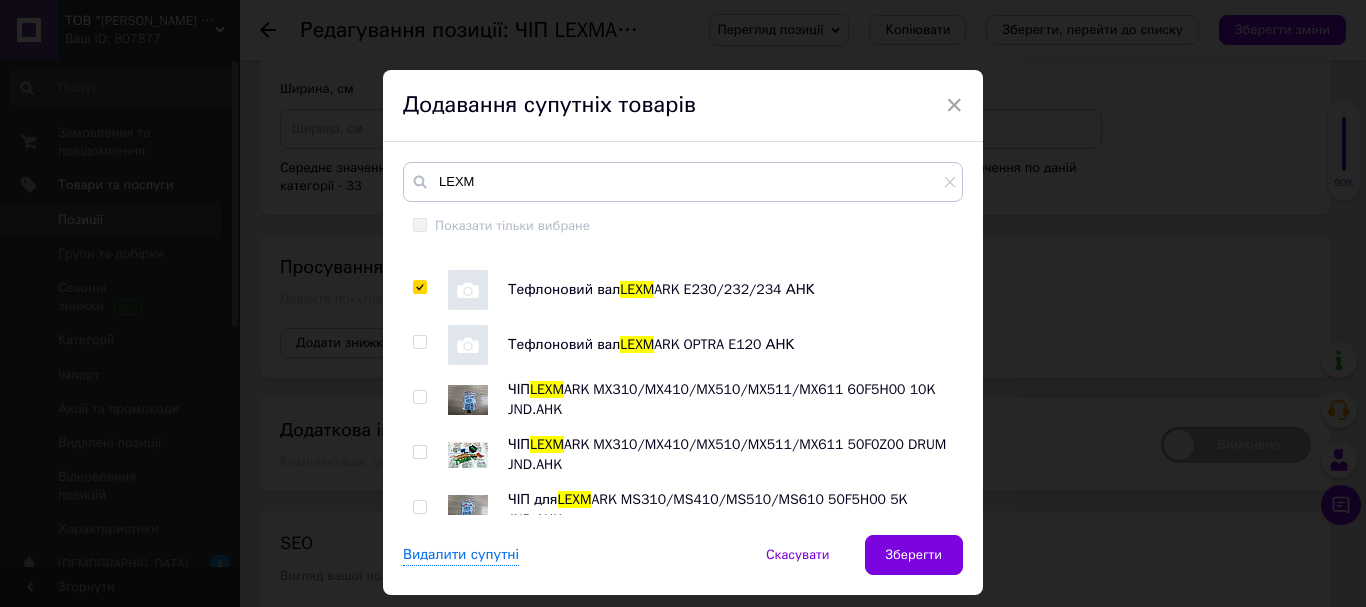 checkbox on "true" 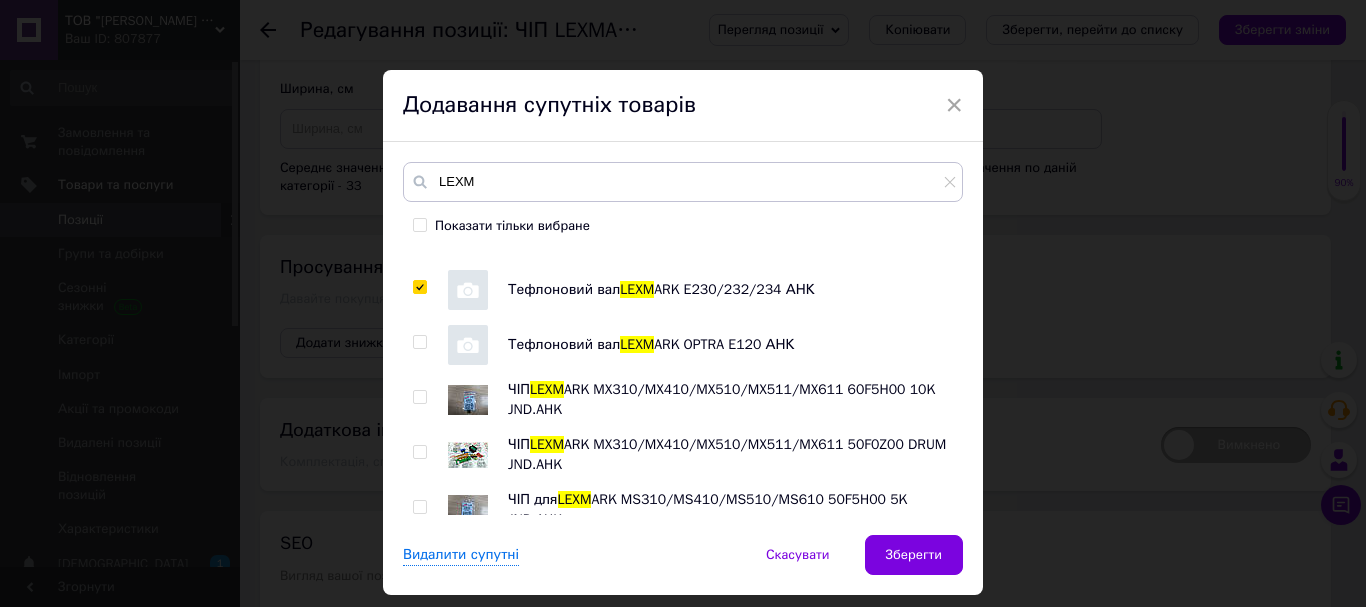 drag, startPoint x: 417, startPoint y: 336, endPoint x: 420, endPoint y: 365, distance: 29.15476 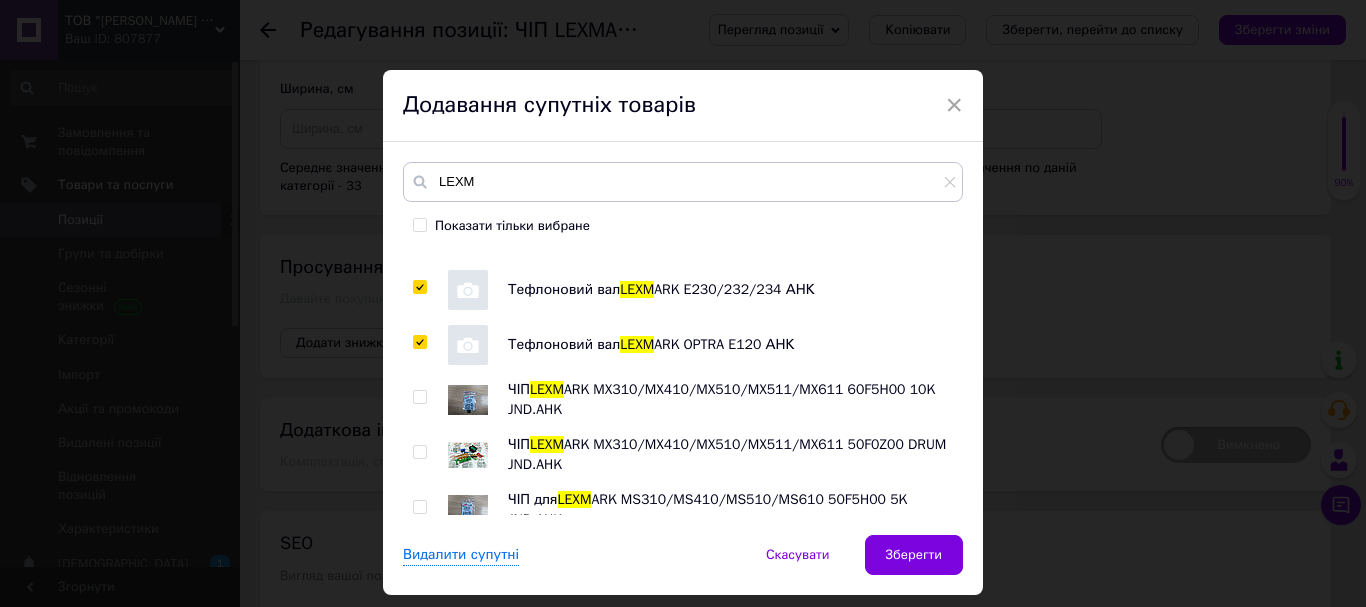 checkbox on "true" 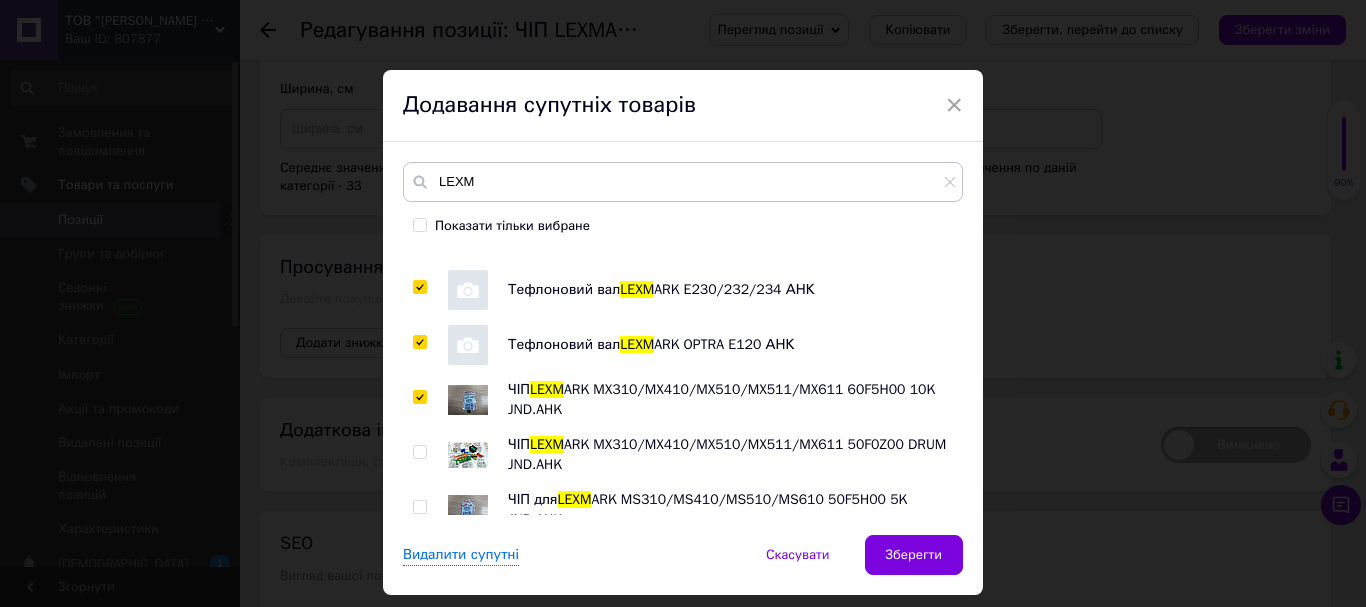 checkbox on "true" 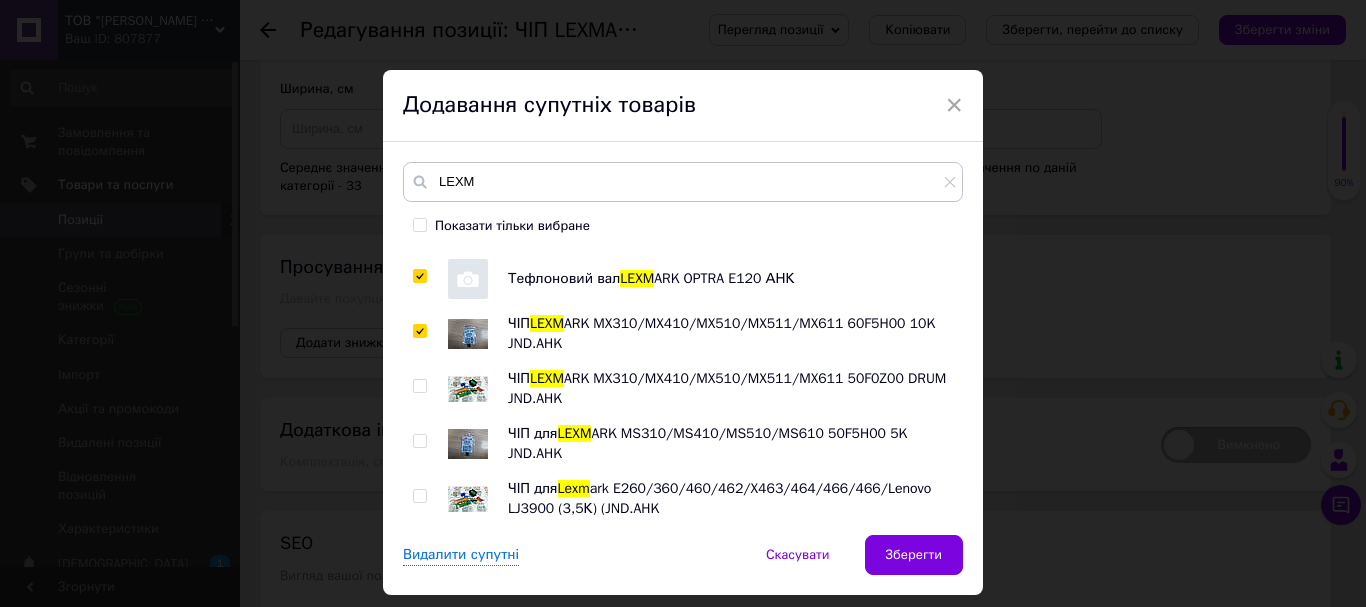 scroll, scrollTop: 300, scrollLeft: 0, axis: vertical 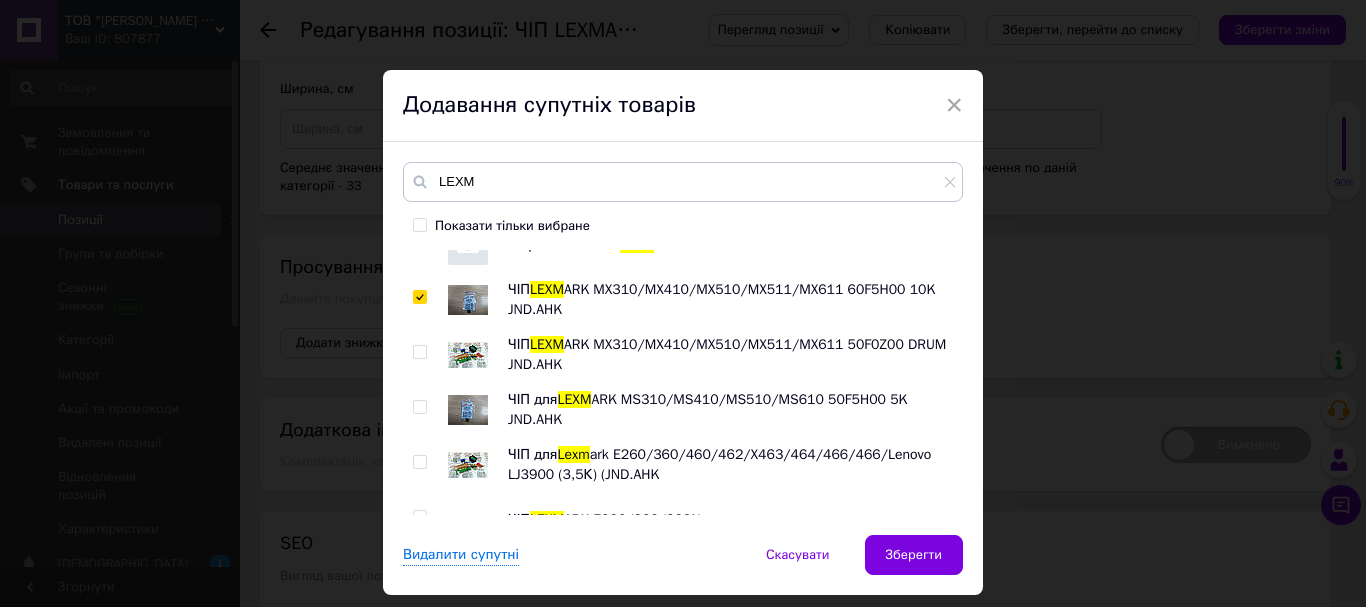click at bounding box center [419, 352] 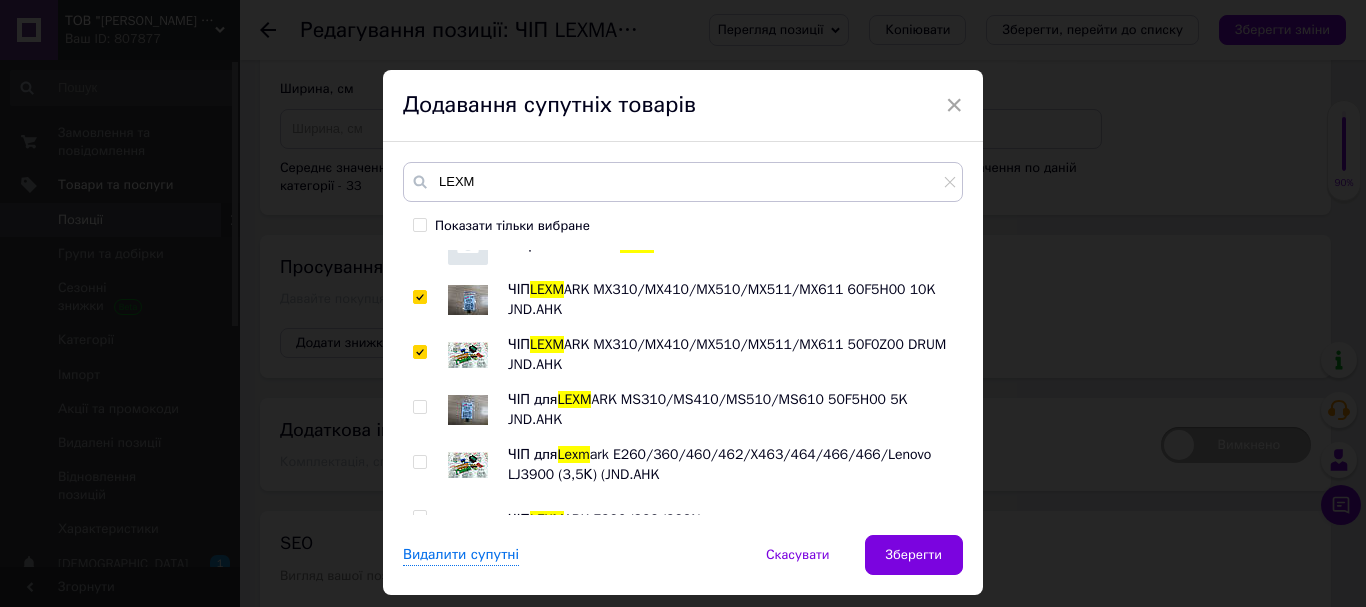 checkbox on "true" 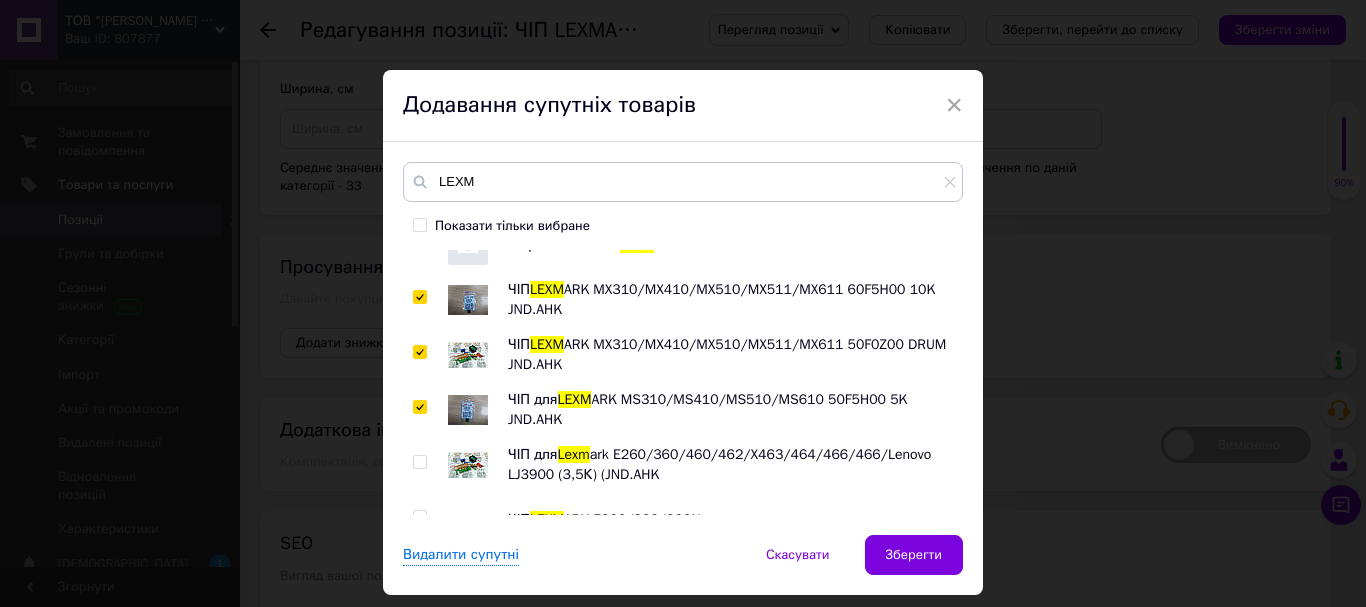checkbox on "true" 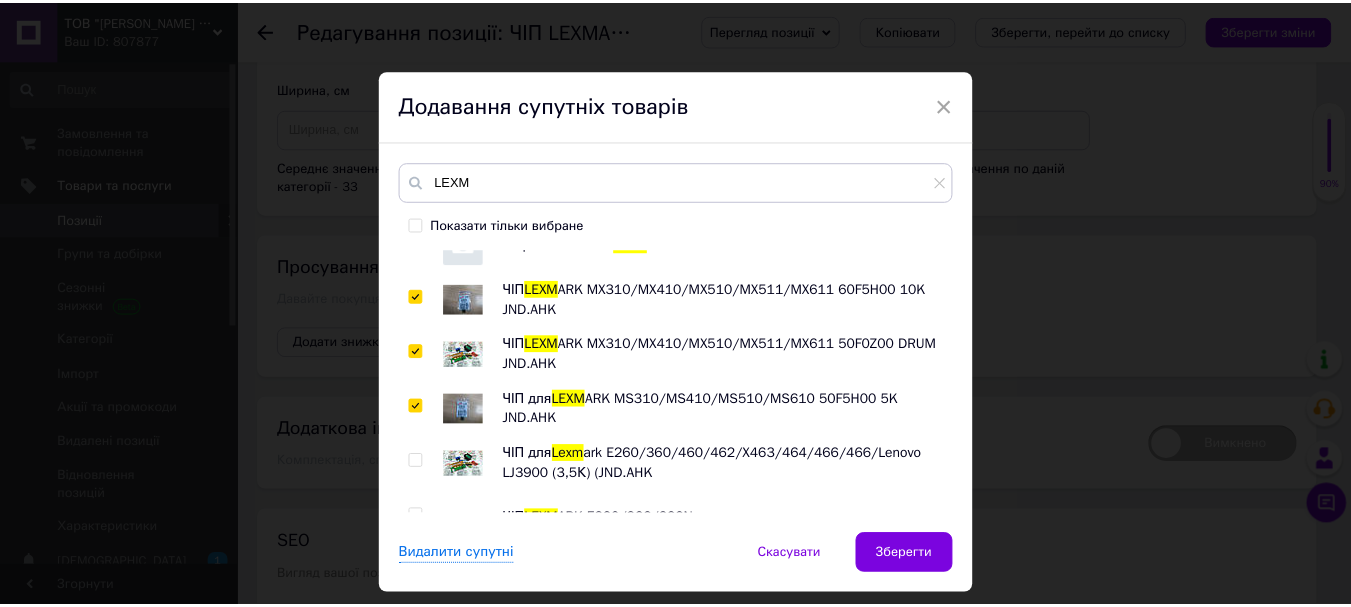 scroll, scrollTop: 400, scrollLeft: 0, axis: vertical 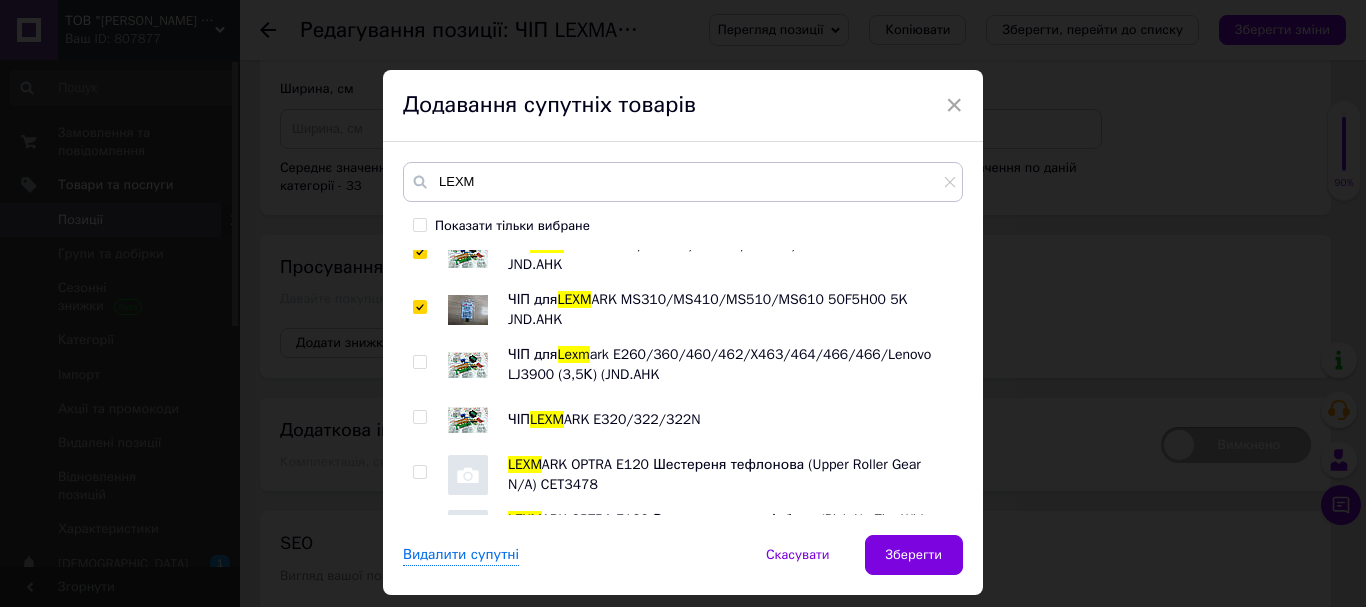 click at bounding box center (419, 362) 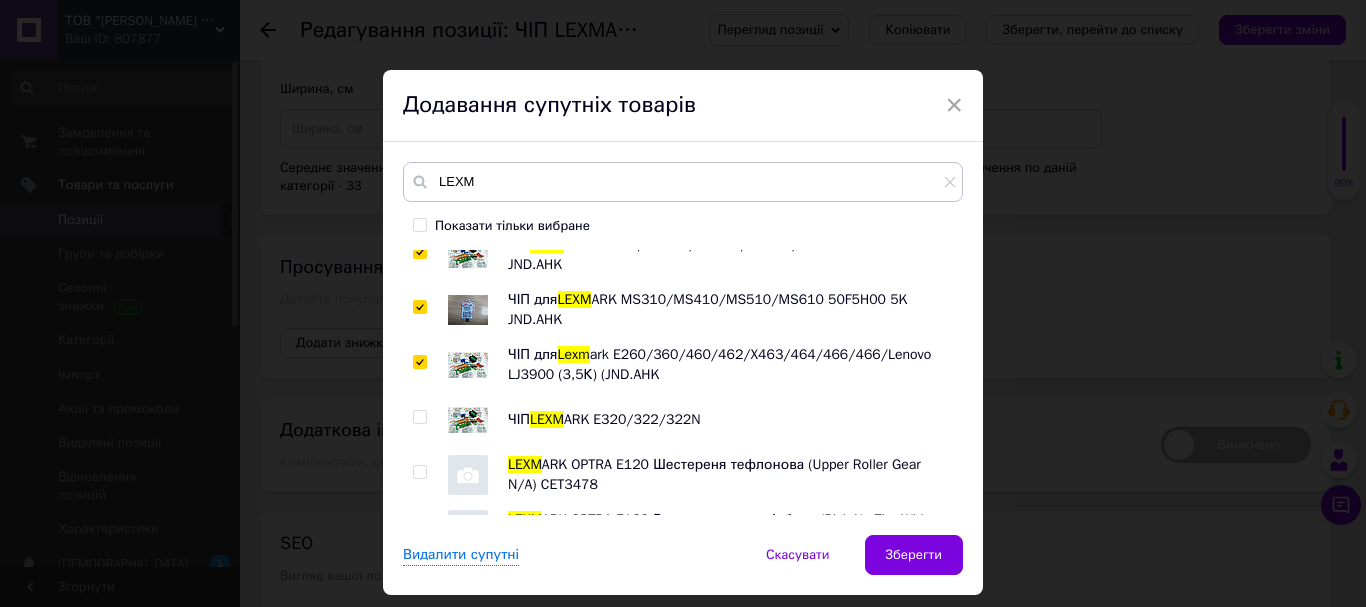checkbox on "true" 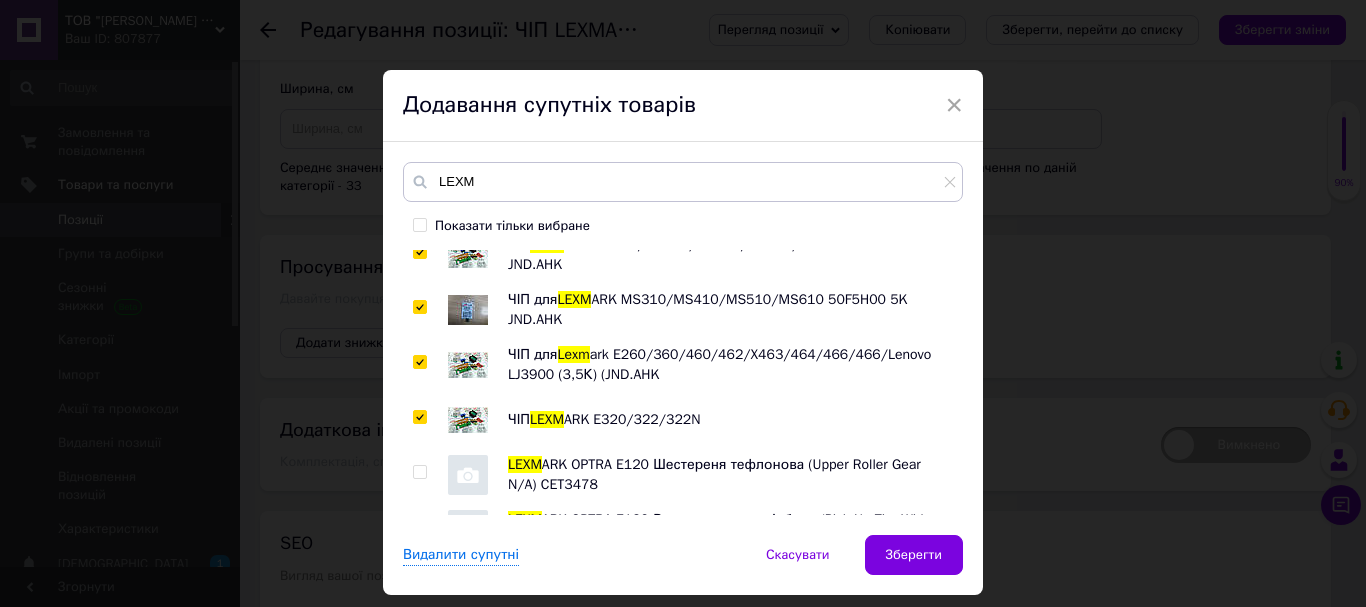 checkbox on "true" 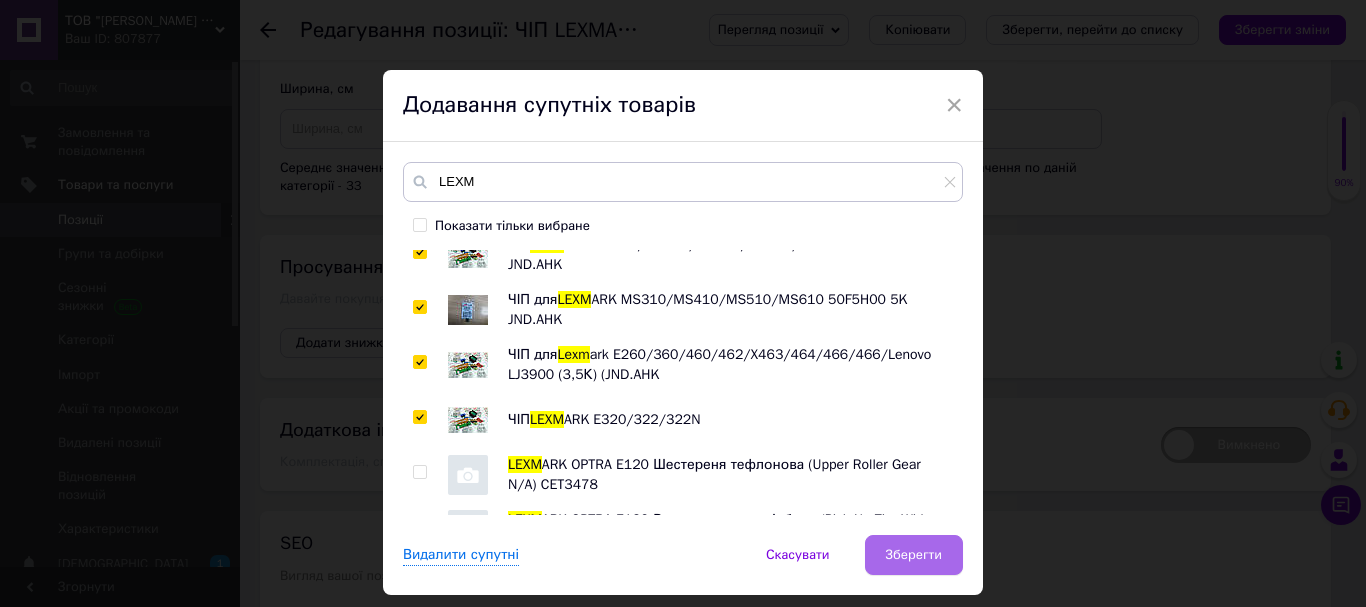 click on "Зберегти" at bounding box center (914, 555) 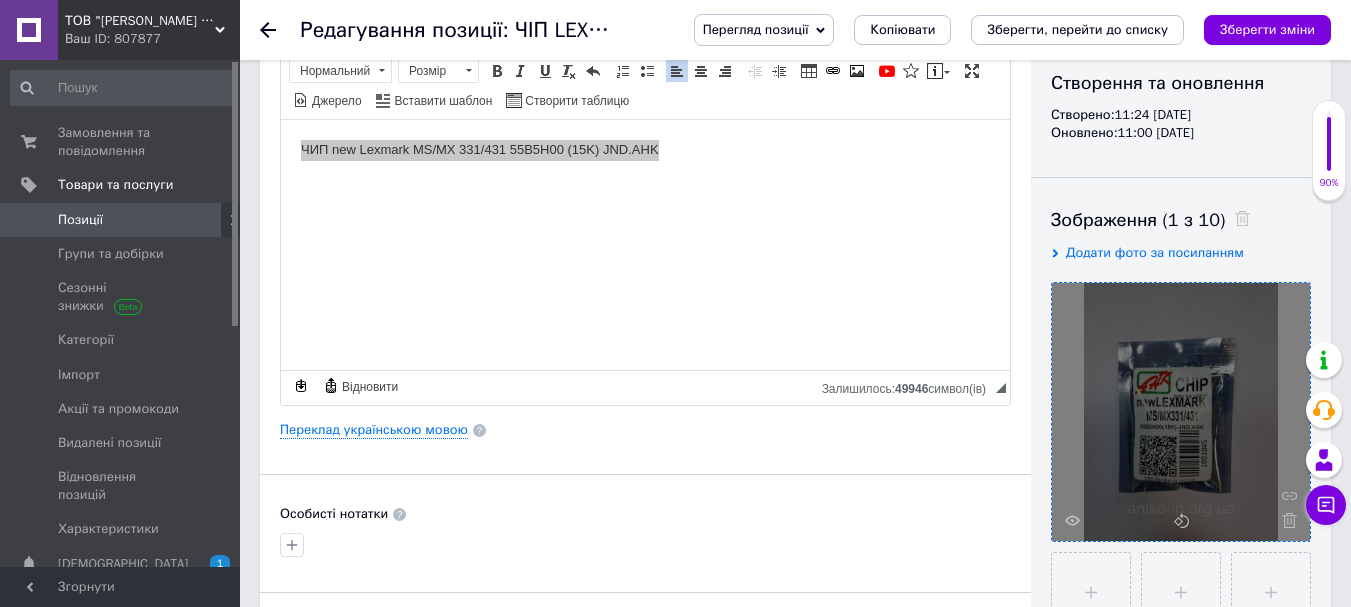 scroll, scrollTop: 0, scrollLeft: 0, axis: both 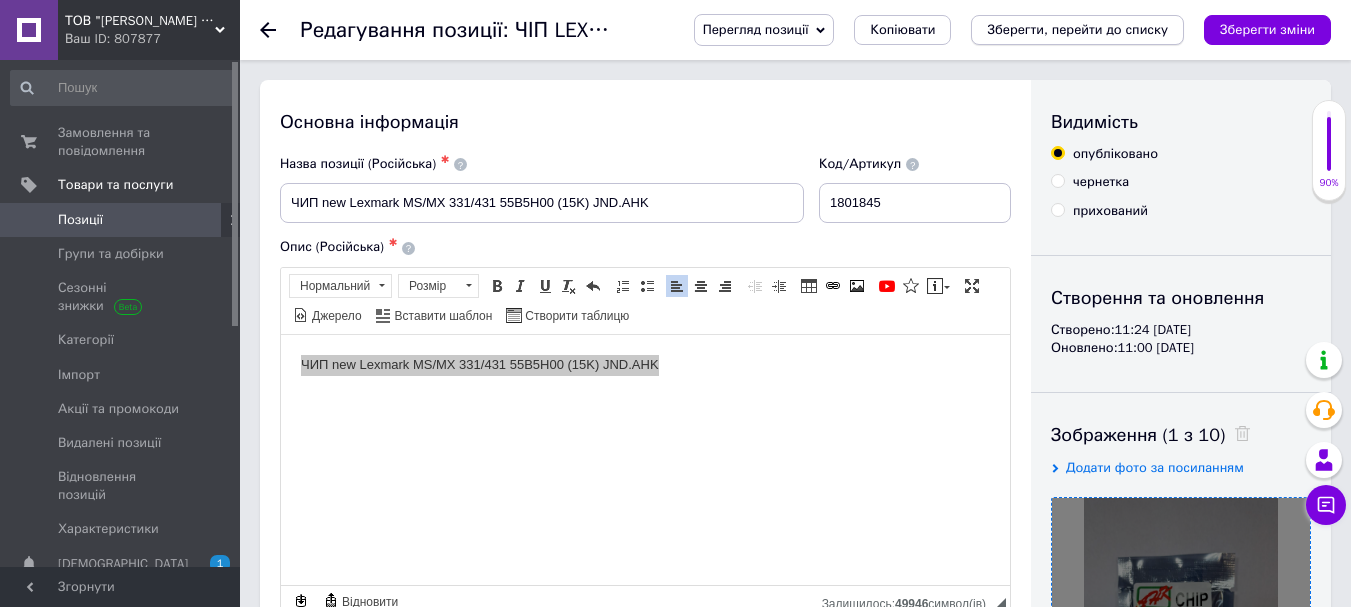 click on "Зберегти, перейти до списку" at bounding box center (1077, 29) 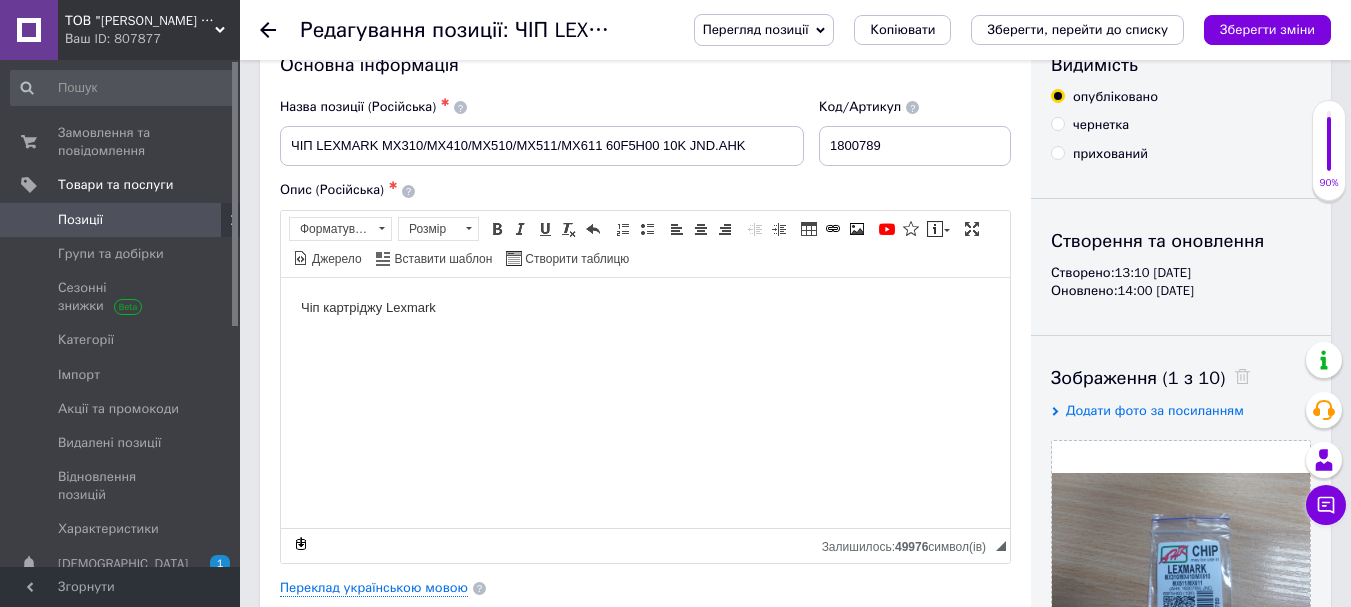 scroll, scrollTop: 0, scrollLeft: 0, axis: both 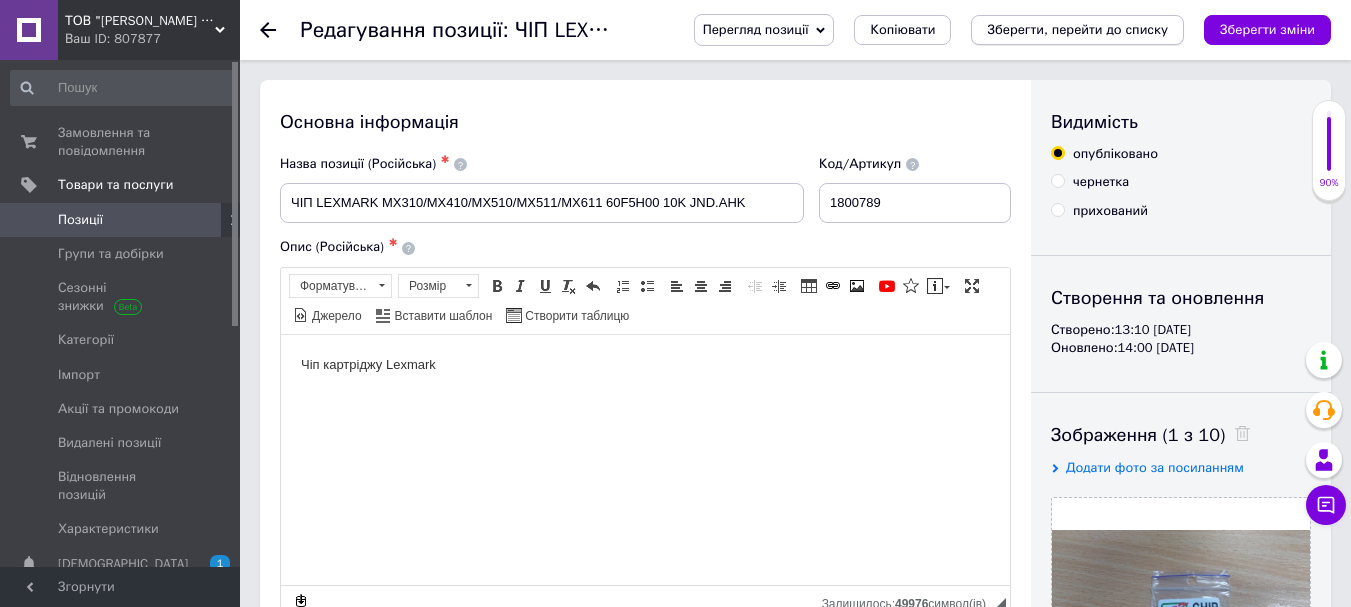 click on "Зберегти, перейти до списку" at bounding box center (1077, 29) 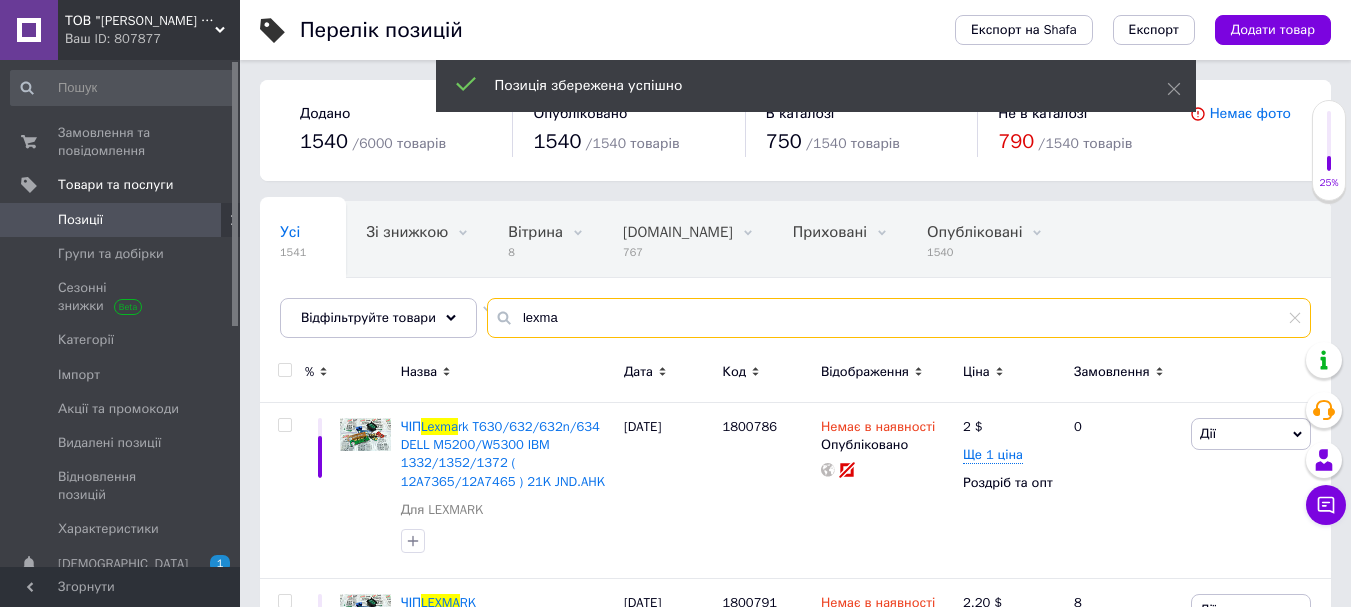 drag, startPoint x: 588, startPoint y: 312, endPoint x: 490, endPoint y: 310, distance: 98.02041 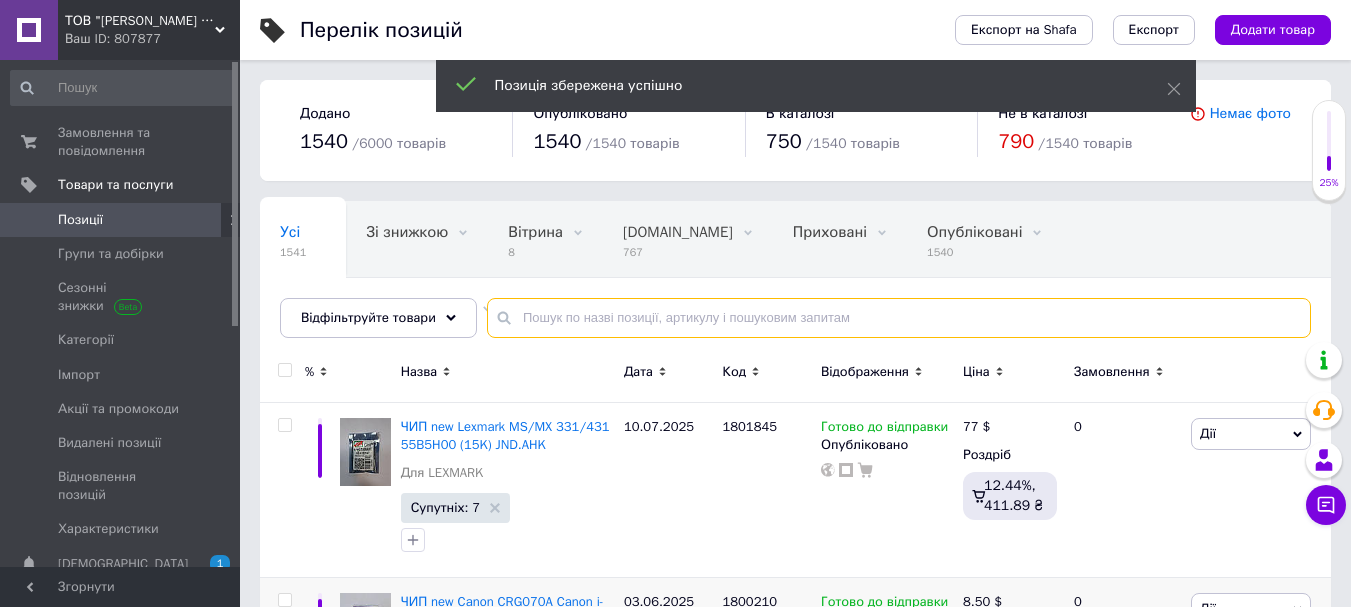 type 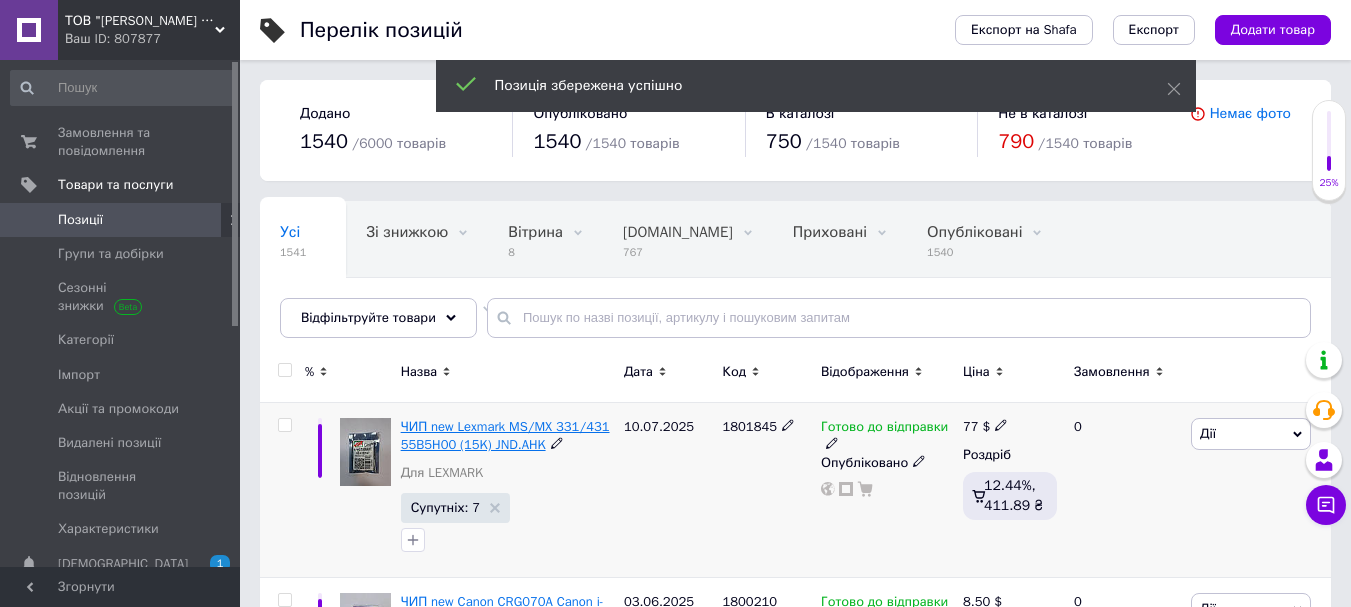 click on "ЧИП new Lexmark MS/MX 331/431 55B5H00 (15K) JND.AHK" at bounding box center (505, 435) 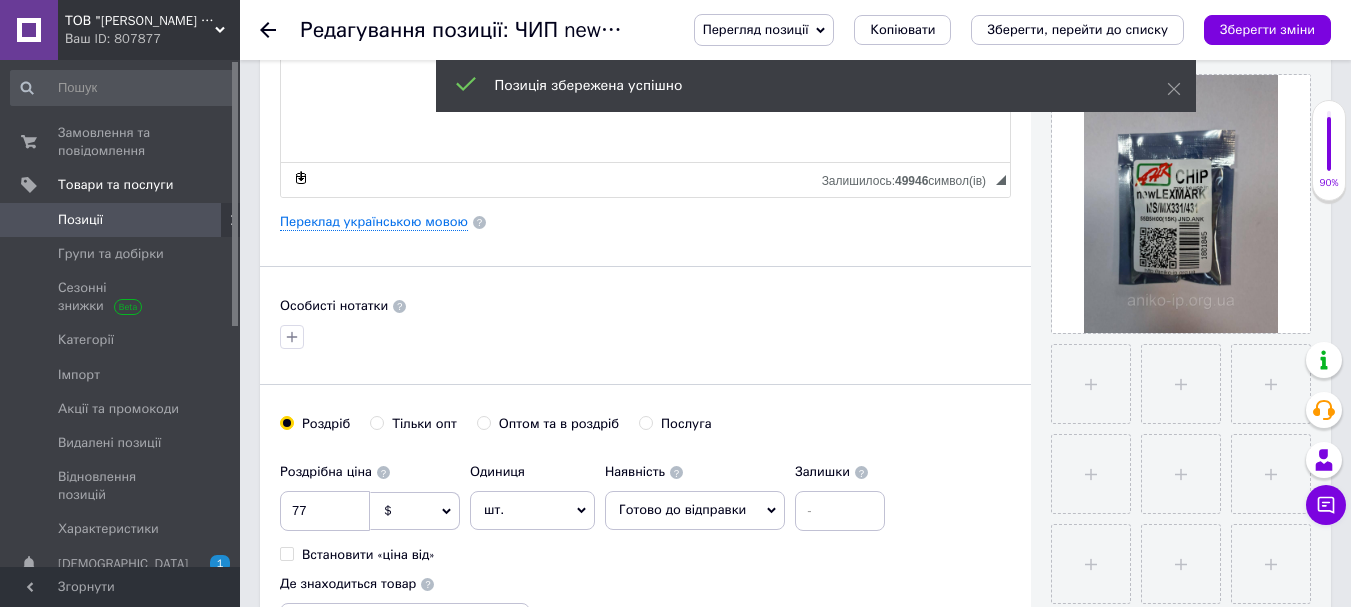 scroll, scrollTop: 600, scrollLeft: 0, axis: vertical 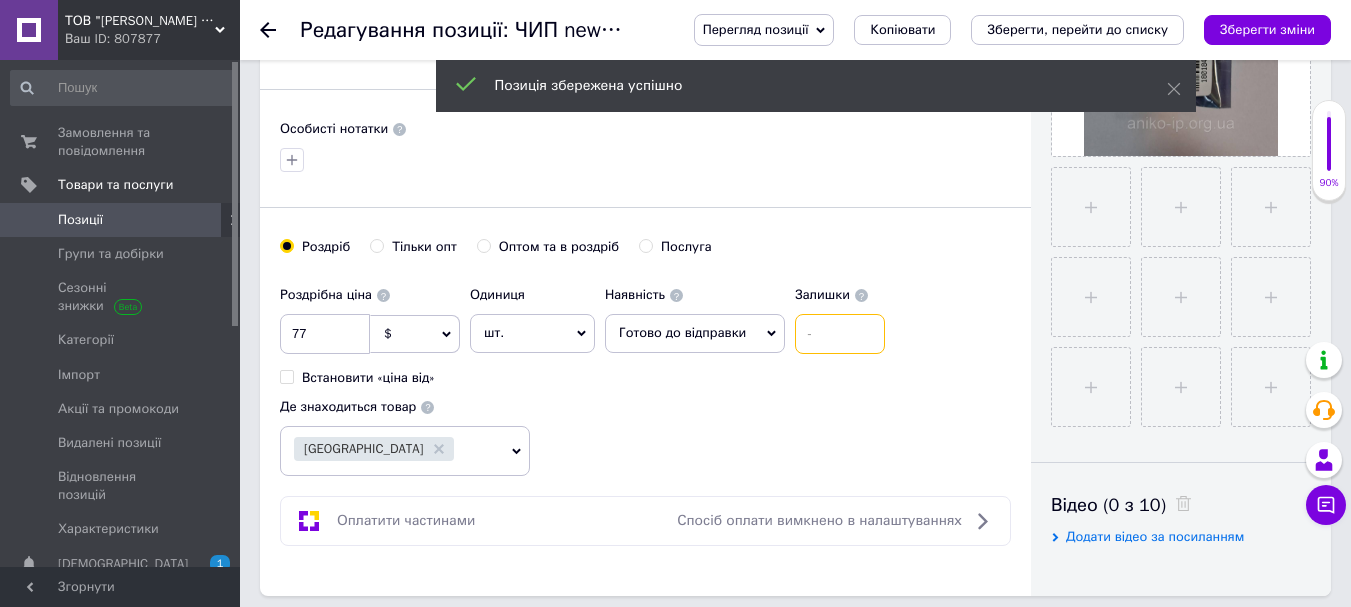 drag, startPoint x: 828, startPoint y: 326, endPoint x: 779, endPoint y: 333, distance: 49.497475 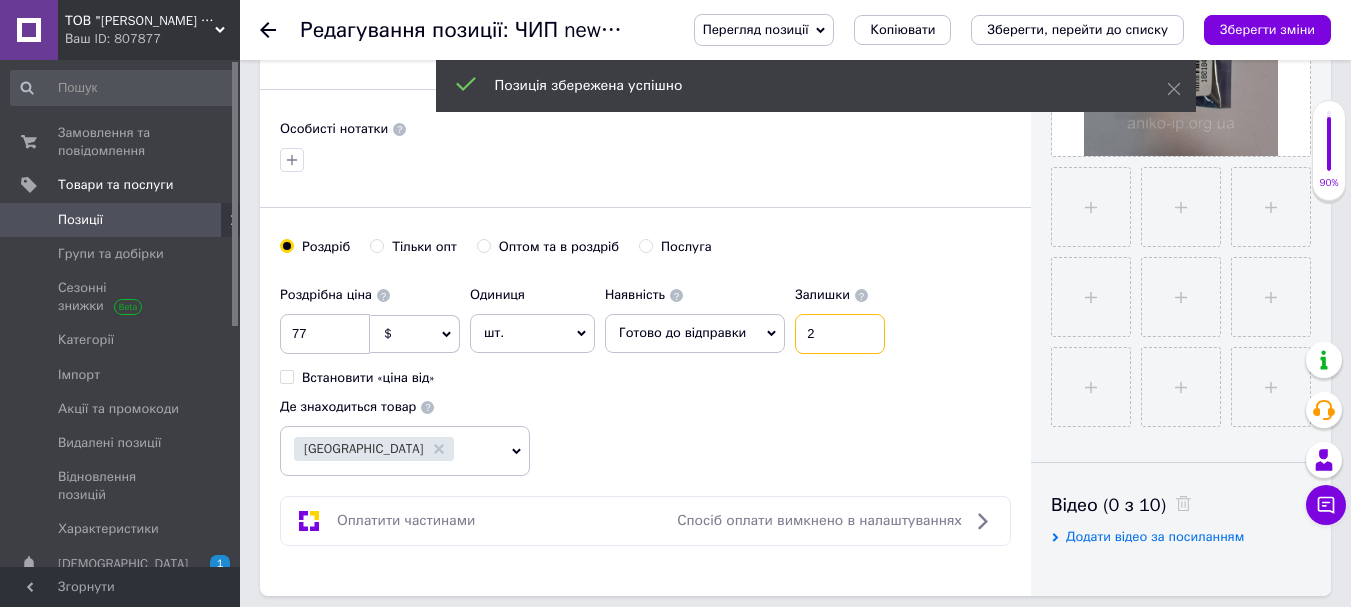 type on "2" 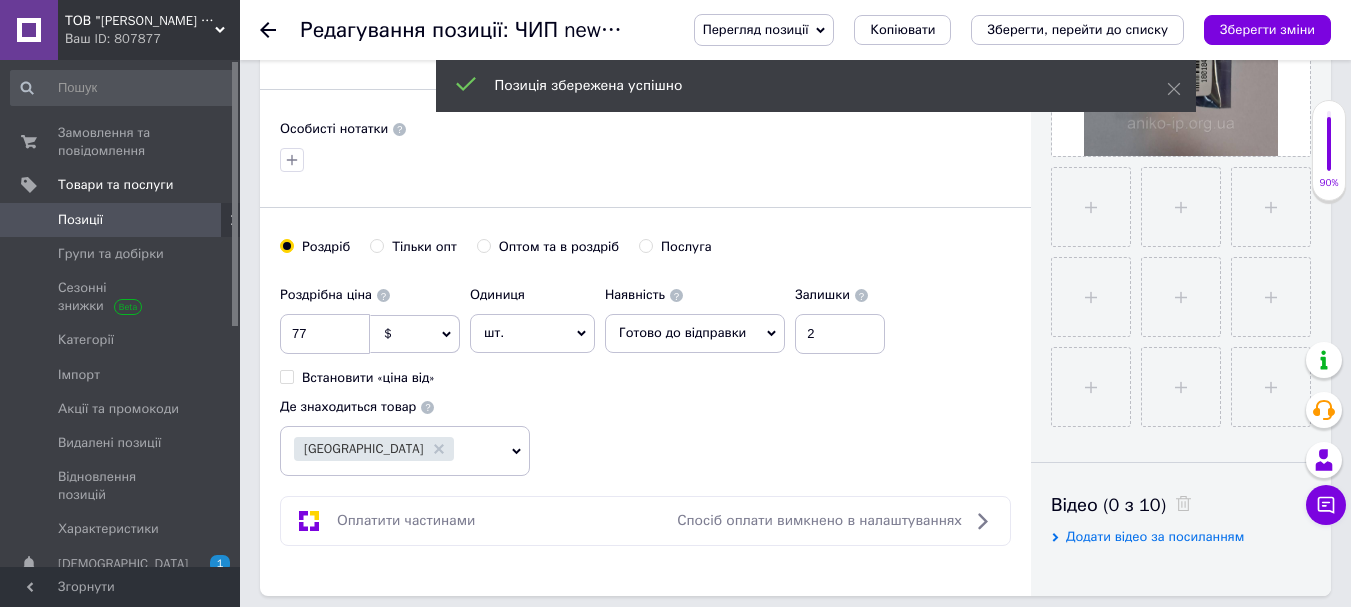 drag, startPoint x: 953, startPoint y: 266, endPoint x: 981, endPoint y: 226, distance: 48.82622 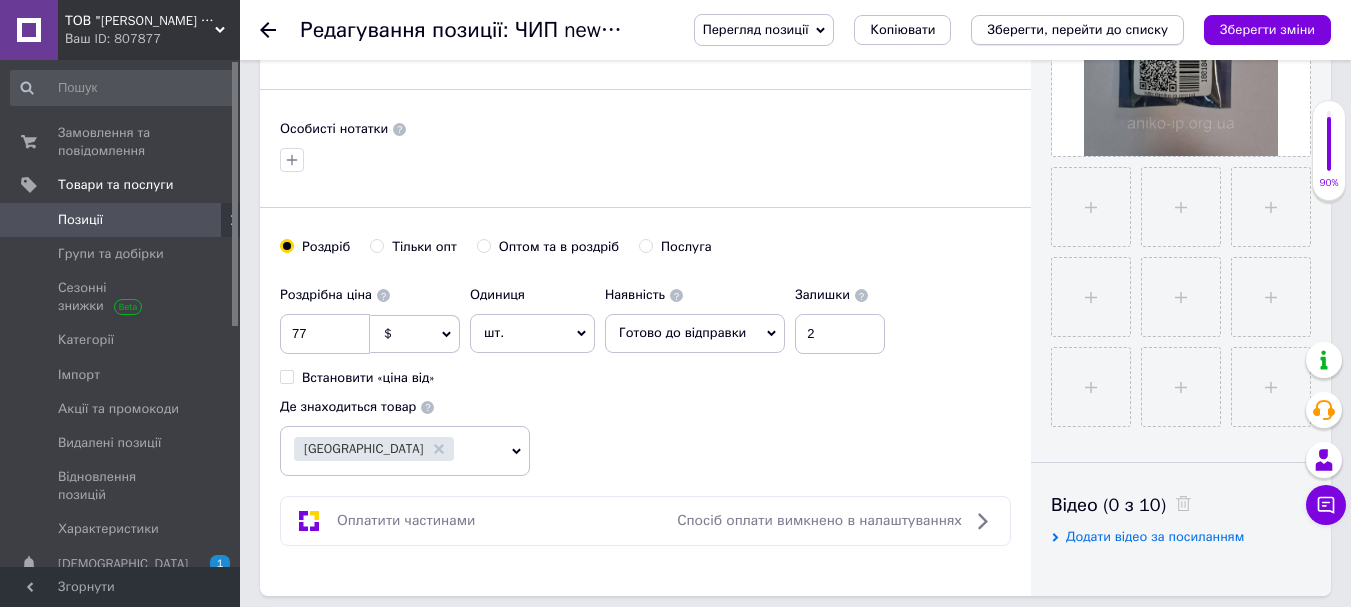 click on "Зберегти, перейти до списку" at bounding box center (1077, 29) 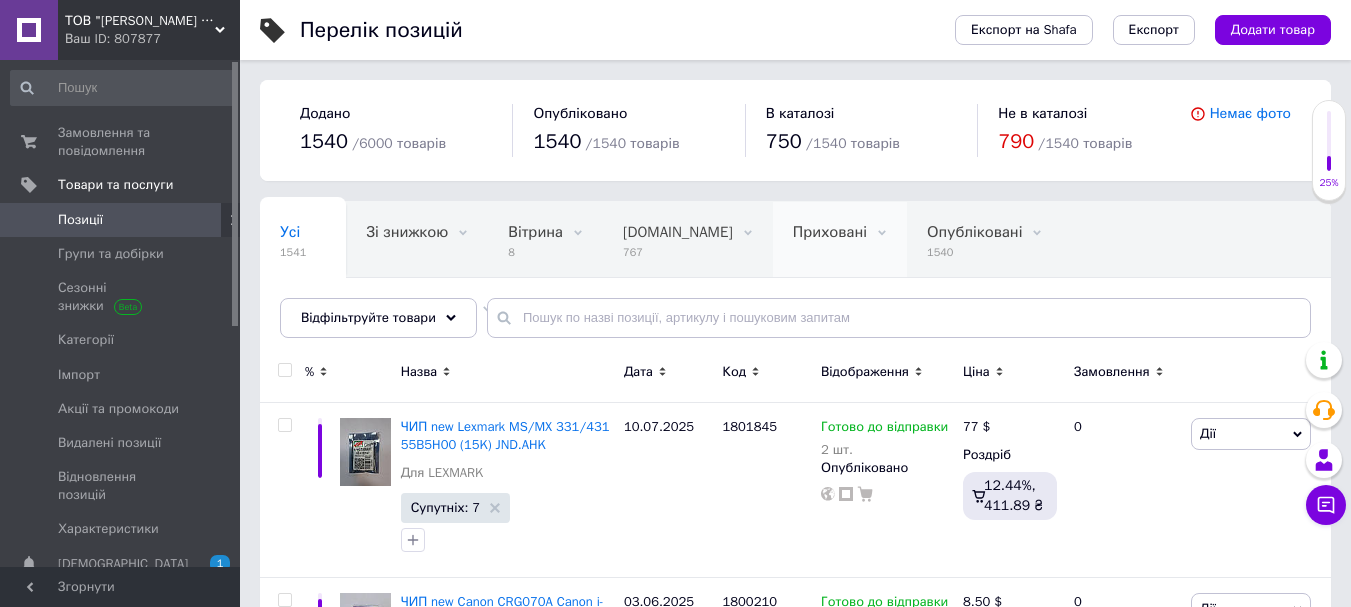 scroll, scrollTop: 39, scrollLeft: 0, axis: vertical 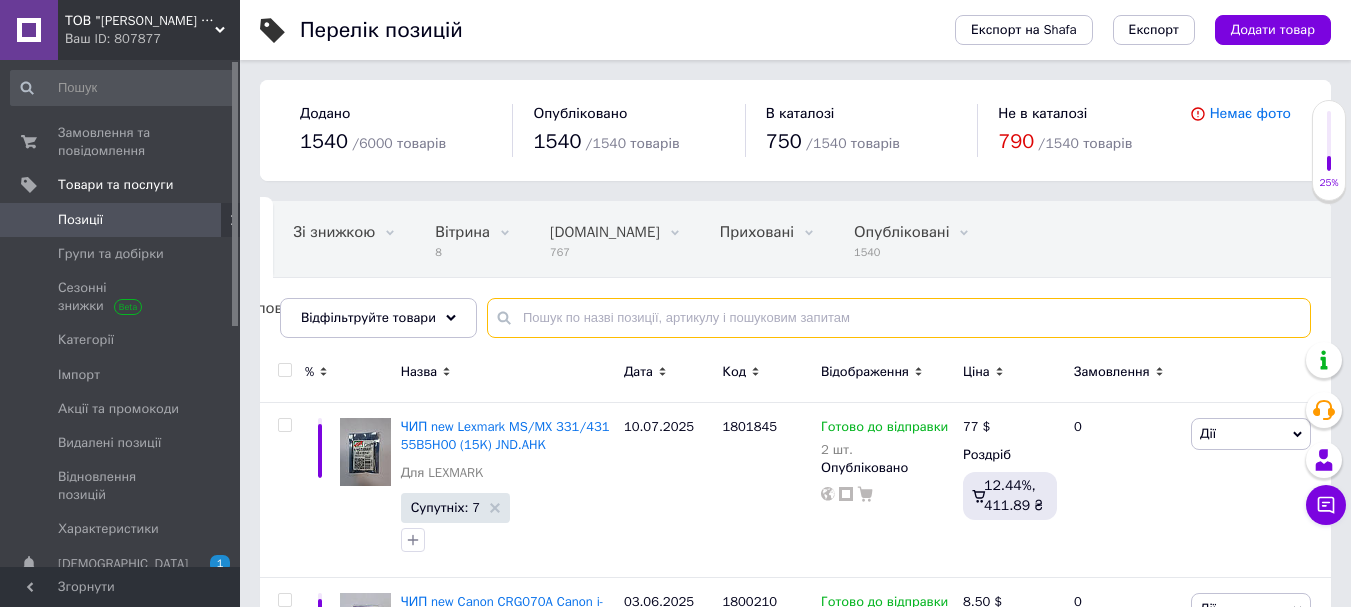 click at bounding box center (899, 318) 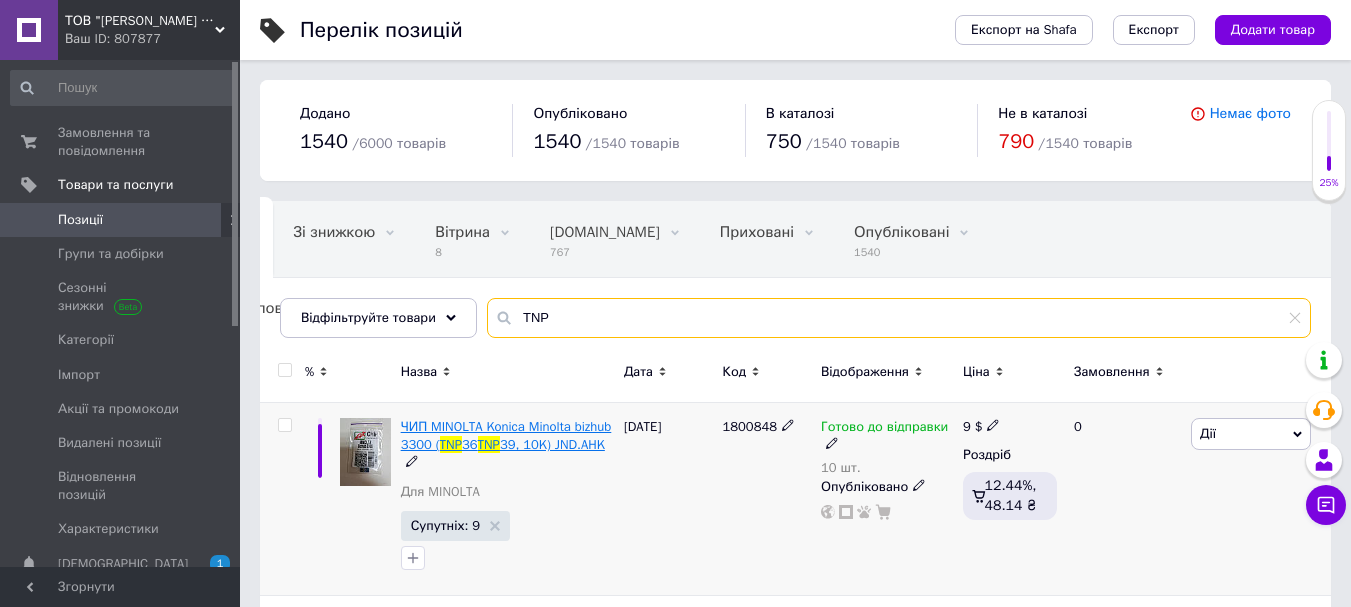 type on "TNP" 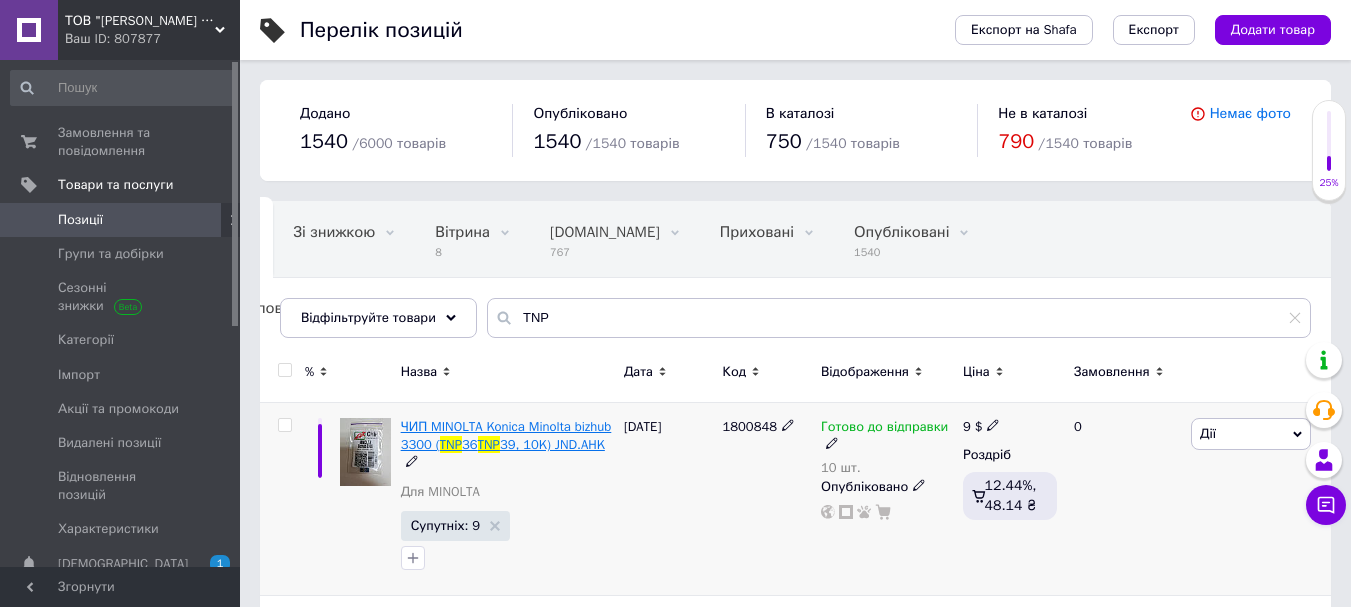 click on "TNP" at bounding box center [489, 444] 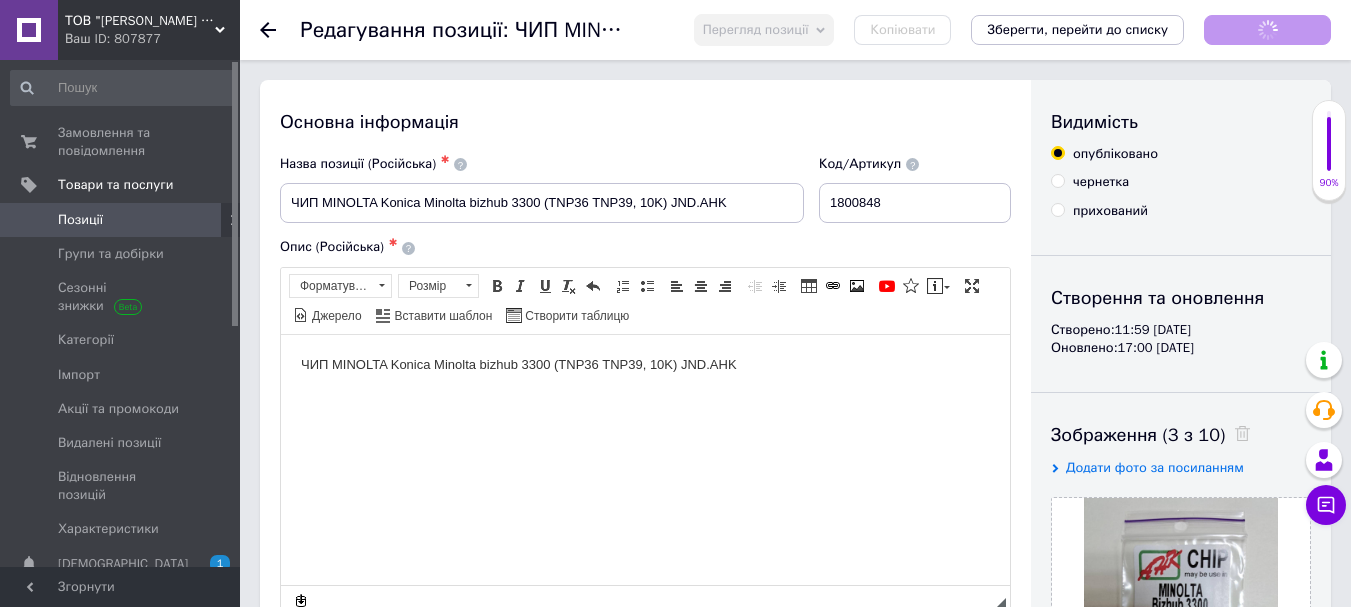 scroll, scrollTop: 0, scrollLeft: 0, axis: both 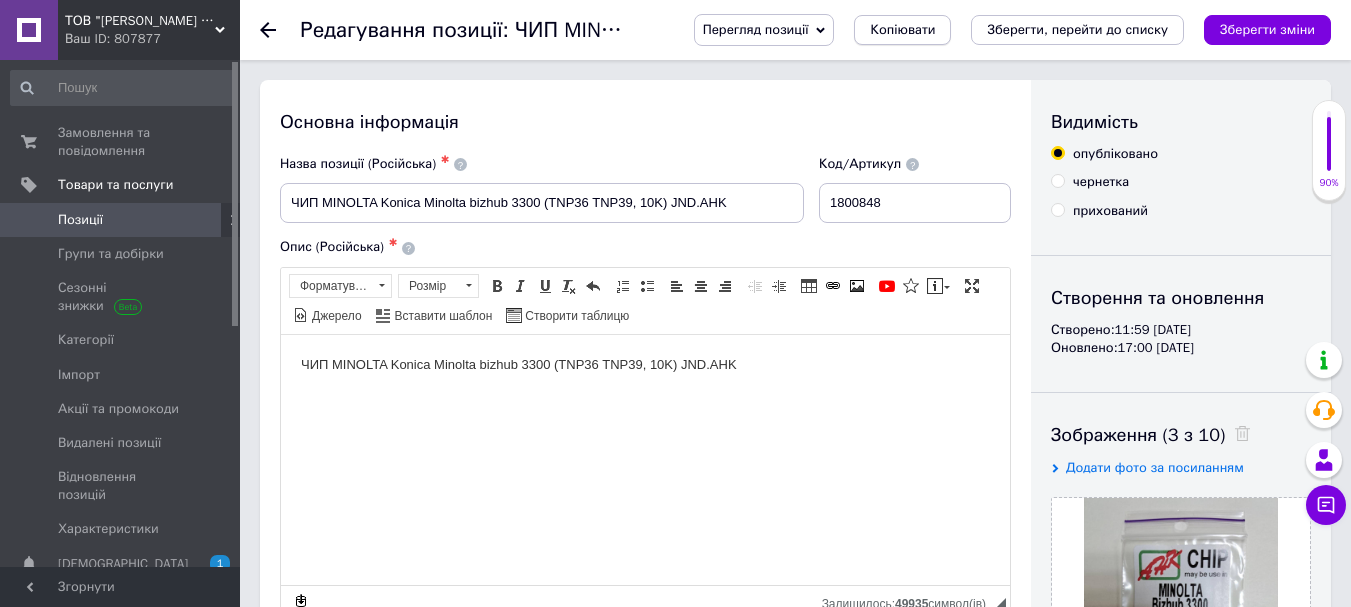 click on "Копіювати" at bounding box center [902, 30] 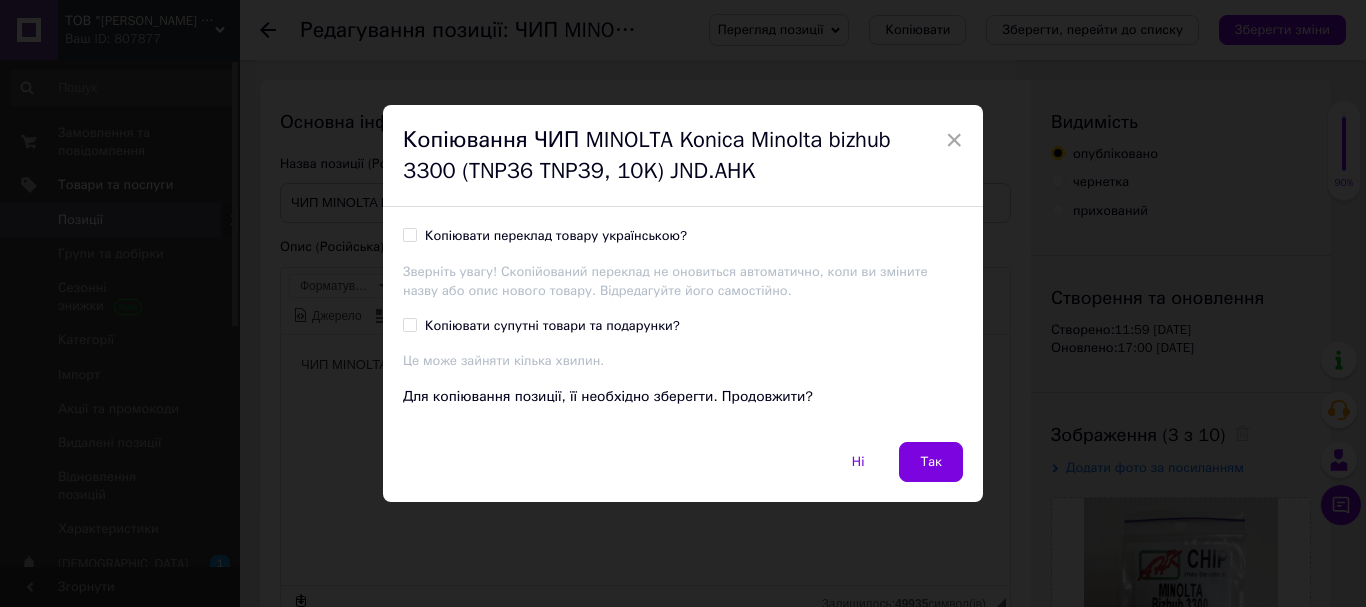 drag, startPoint x: 532, startPoint y: 322, endPoint x: 551, endPoint y: 229, distance: 94.92102 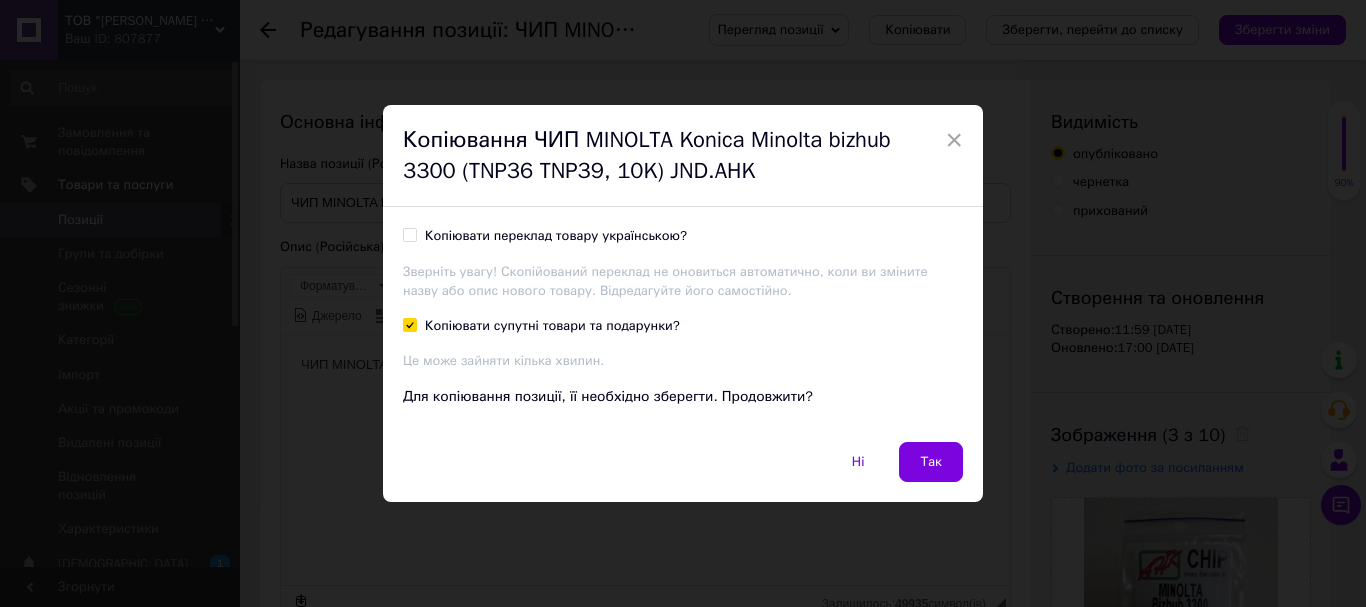 checkbox on "true" 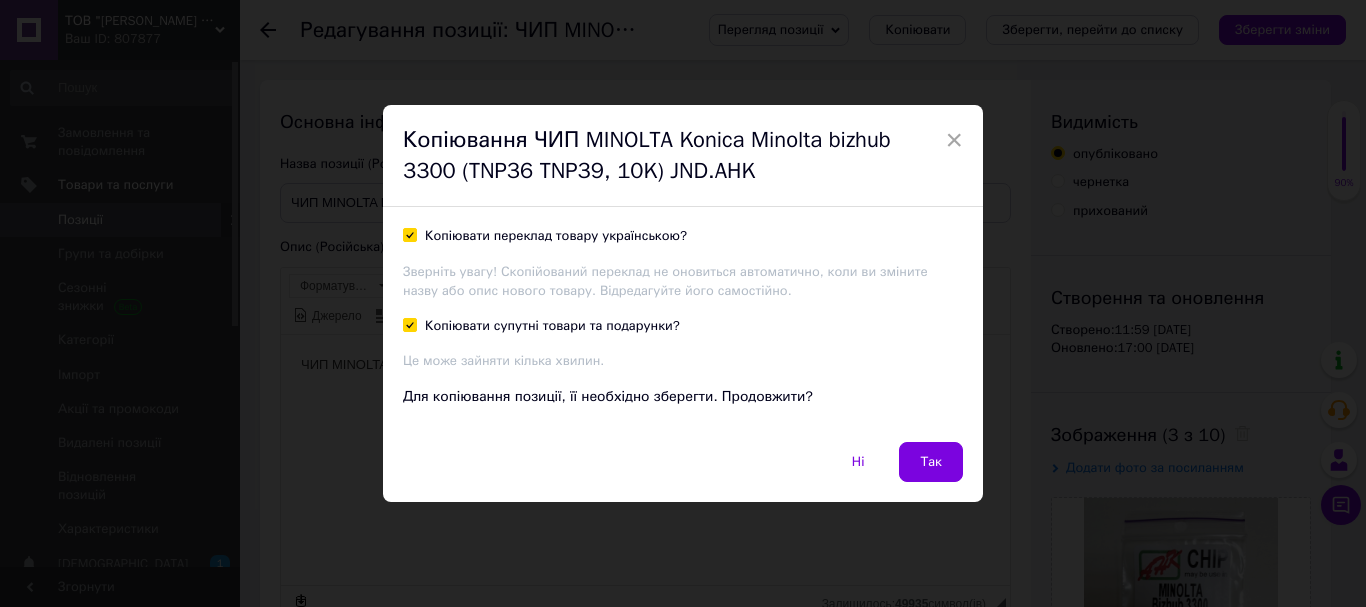 checkbox on "true" 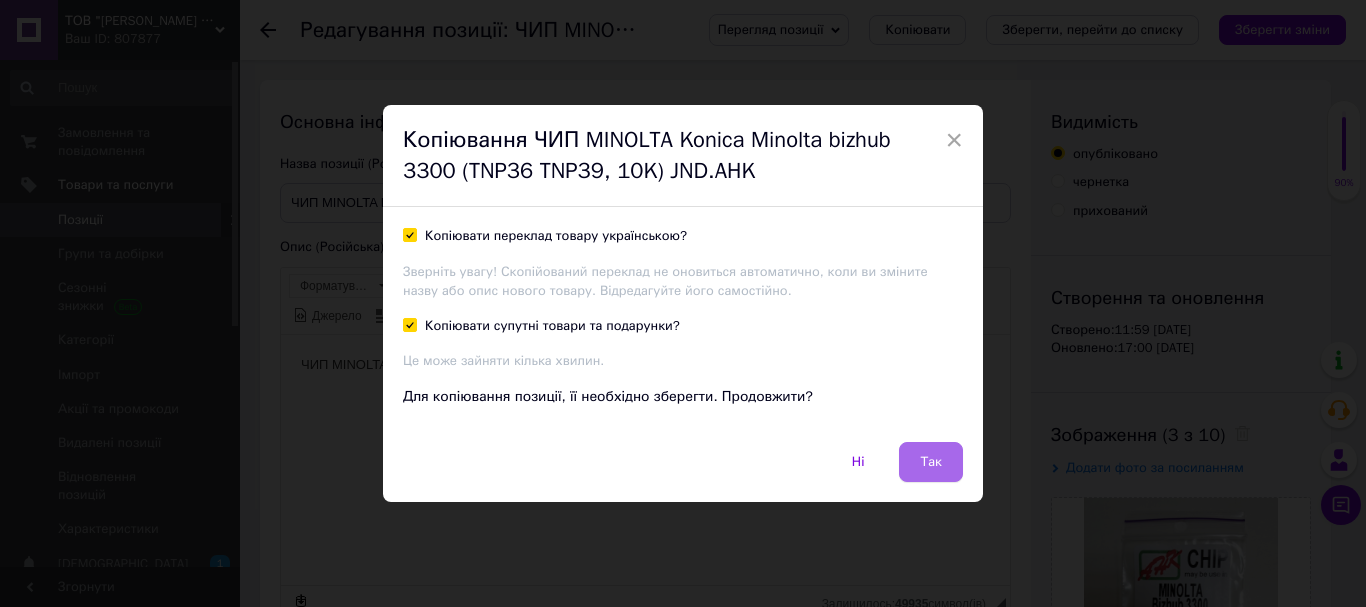 click on "Так" at bounding box center [931, 462] 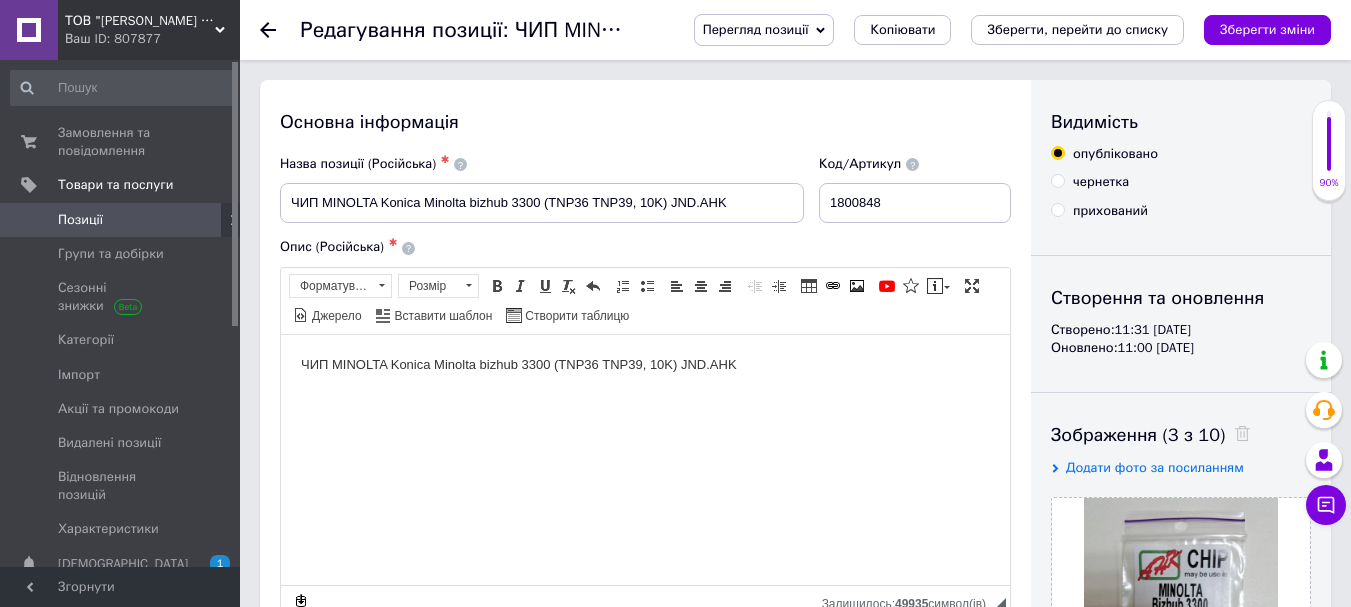 scroll, scrollTop: 0, scrollLeft: 0, axis: both 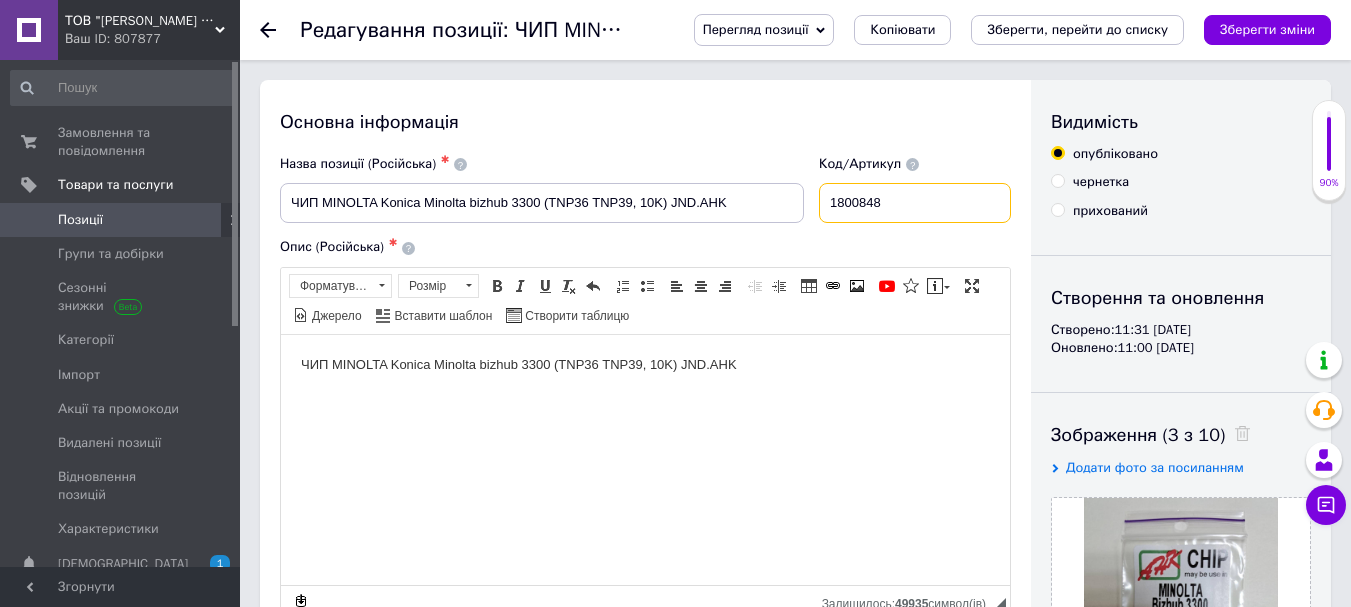 drag, startPoint x: 867, startPoint y: 197, endPoint x: 893, endPoint y: 198, distance: 26.019224 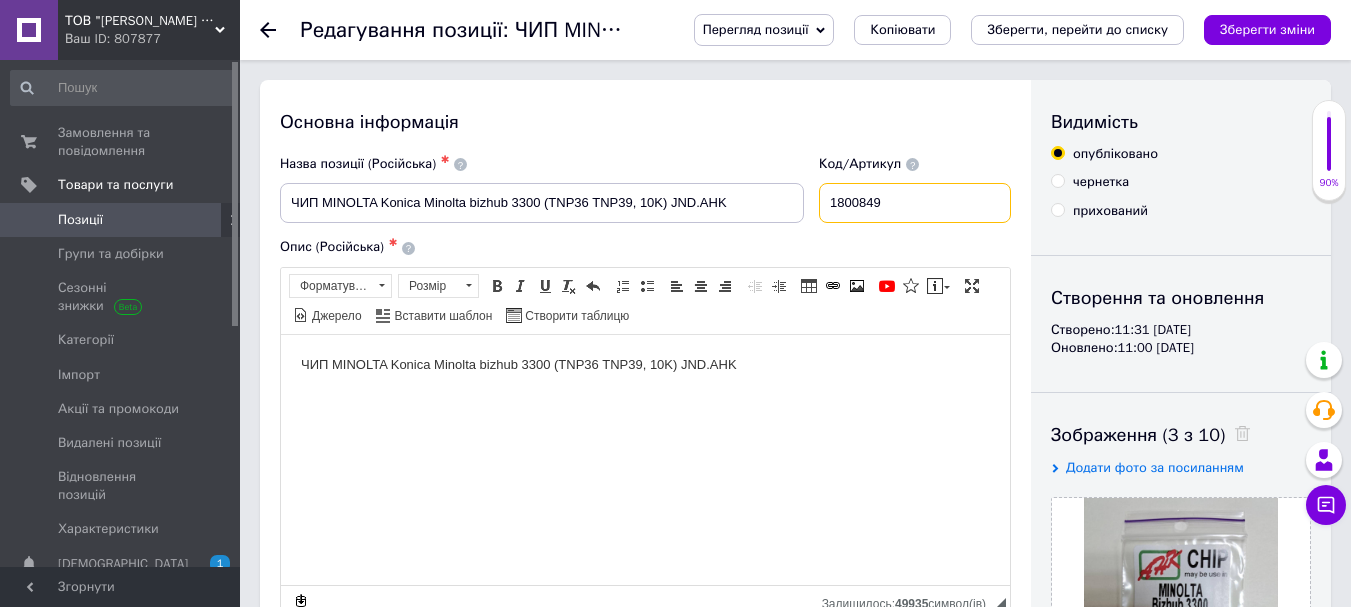 type on "1800849" 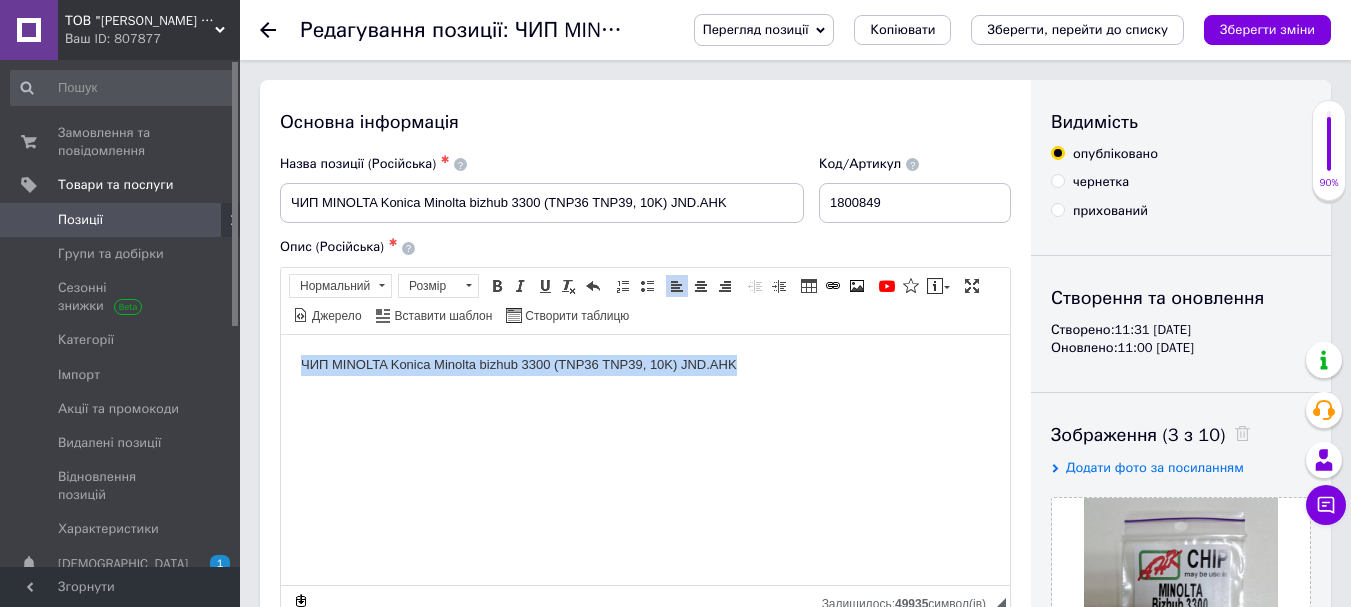 drag, startPoint x: 768, startPoint y: 361, endPoint x: 509, endPoint y: 696, distance: 423.4454 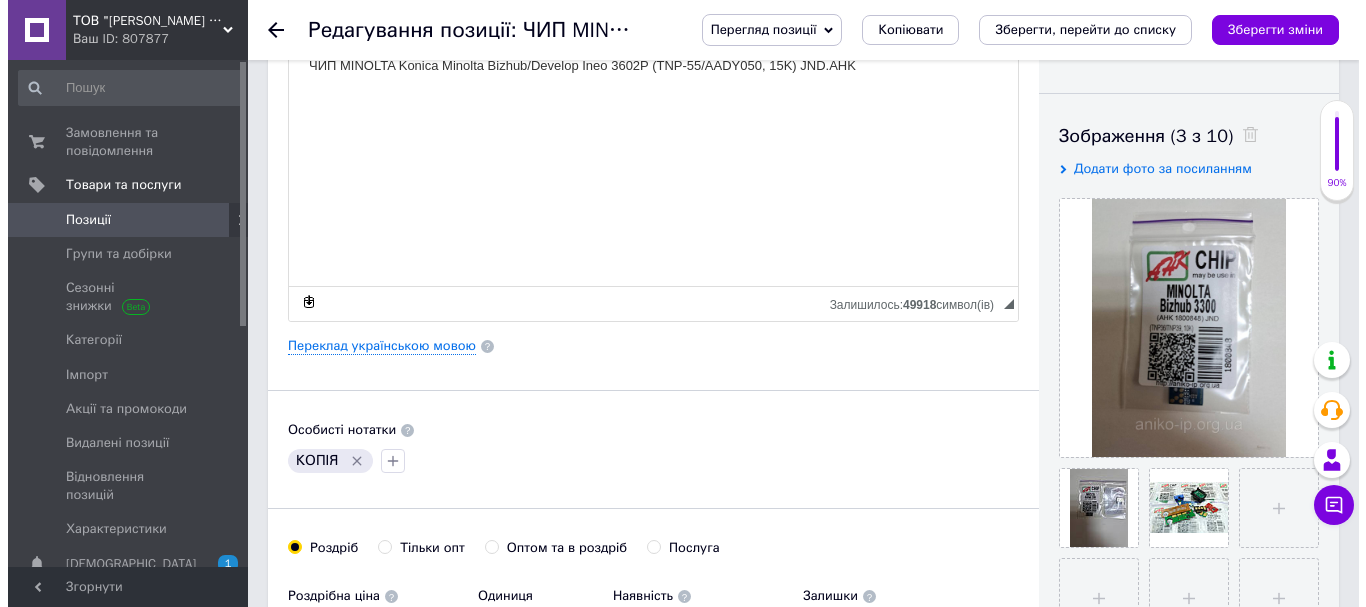 scroll, scrollTop: 300, scrollLeft: 0, axis: vertical 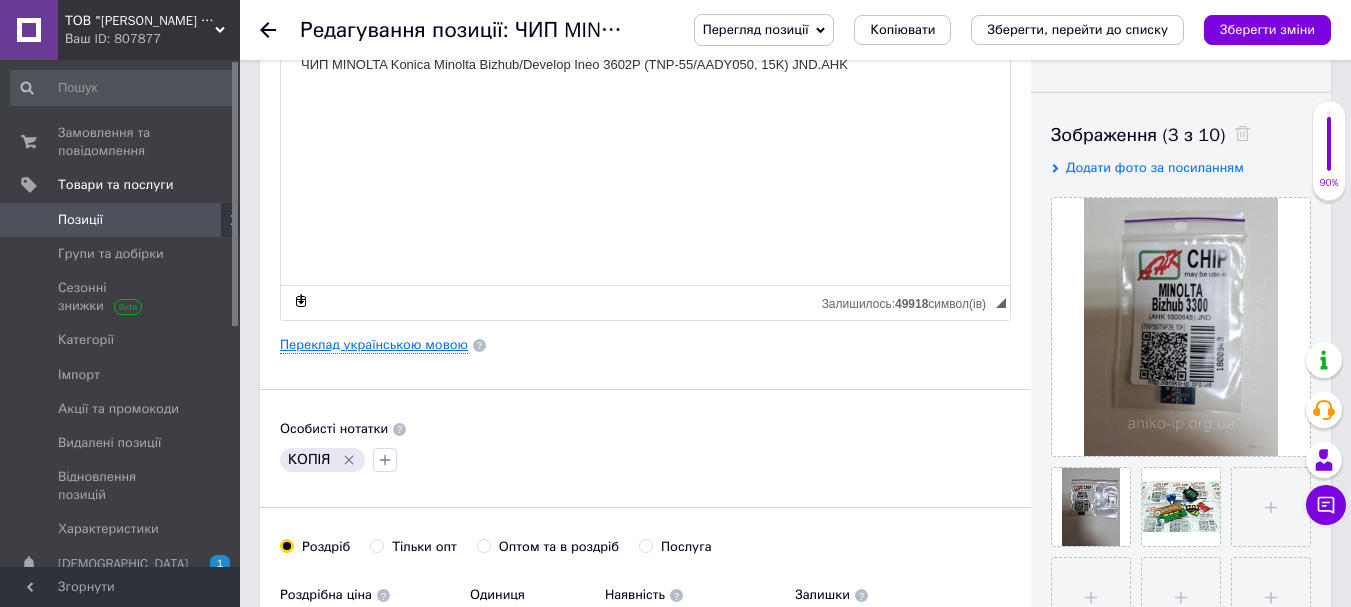 click on "Переклад українською мовою" at bounding box center [374, 345] 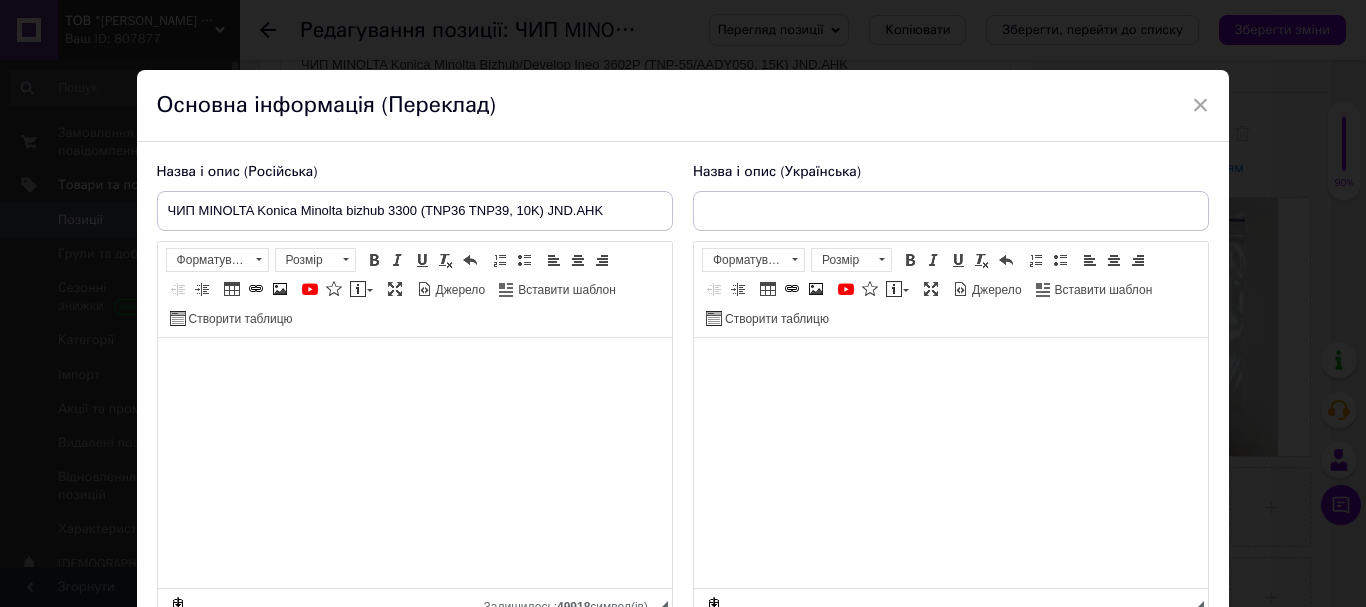 type on "ЧІП MINOLTA Konica Minolta bizhub 3300 (TNP36 TNP39, 10K) JND.AHK" 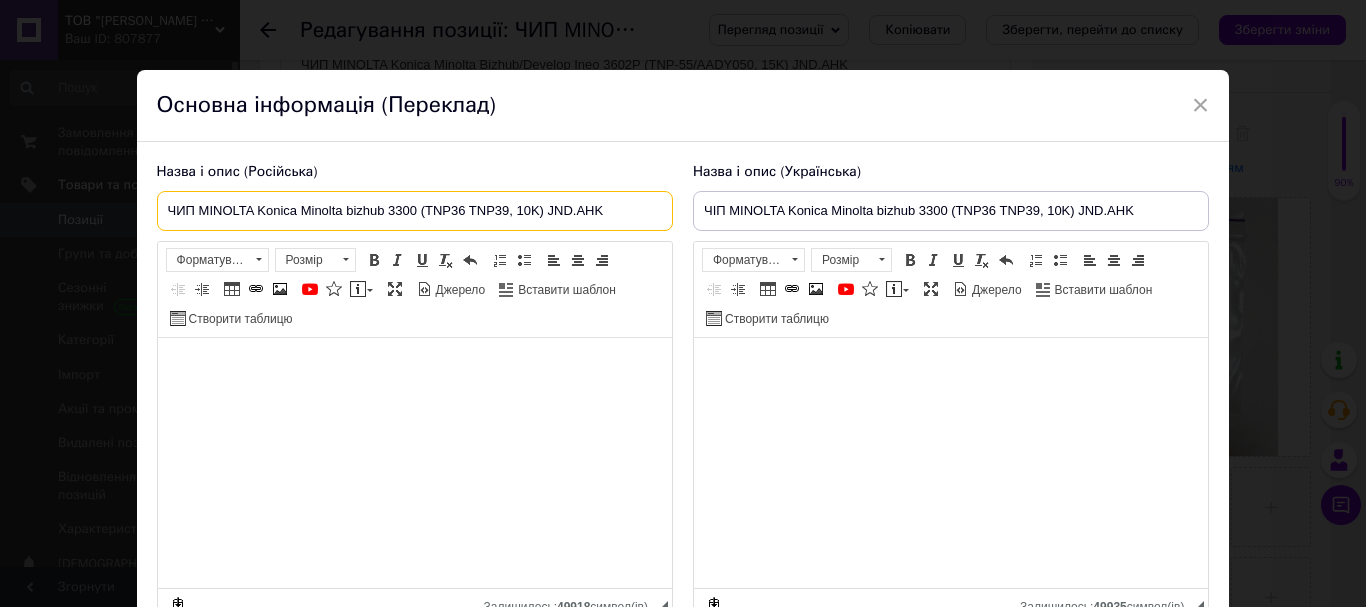 drag, startPoint x: 622, startPoint y: 213, endPoint x: 0, endPoint y: 203, distance: 622.0804 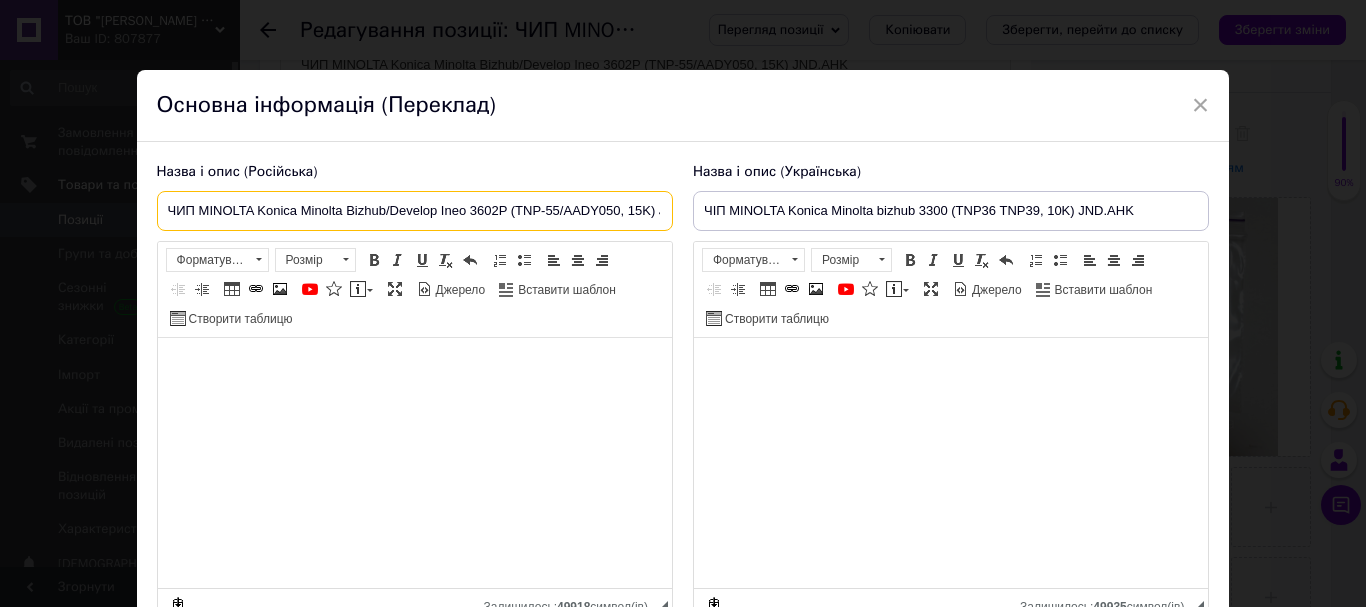 scroll, scrollTop: 0, scrollLeft: 56, axis: horizontal 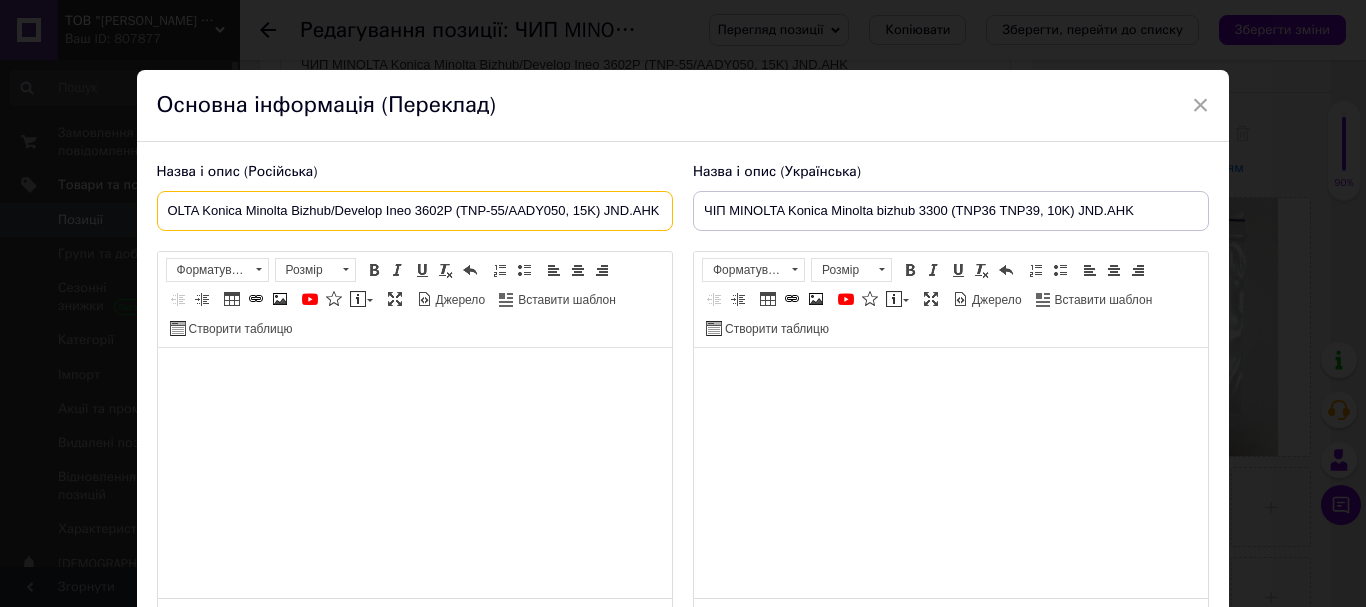 type on "ЧИП MINOLTA Konica Minolta Bizhub/Develop Ineo 3602P (TNP-55/AADY050, 15K) JND.AHK" 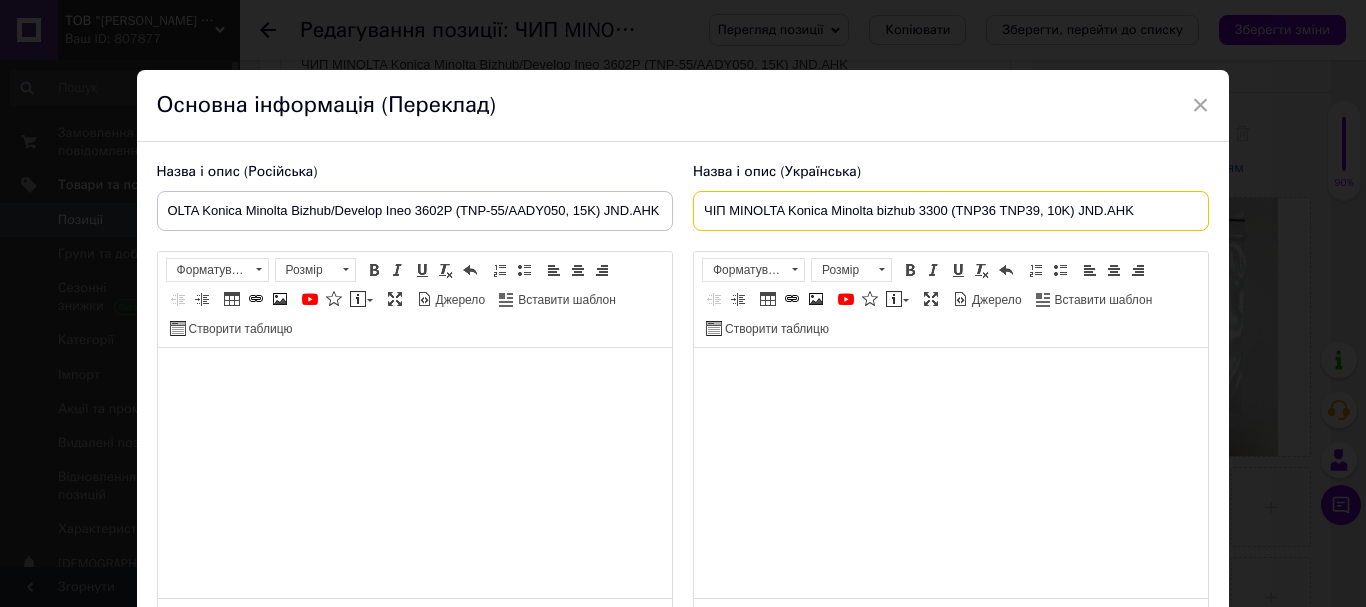 scroll, scrollTop: 0, scrollLeft: 0, axis: both 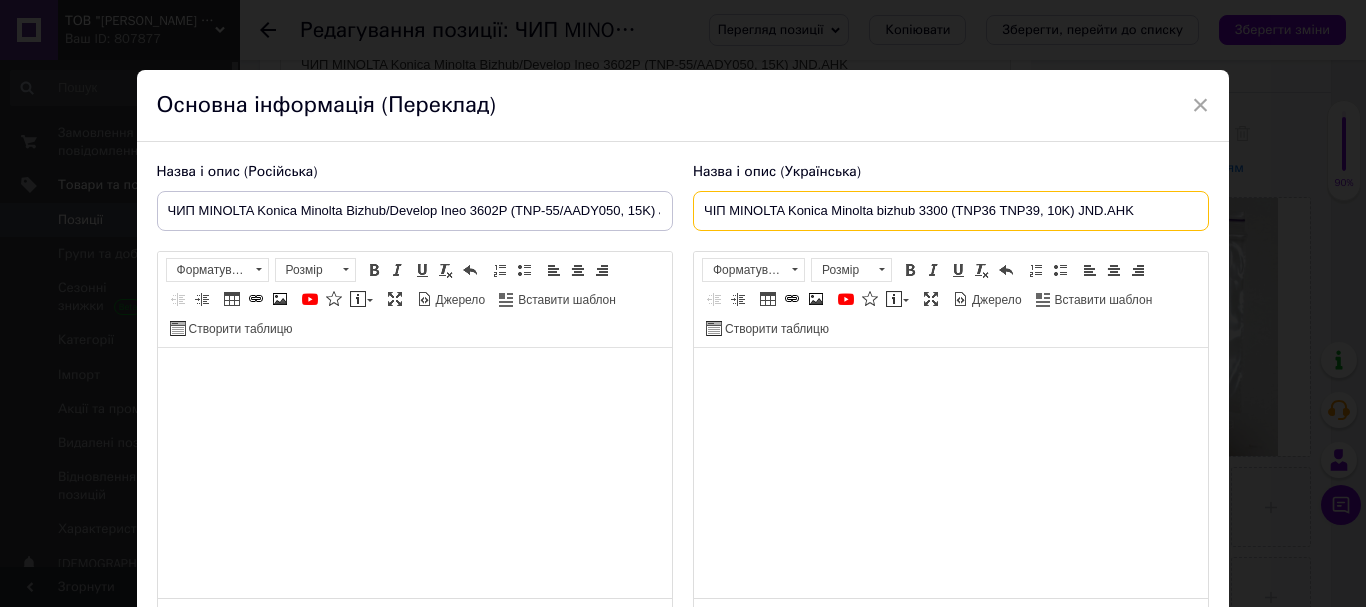 drag, startPoint x: 691, startPoint y: 204, endPoint x: 1166, endPoint y: 219, distance: 475.2368 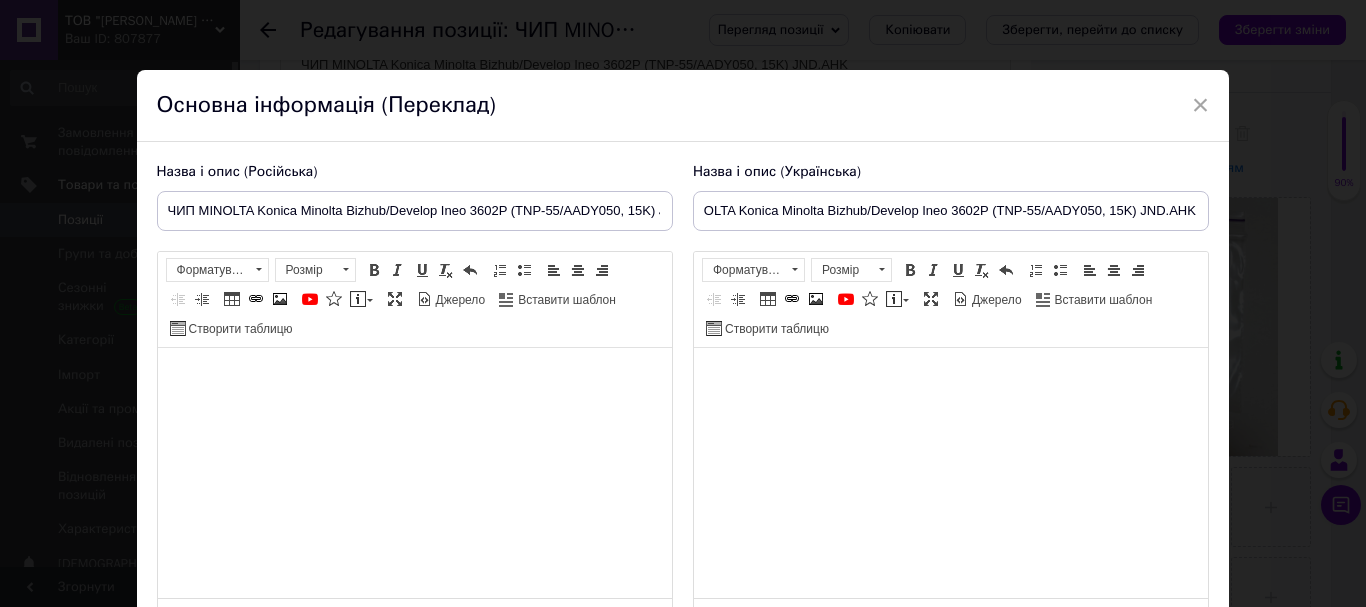 scroll, scrollTop: 0, scrollLeft: 0, axis: both 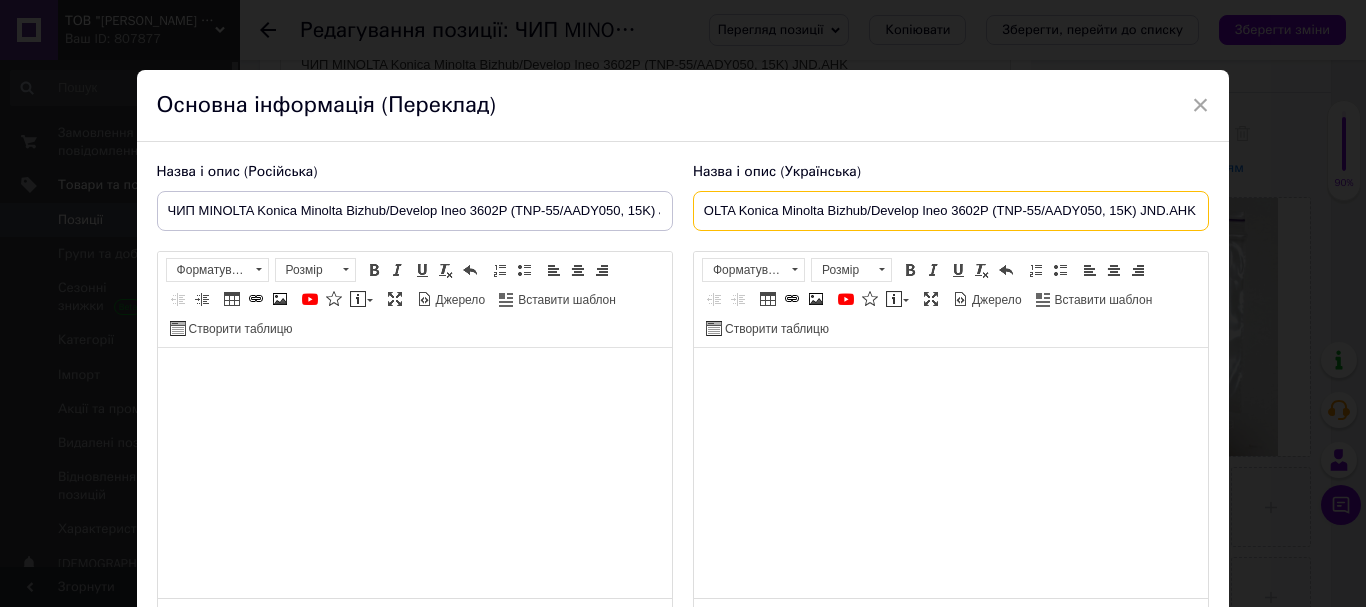 drag, startPoint x: 713, startPoint y: 208, endPoint x: 1257, endPoint y: 206, distance: 544.00366 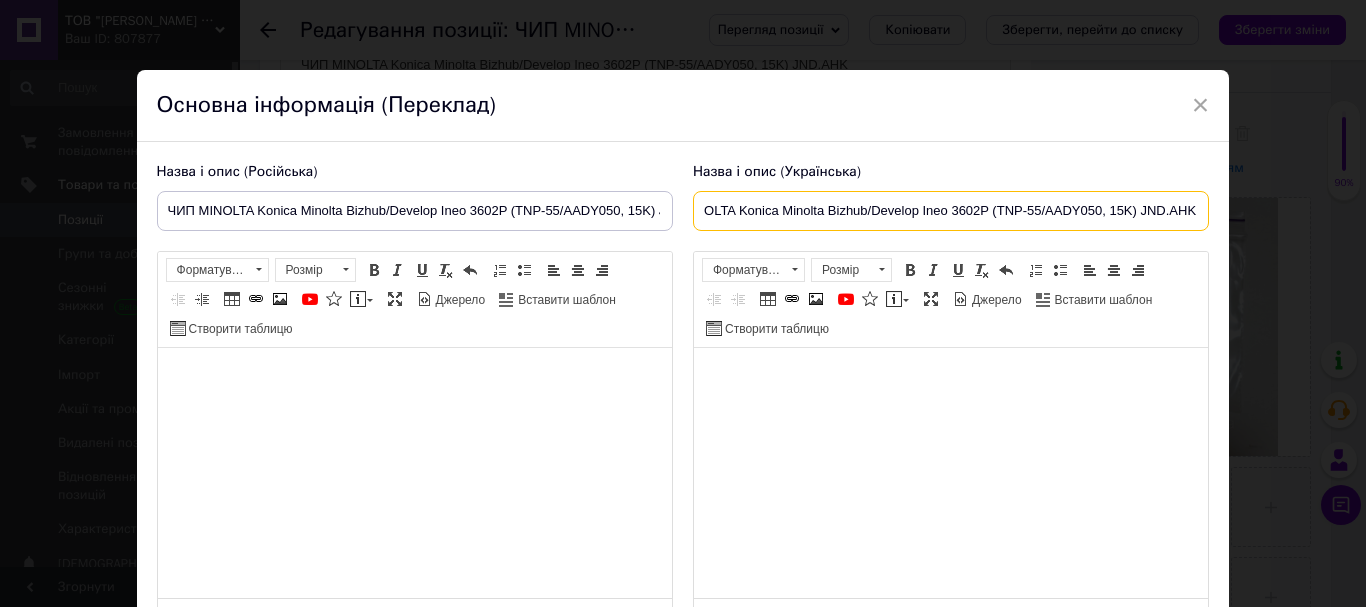 scroll, scrollTop: 0, scrollLeft: 48, axis: horizontal 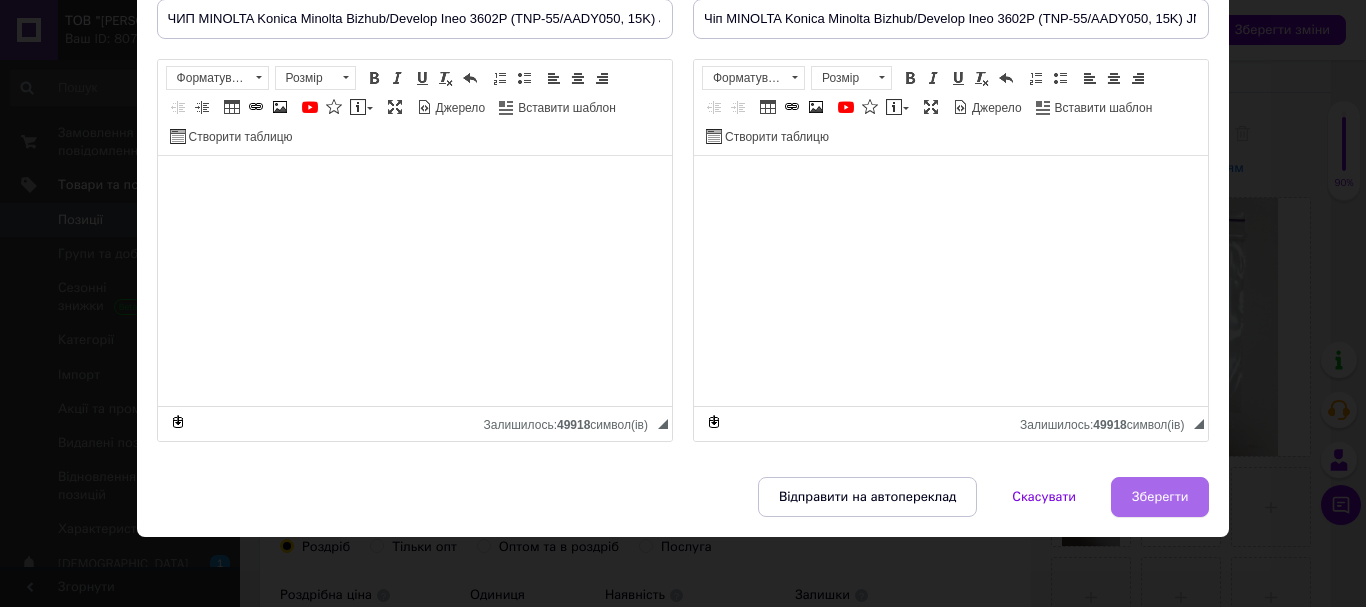 click on "Зберегти" at bounding box center (1160, 497) 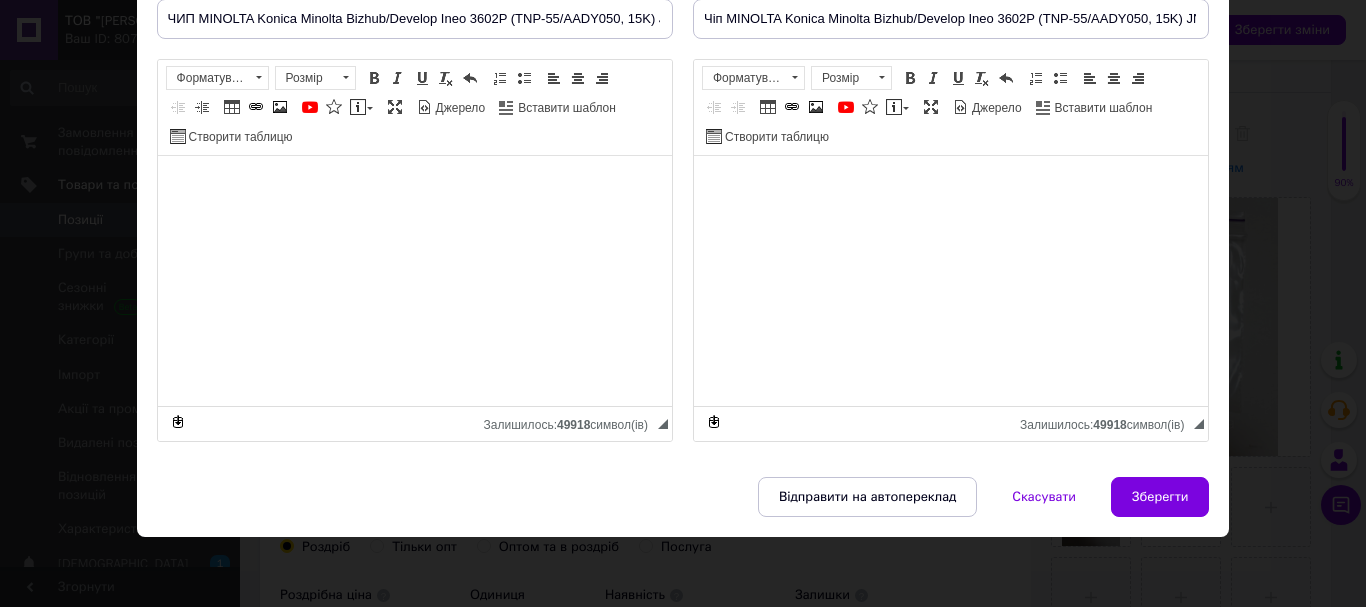 type on "ЧИП MINOLTA Konica Minolta Bizhub/Develop Ineo 3602P (TNP-55/AADY050, 15K) JND.AHK" 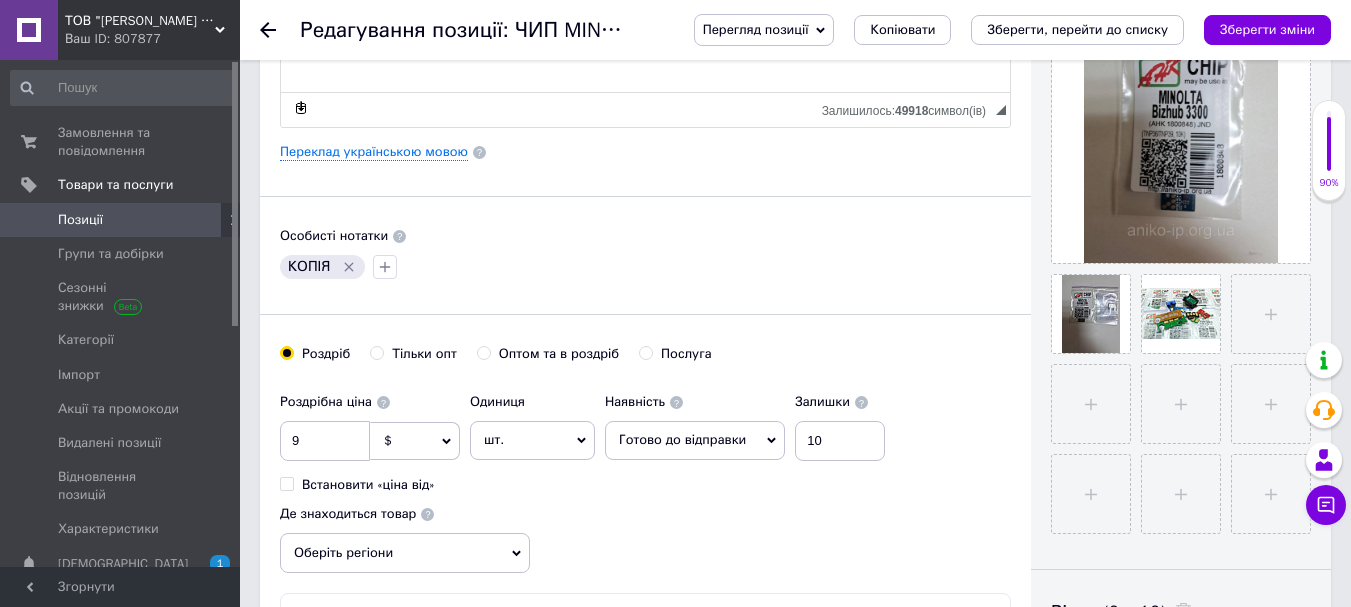 scroll, scrollTop: 500, scrollLeft: 0, axis: vertical 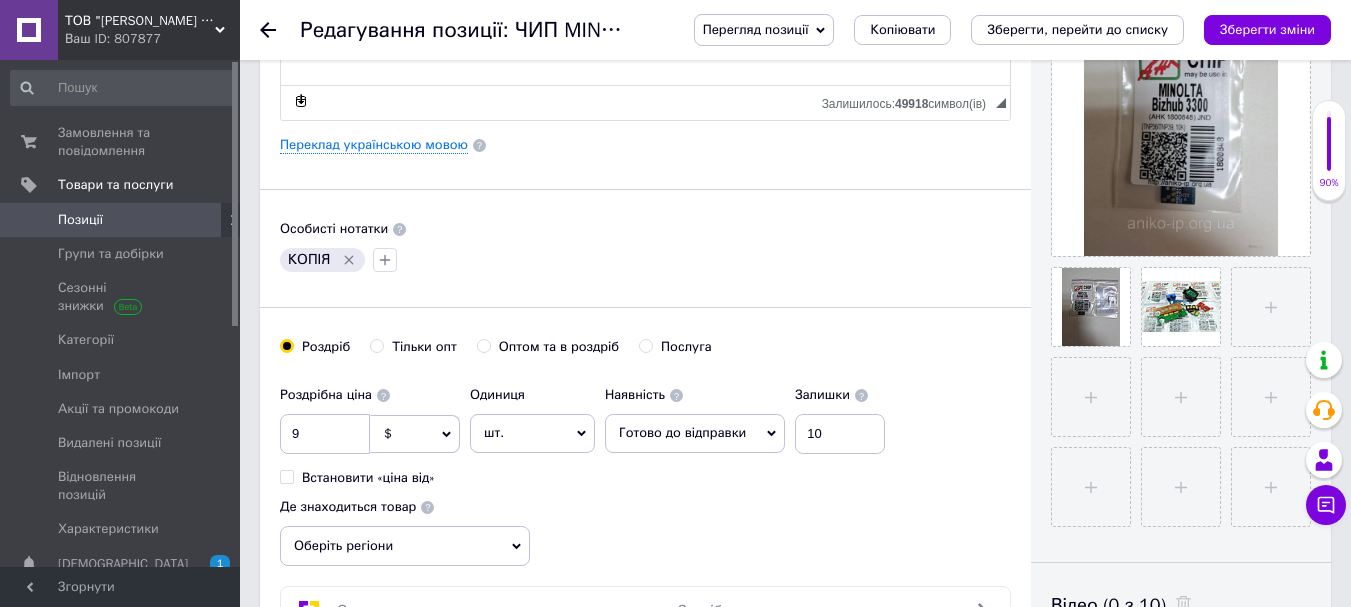 drag, startPoint x: 346, startPoint y: 256, endPoint x: 368, endPoint y: 314, distance: 62.03225 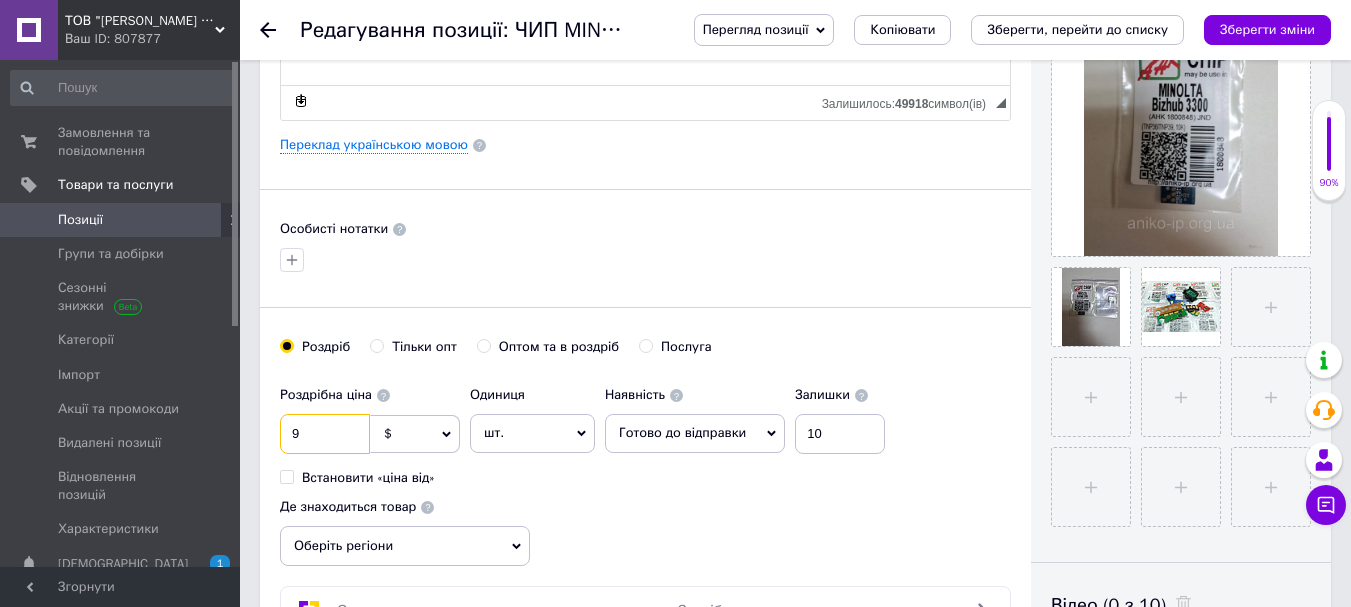 drag, startPoint x: 300, startPoint y: 439, endPoint x: 261, endPoint y: 447, distance: 39.812057 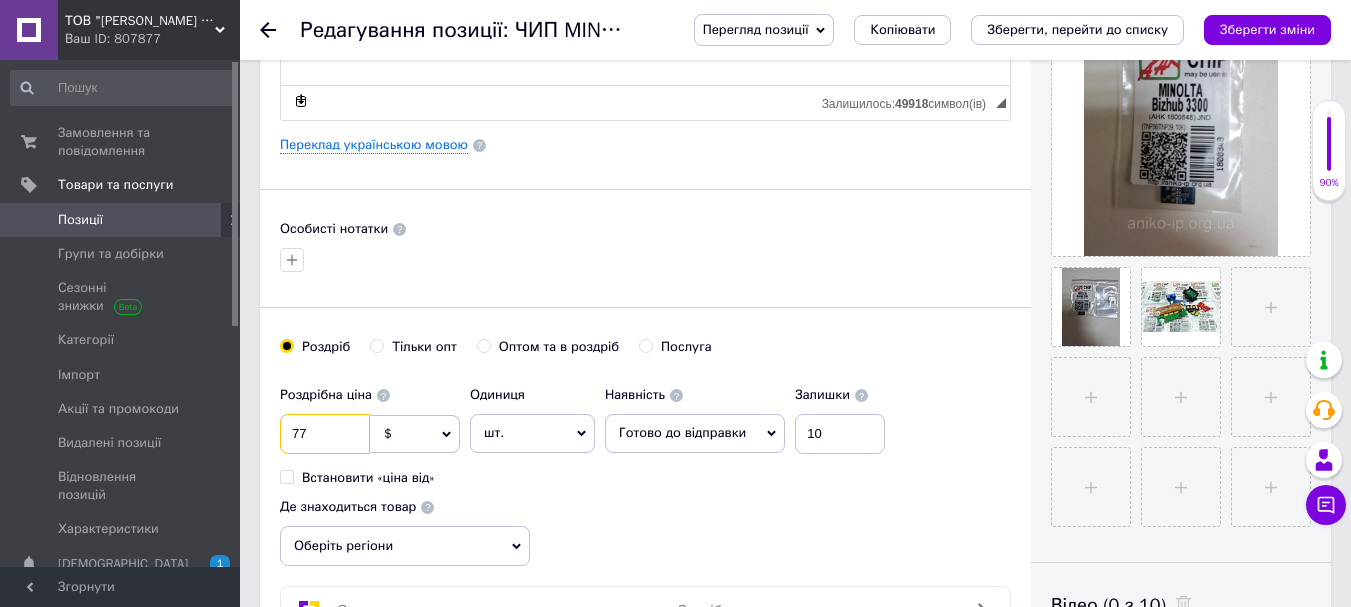 type on "77" 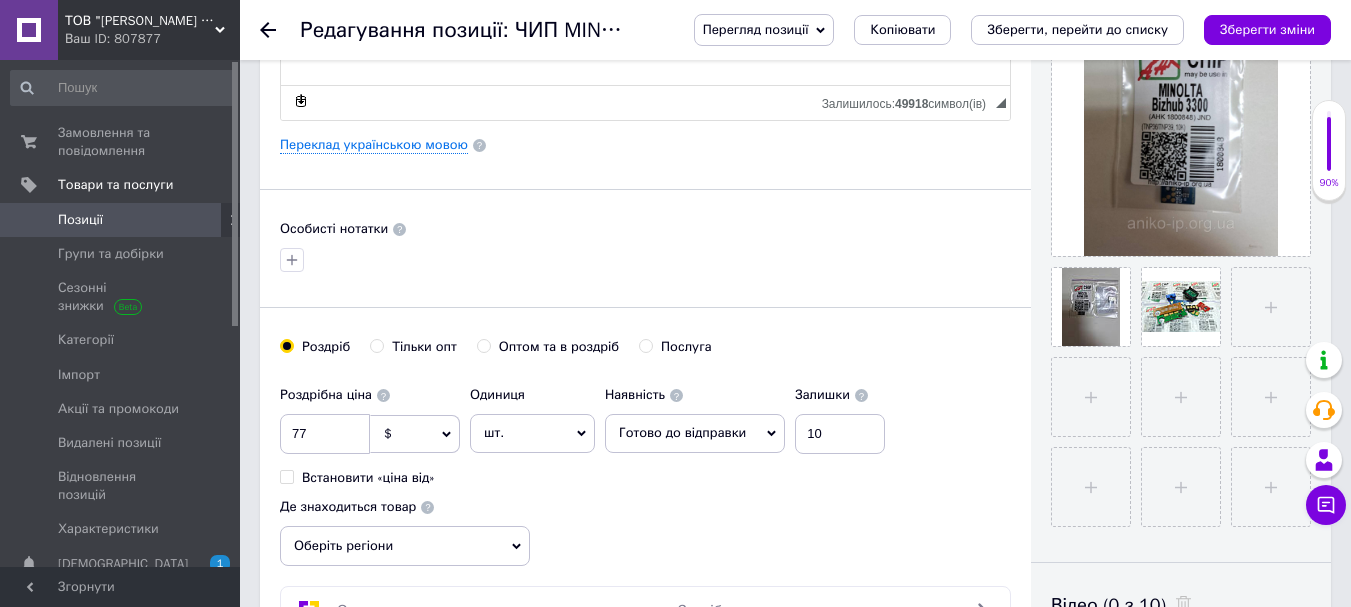 click on "Основна інформація Назва позиції (Російська) ✱ ЧИП MINOLTA Konica Minolta Bizhub/Develop Ineo 3602P (TNP-55/AADY050, 15K) JND.AHK Код/Артикул 1800849 Опис (Російська) ✱ ЧИП MINOLTA Konica Minolta Bizhub/Develop Ineo 3602P (TNP-55/AADY050, 15K) JND.AHK
Розширений текстовий редактор, DC3A5BB1-76F6-4DA6-A866-37D239EF9DB4 Панель інструментів редактора Форматування Нормальний Розмір Розмір   Жирний  Сполучення клавіш Ctrl+B   Курсив  Сполучення клавіш Ctrl+I   Підкреслений  Сполучення клавіш Ctrl+U   Видалити форматування   Повернути  Сполучення клавіш Ctrl+Z   Вставити/видалити нумерований список   Вставити/видалити маркований список   По лівому краю" at bounding box center (645, 138) 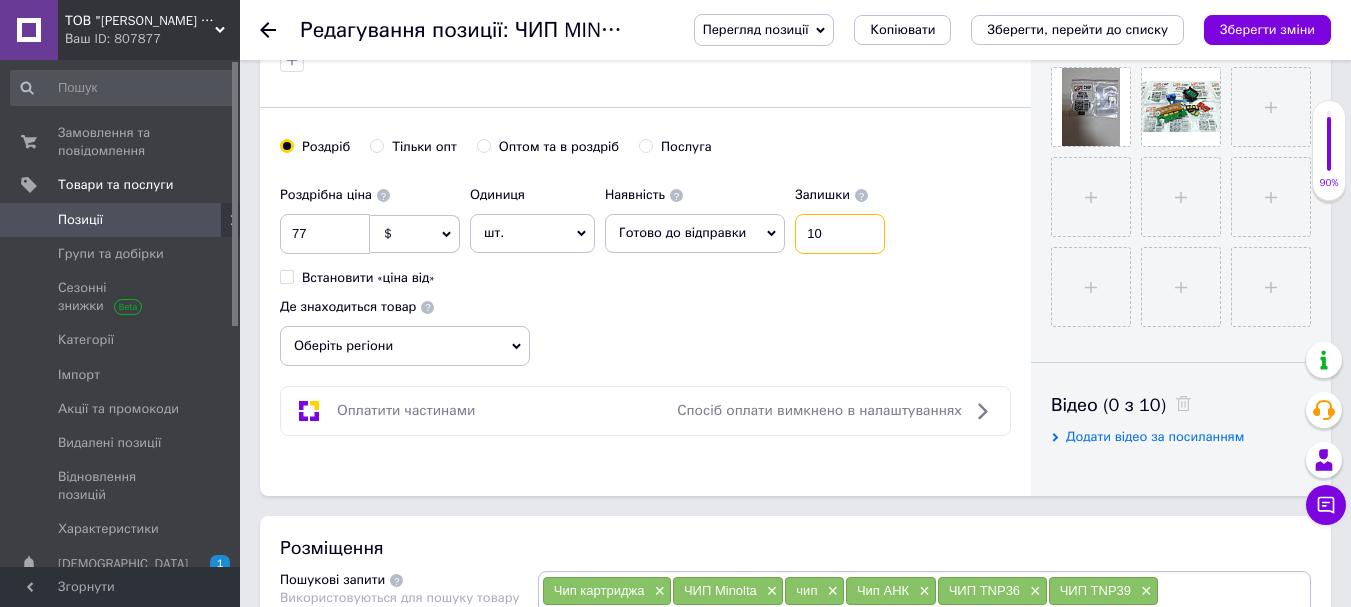drag, startPoint x: 834, startPoint y: 231, endPoint x: 700, endPoint y: 231, distance: 134 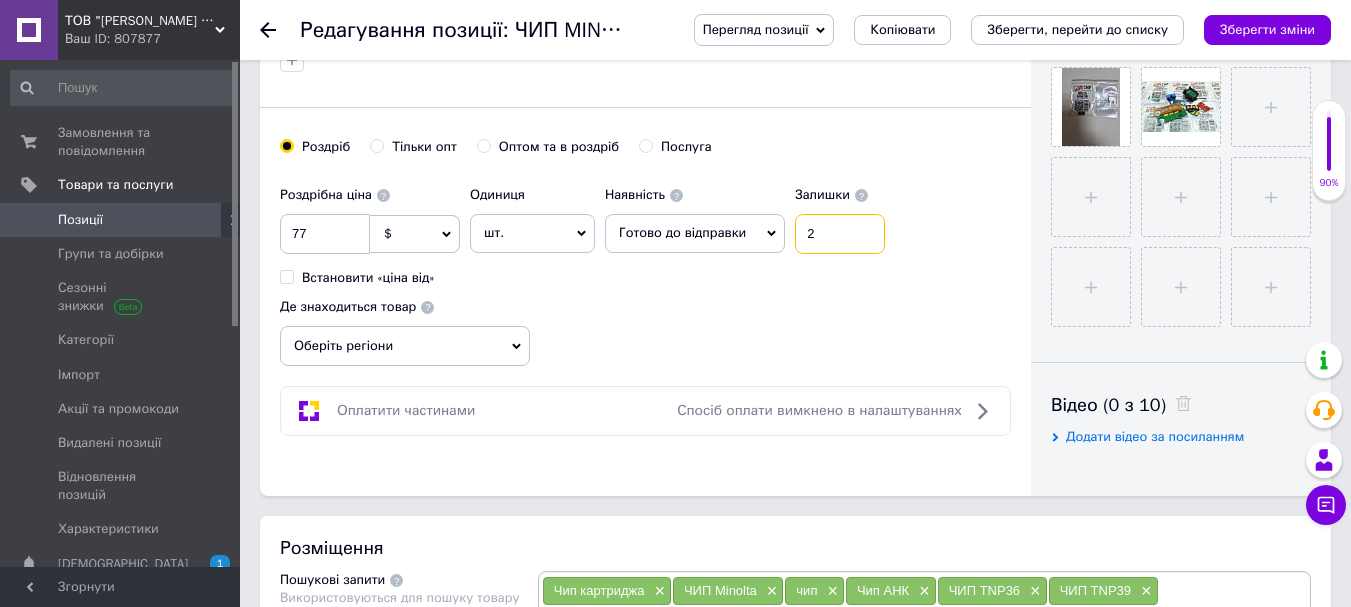 type on "2" 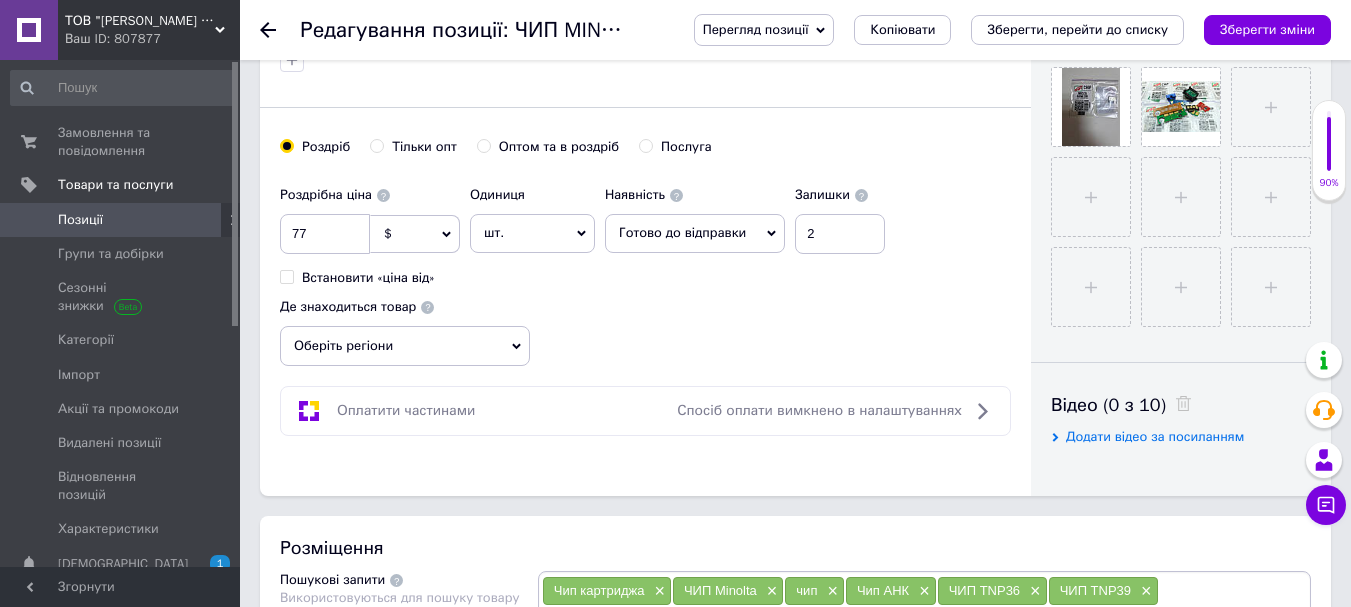 click 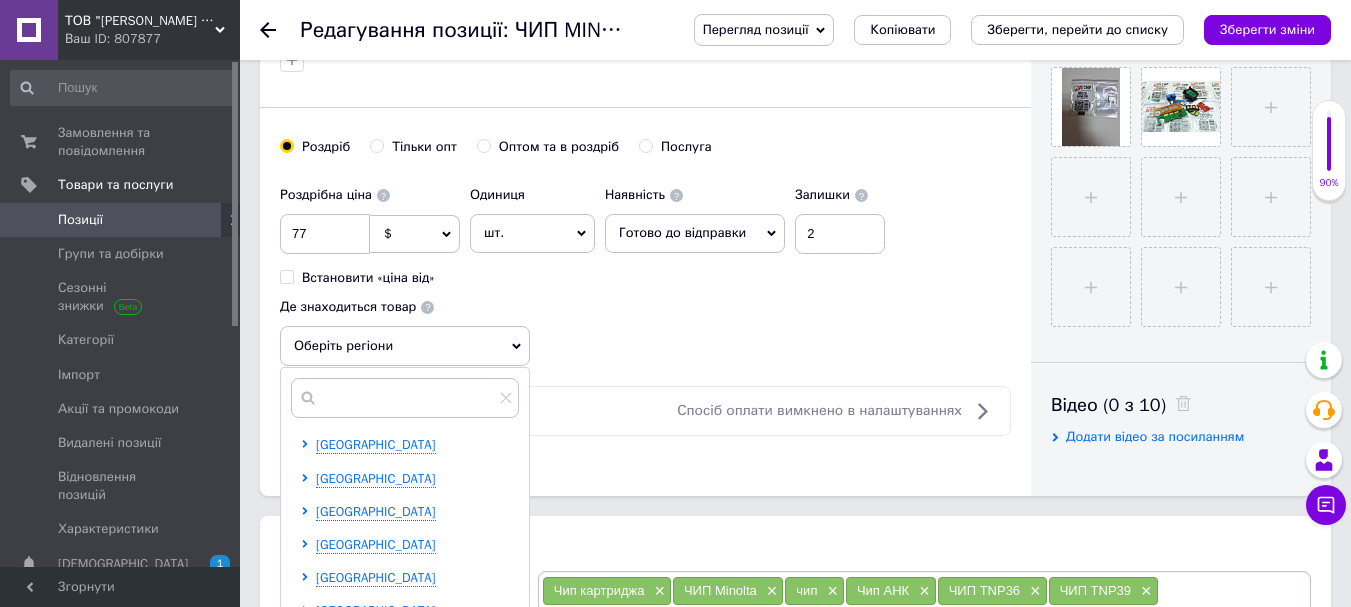 scroll, scrollTop: 200, scrollLeft: 0, axis: vertical 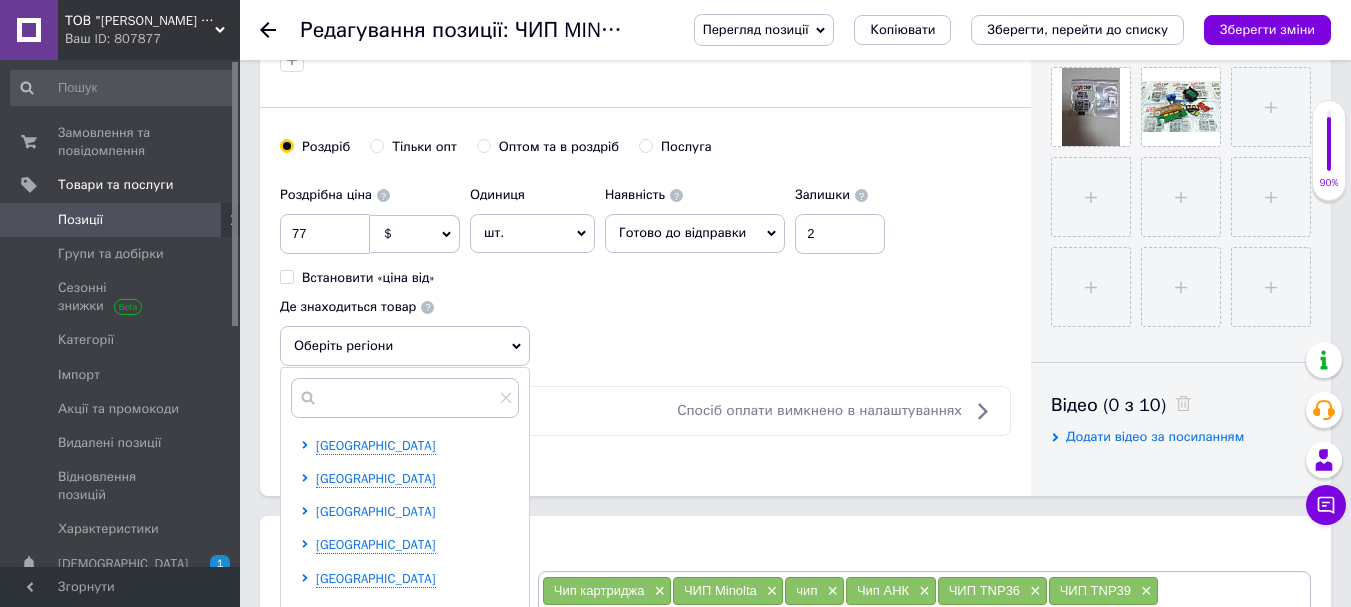 click on "[GEOGRAPHIC_DATA]" at bounding box center (376, 511) 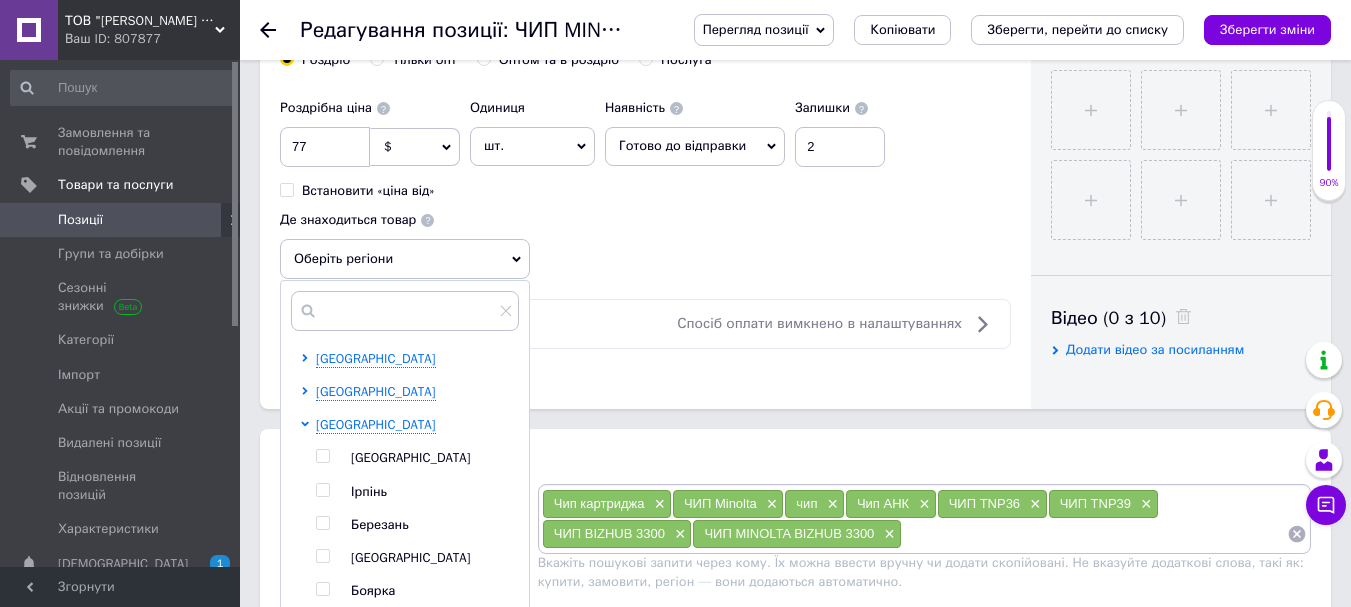 scroll, scrollTop: 900, scrollLeft: 0, axis: vertical 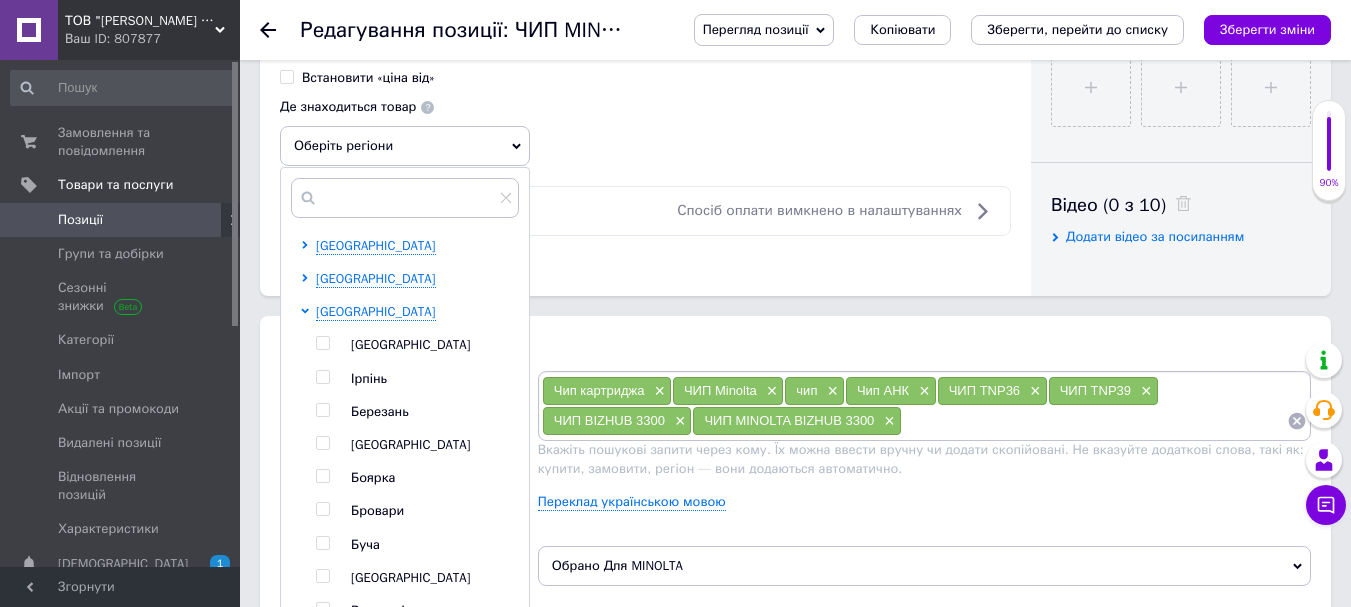 drag, startPoint x: 320, startPoint y: 347, endPoint x: 721, endPoint y: 281, distance: 406.39514 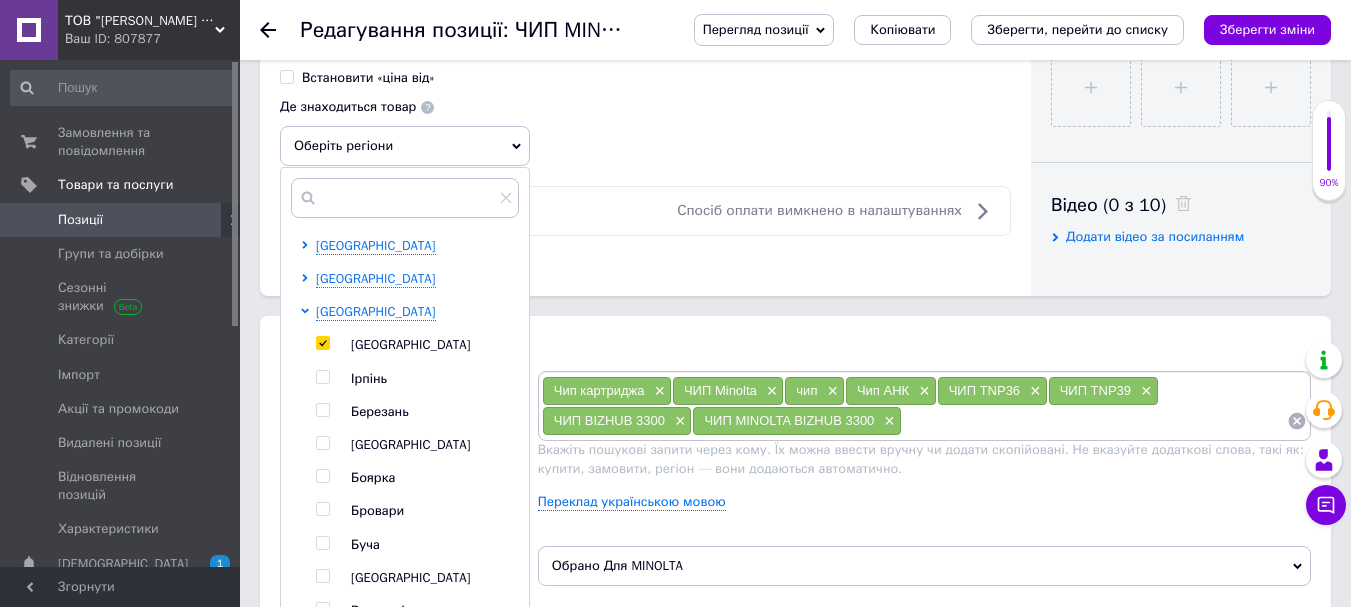 checkbox on "true" 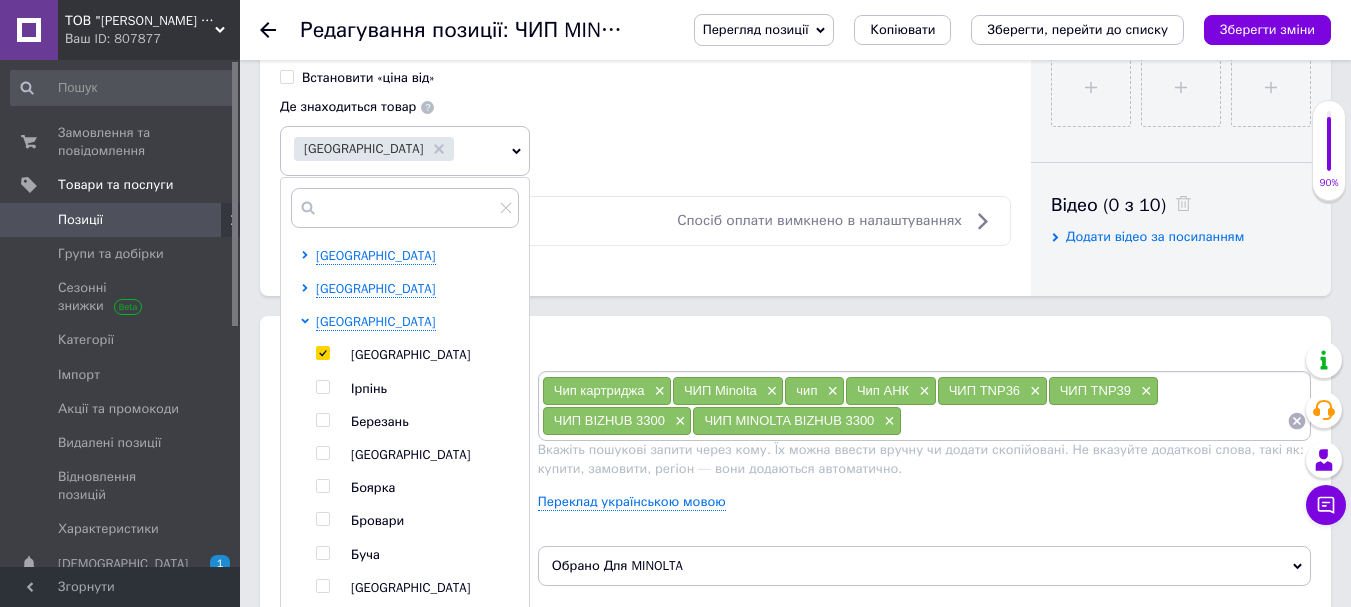 scroll, scrollTop: 1100, scrollLeft: 0, axis: vertical 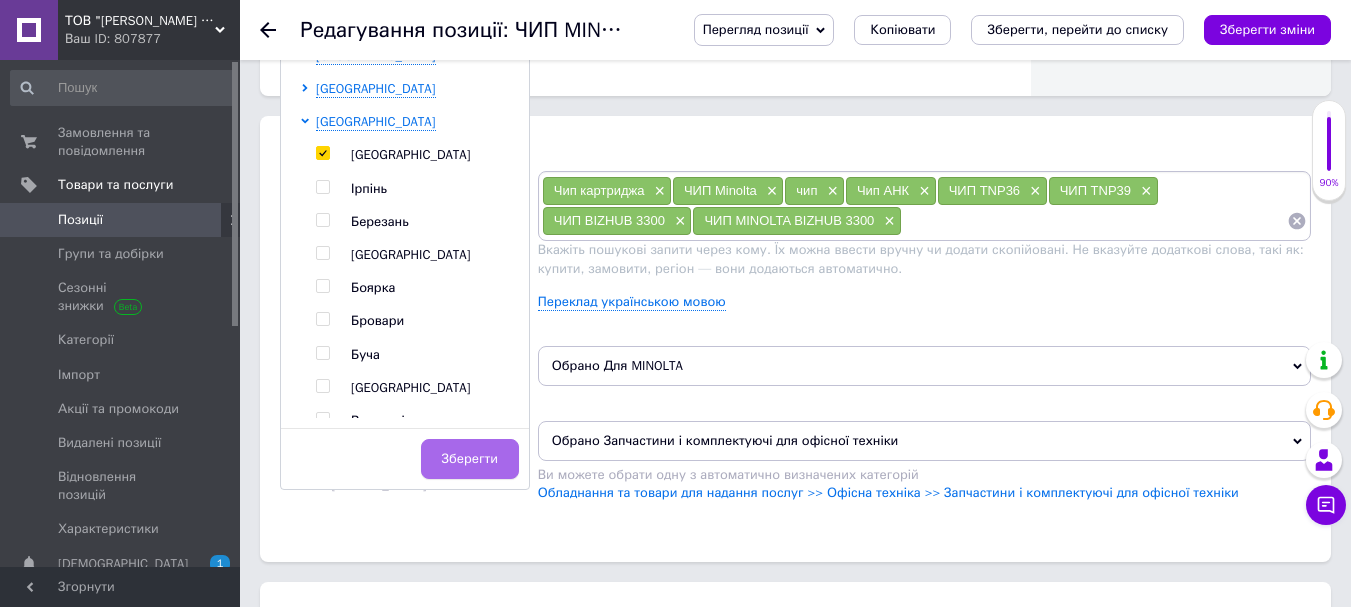 drag, startPoint x: 492, startPoint y: 449, endPoint x: 717, endPoint y: 329, distance: 255 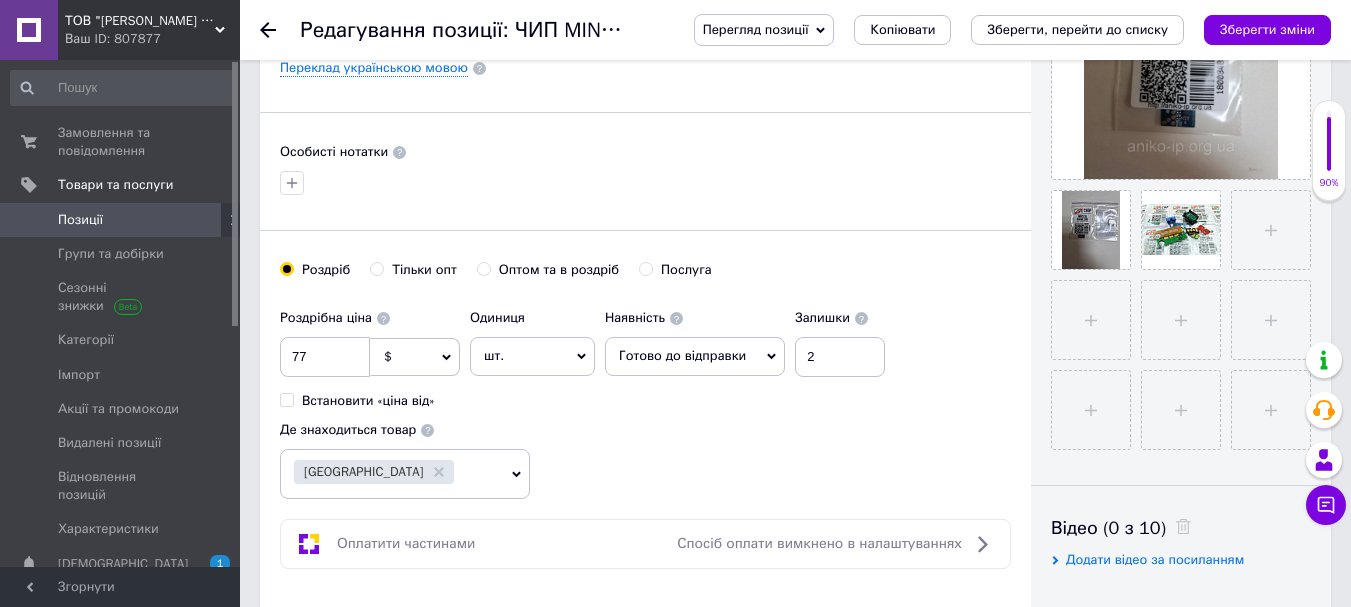 scroll, scrollTop: 400, scrollLeft: 0, axis: vertical 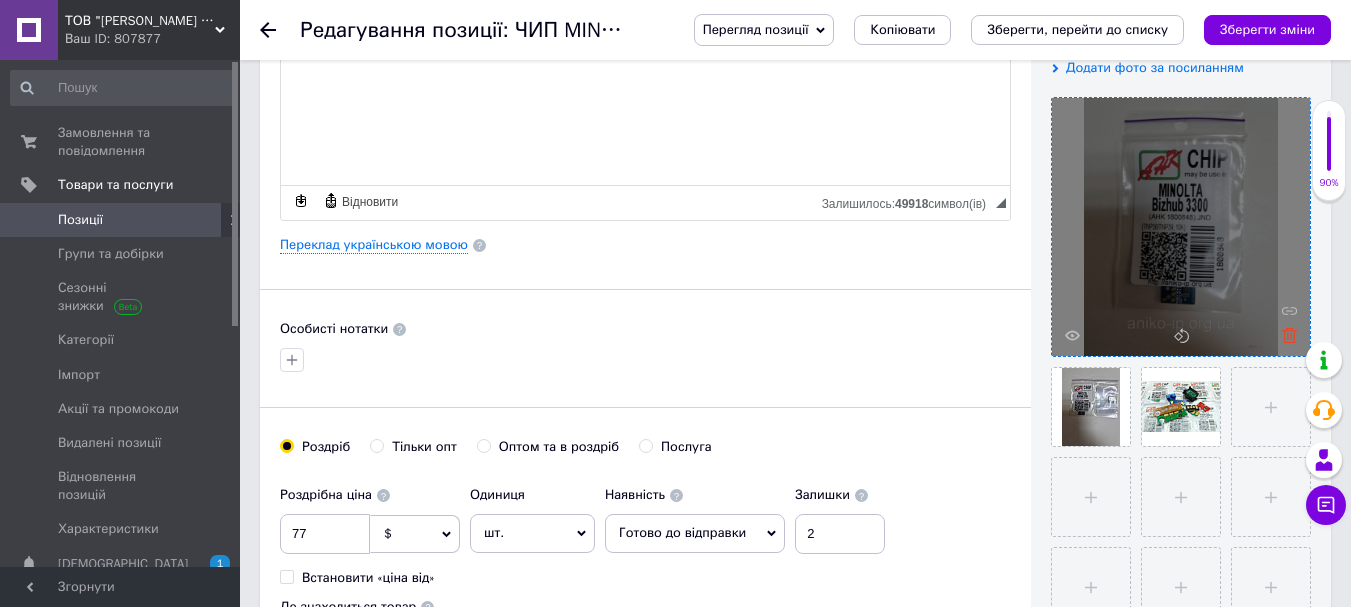 click 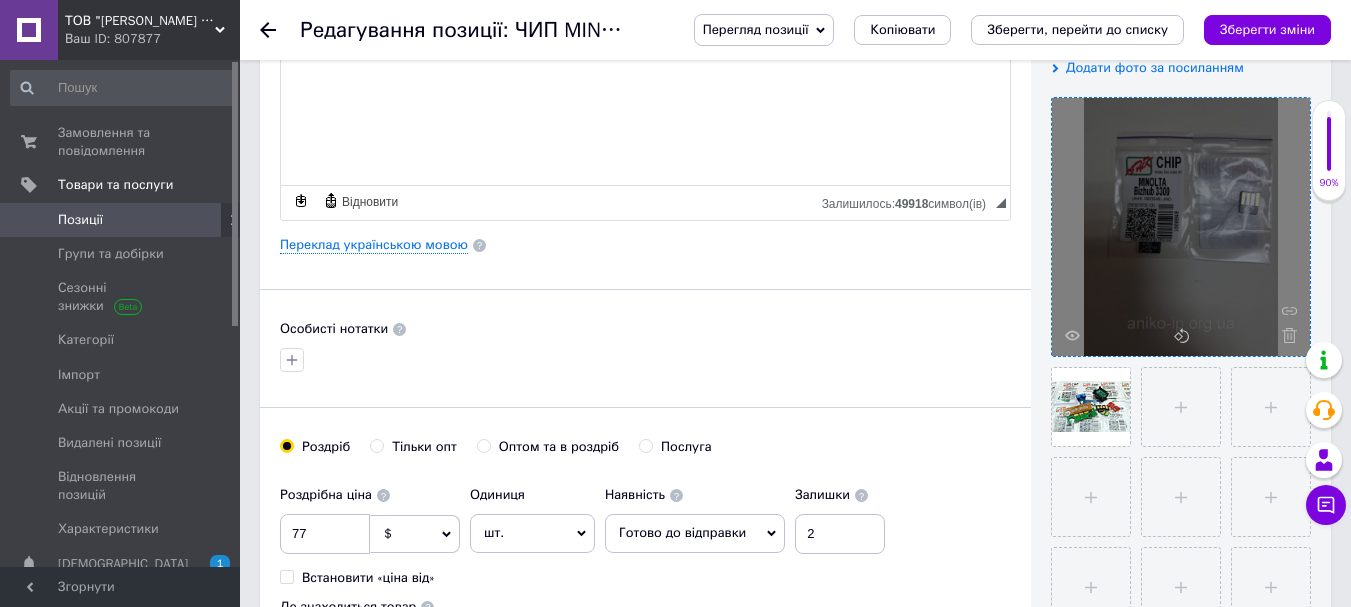 drag, startPoint x: 1288, startPoint y: 337, endPoint x: 1189, endPoint y: 338, distance: 99.00505 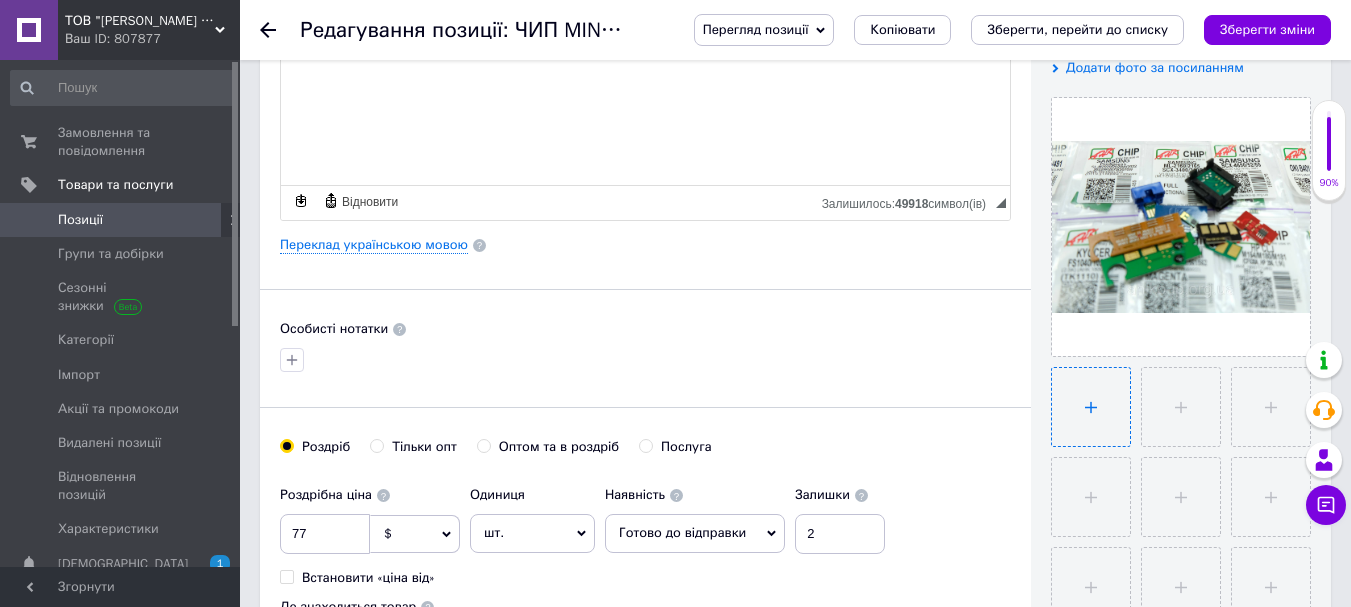 click at bounding box center [1091, 407] 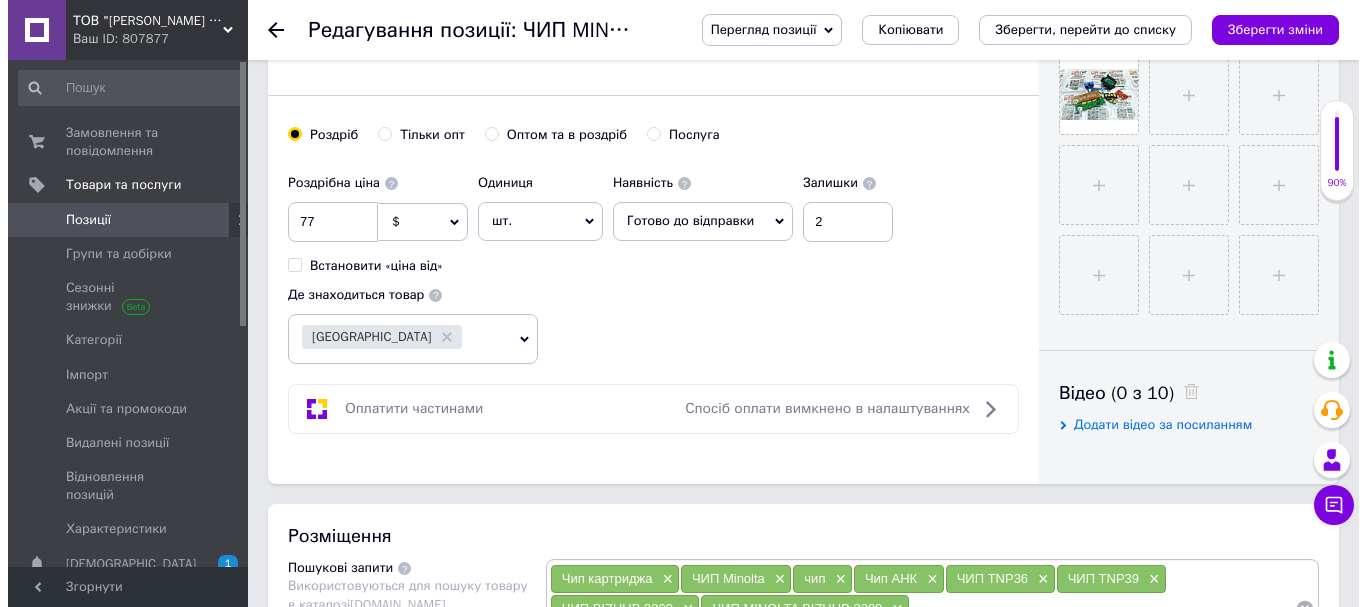 scroll, scrollTop: 900, scrollLeft: 0, axis: vertical 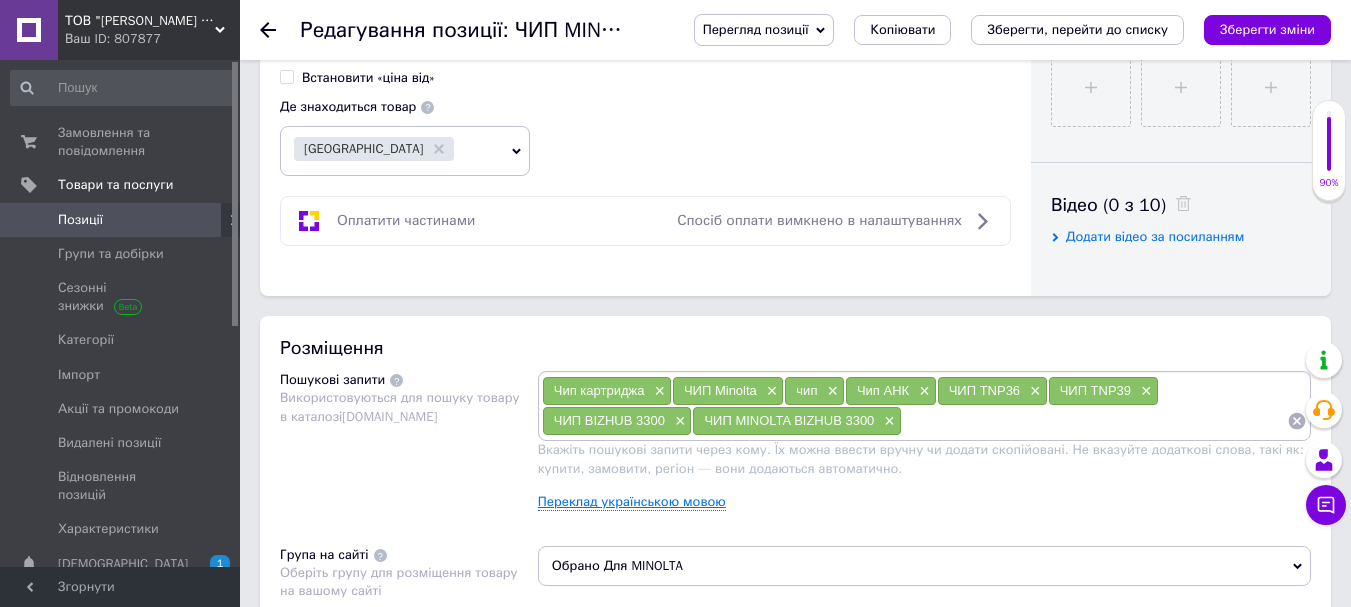 click on "Переклад українською мовою" at bounding box center [632, 502] 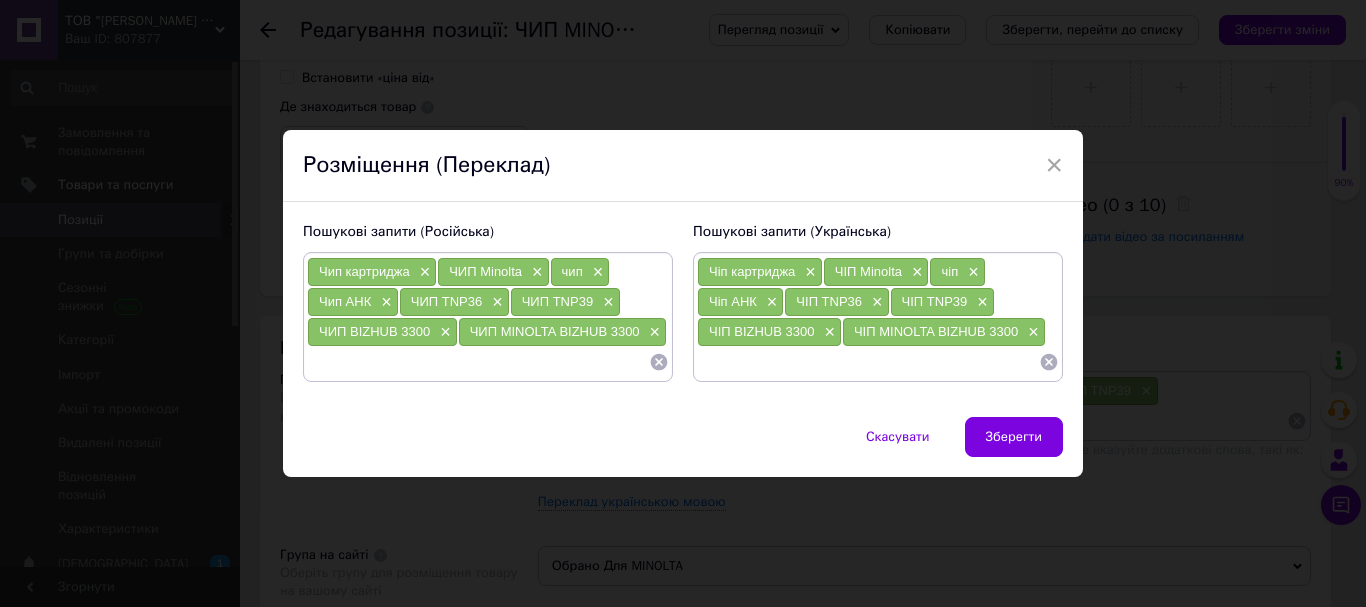 click at bounding box center [478, 362] 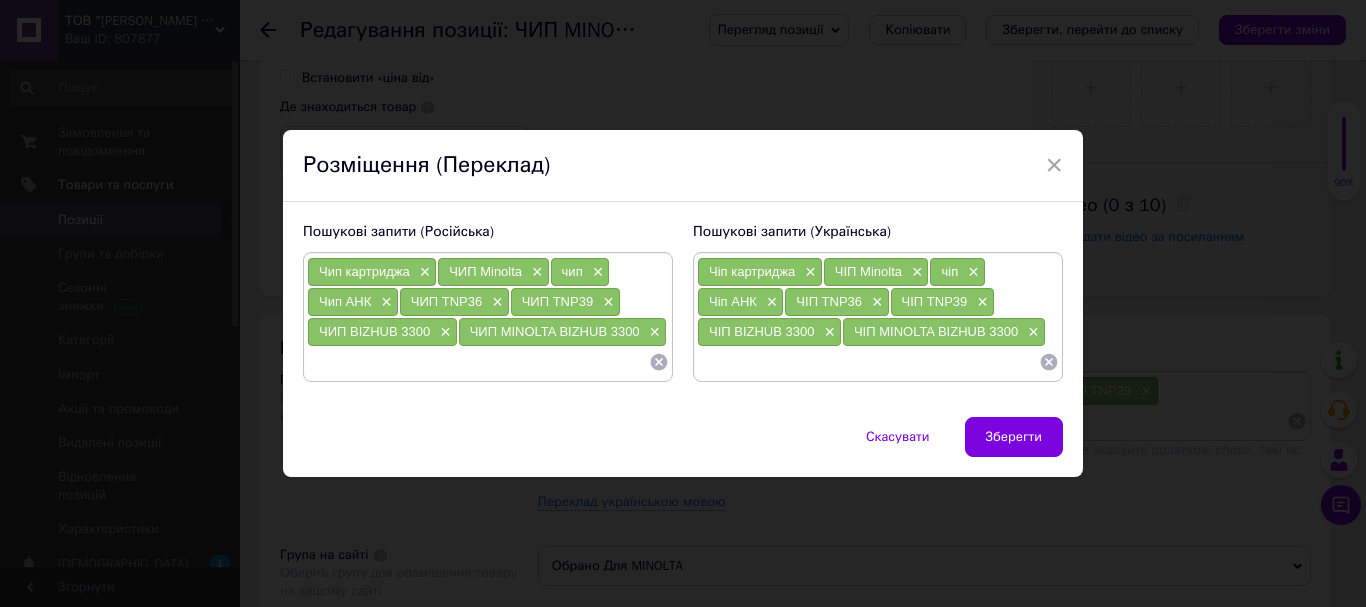 click at bounding box center [478, 362] 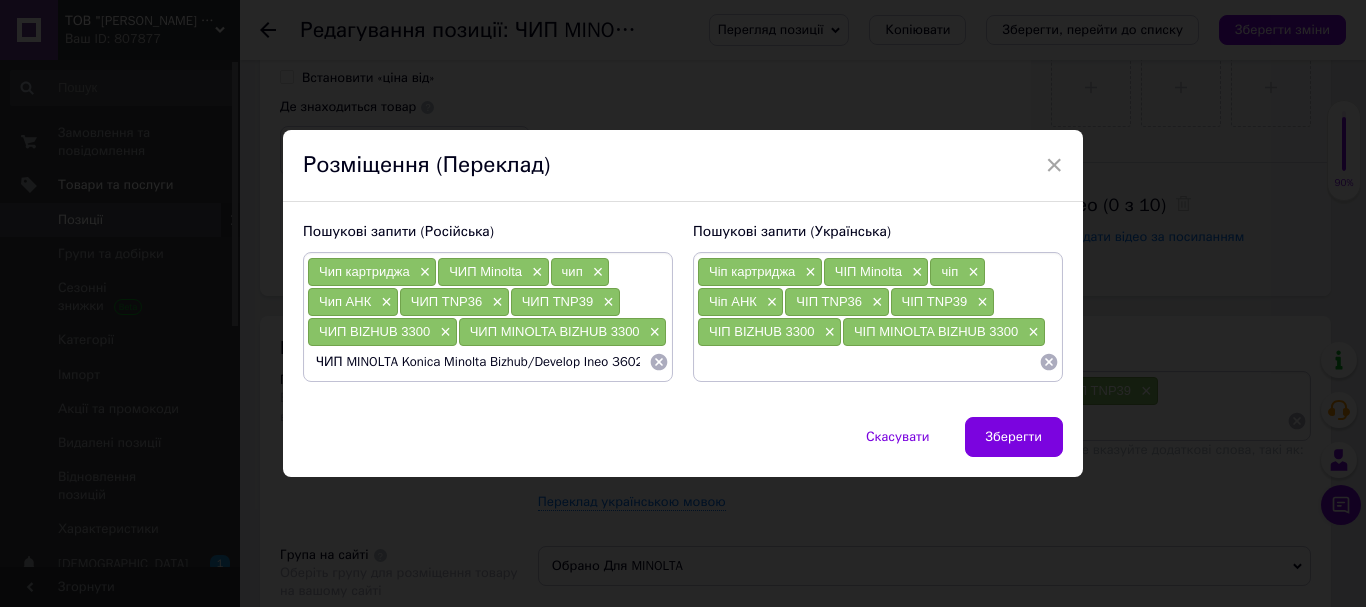scroll, scrollTop: 0, scrollLeft: 16, axis: horizontal 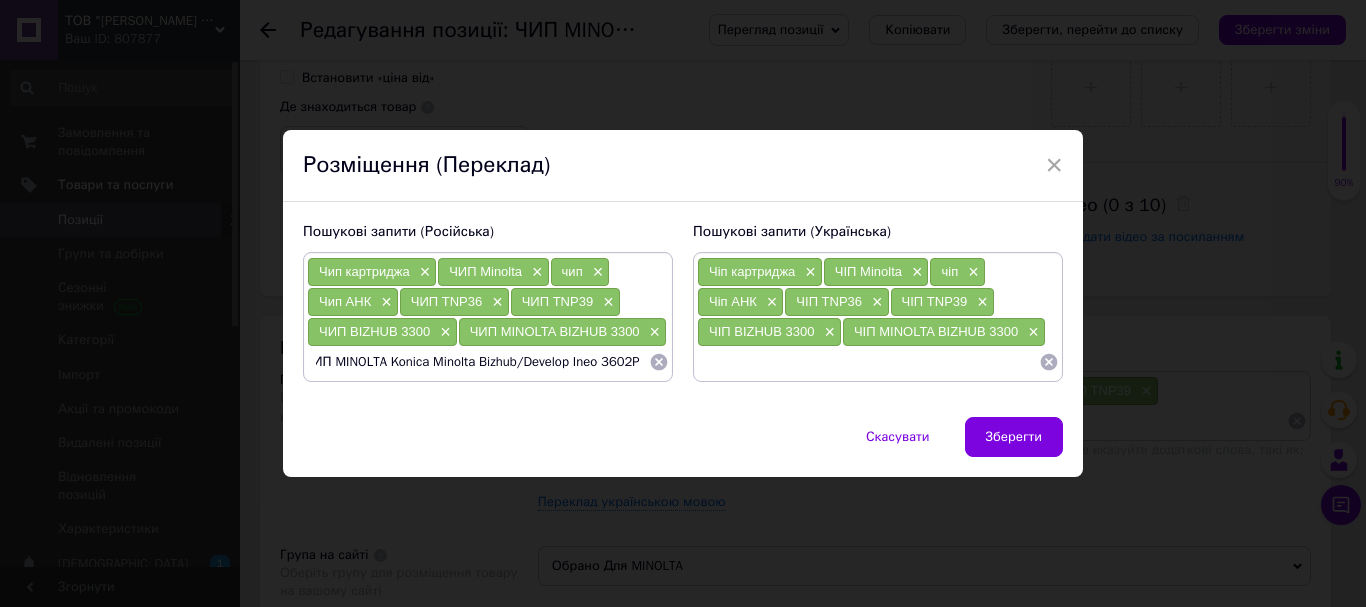 type 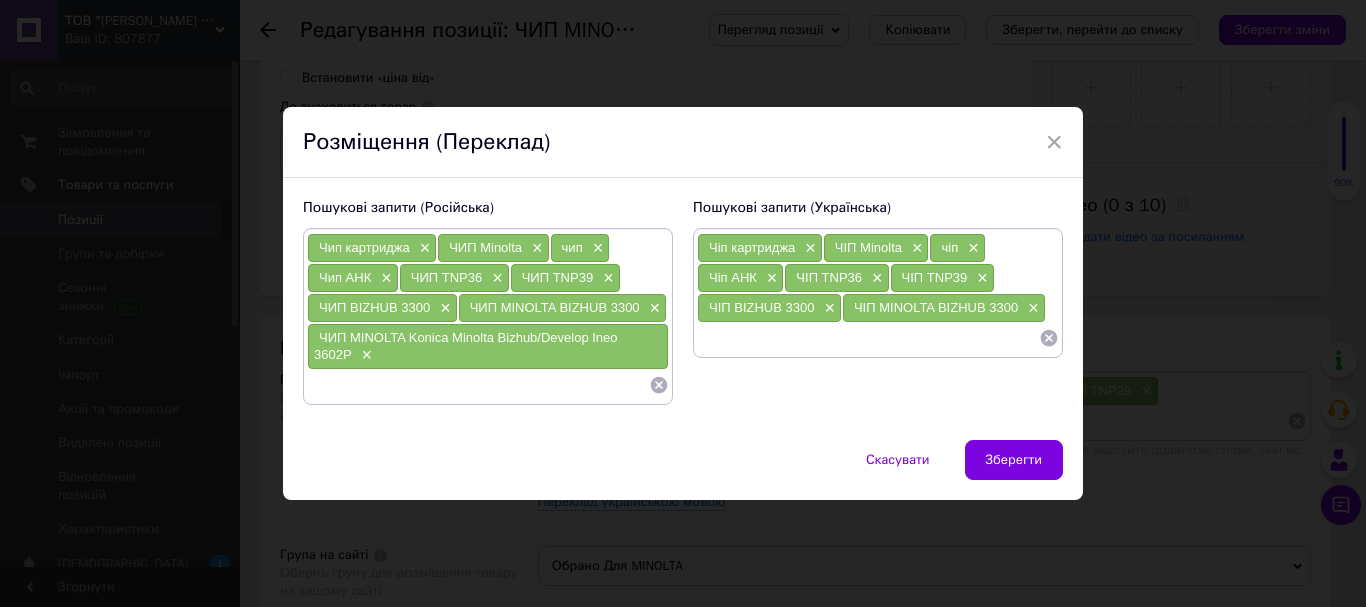 scroll, scrollTop: 0, scrollLeft: 0, axis: both 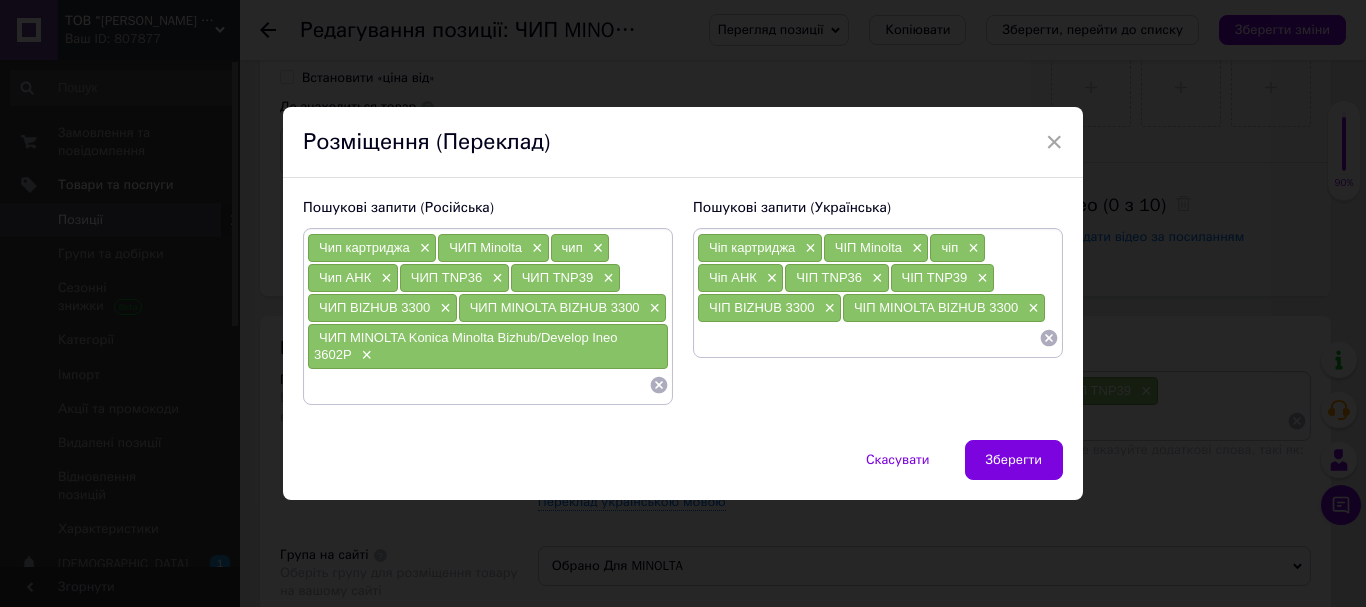 drag, startPoint x: 734, startPoint y: 318, endPoint x: 721, endPoint y: 342, distance: 27.294687 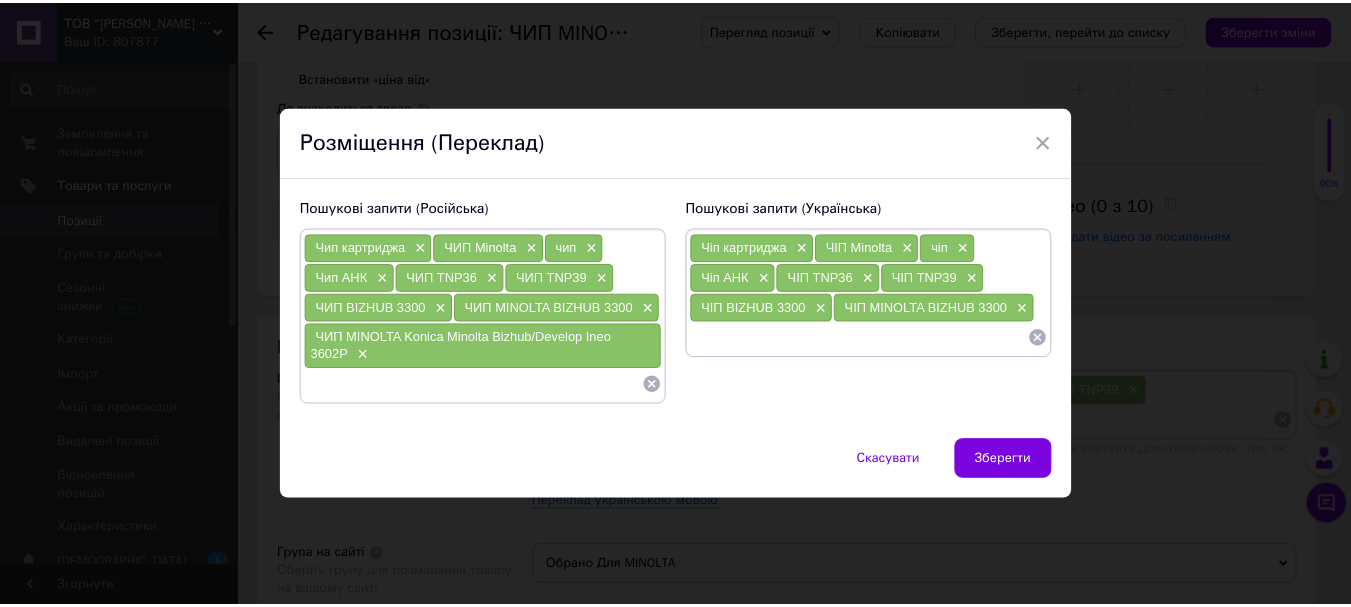 scroll, scrollTop: 0, scrollLeft: 0, axis: both 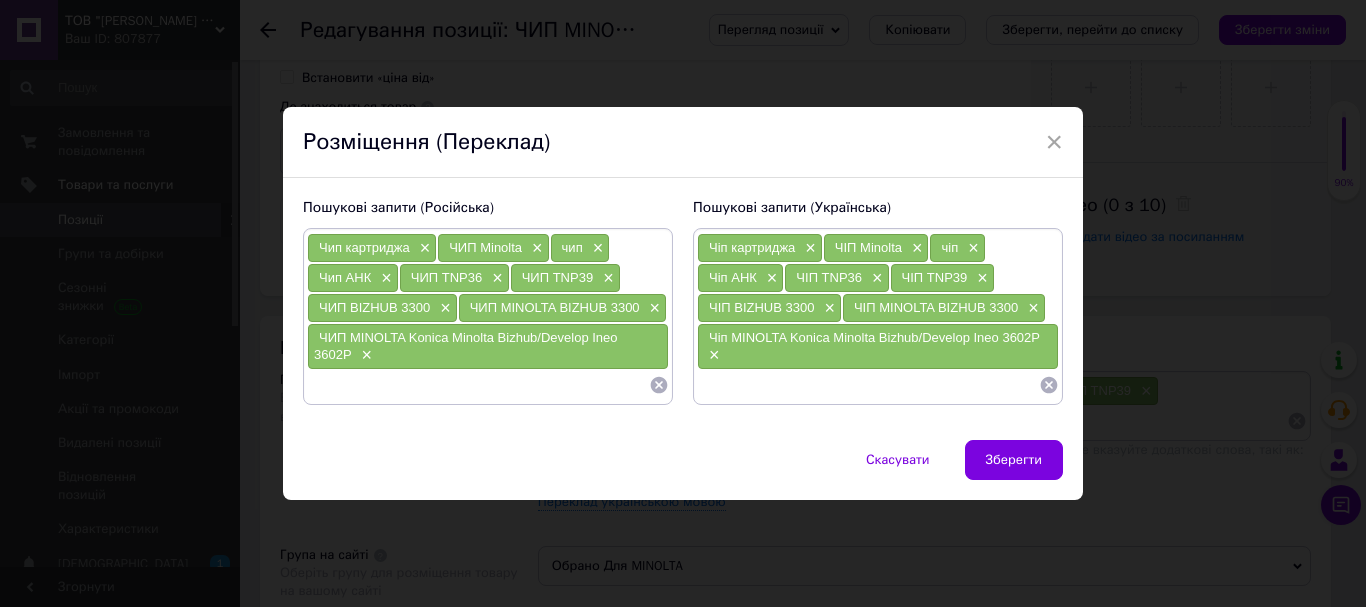 click at bounding box center [478, 385] 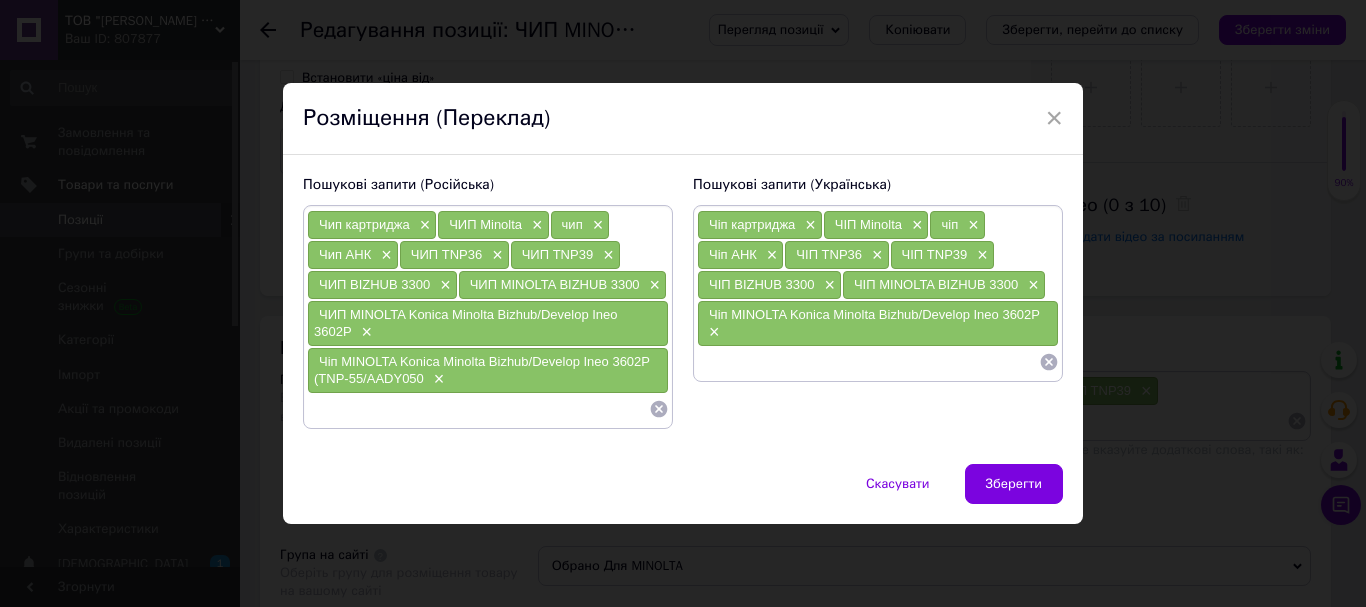 click at bounding box center (868, 362) 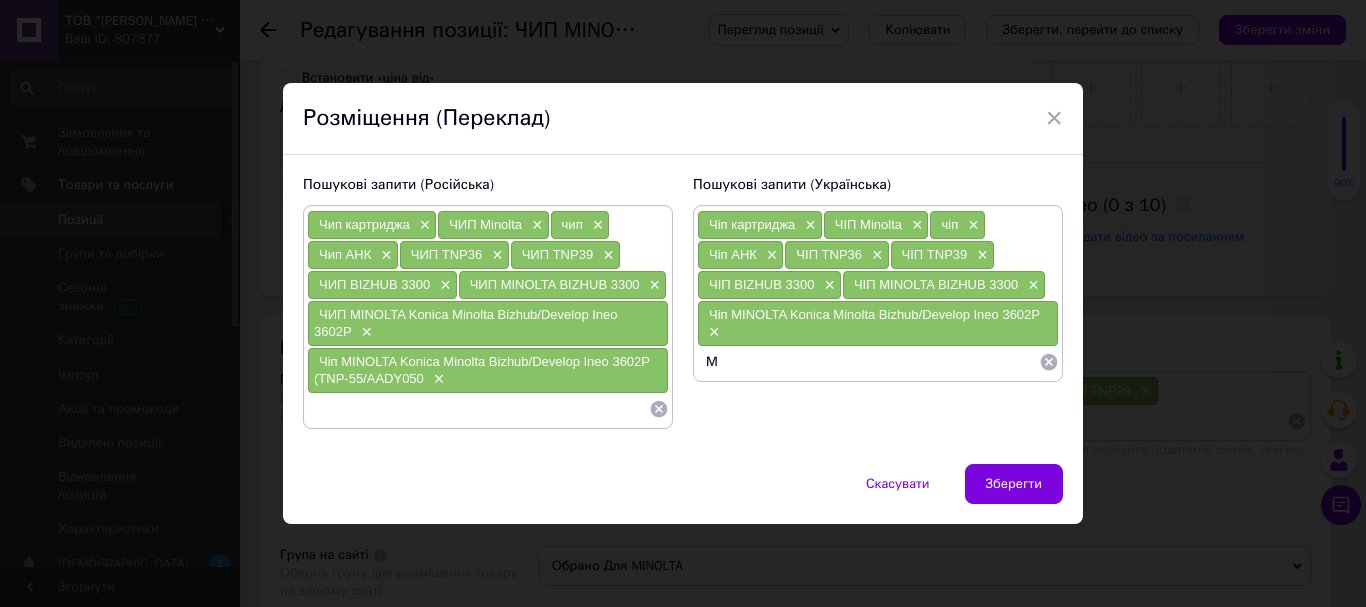 drag, startPoint x: 724, startPoint y: 366, endPoint x: 633, endPoint y: 353, distance: 91.92388 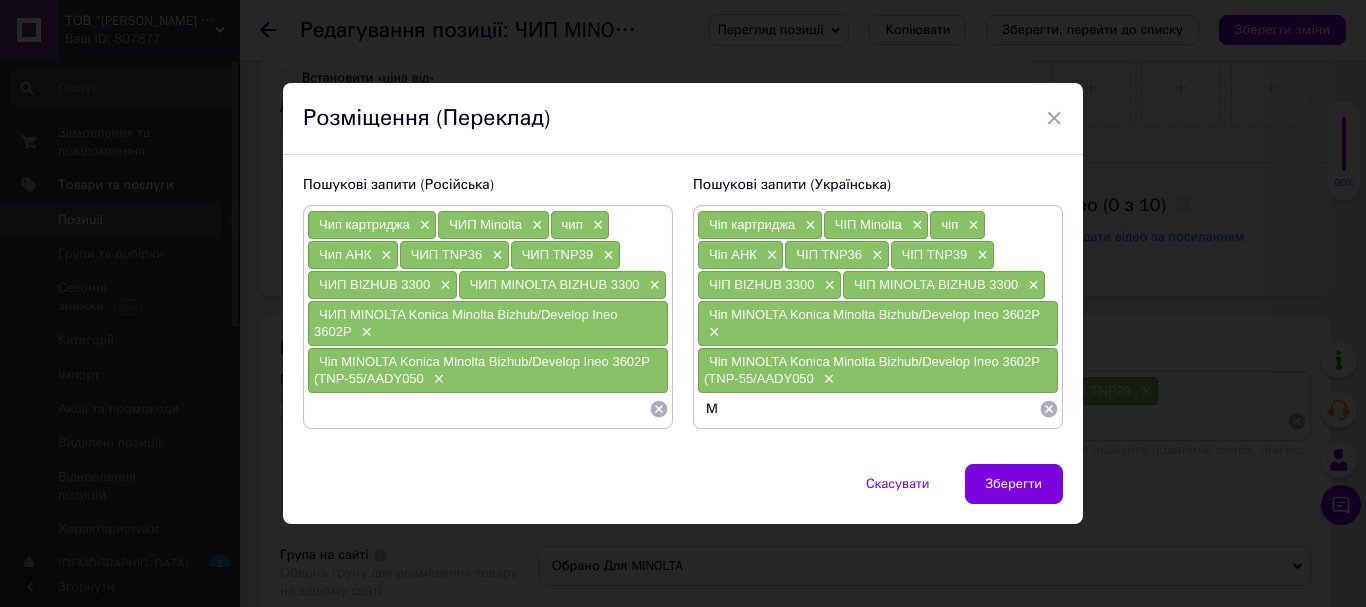 type 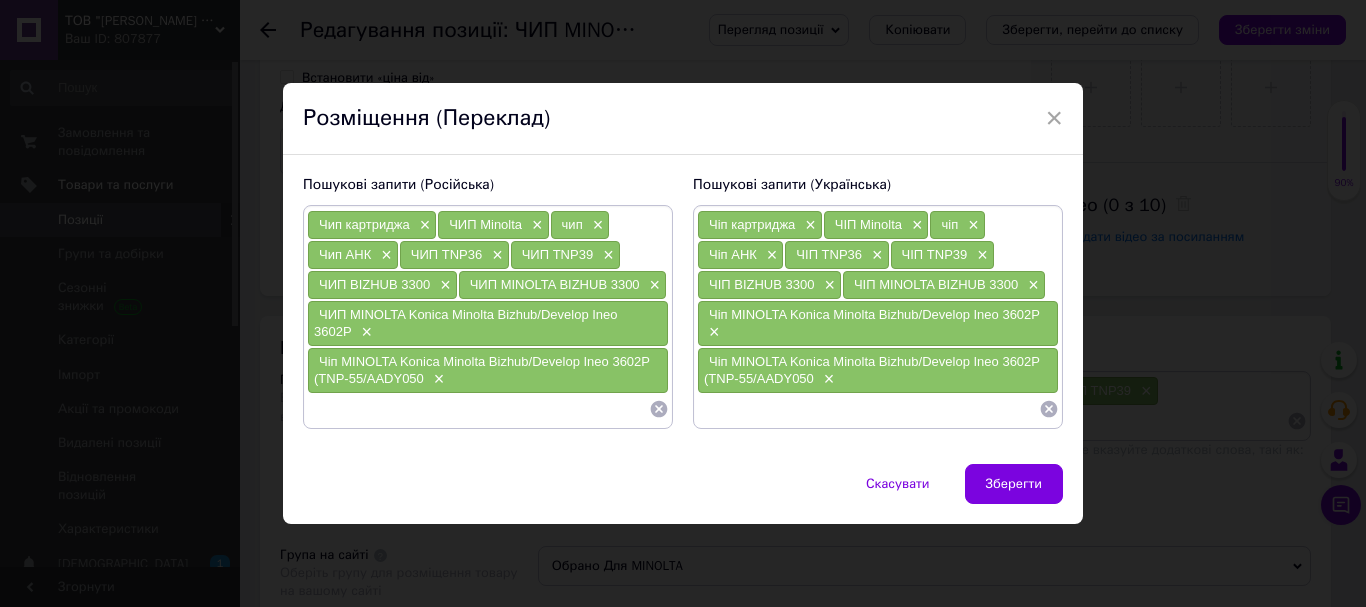 click at bounding box center [478, 409] 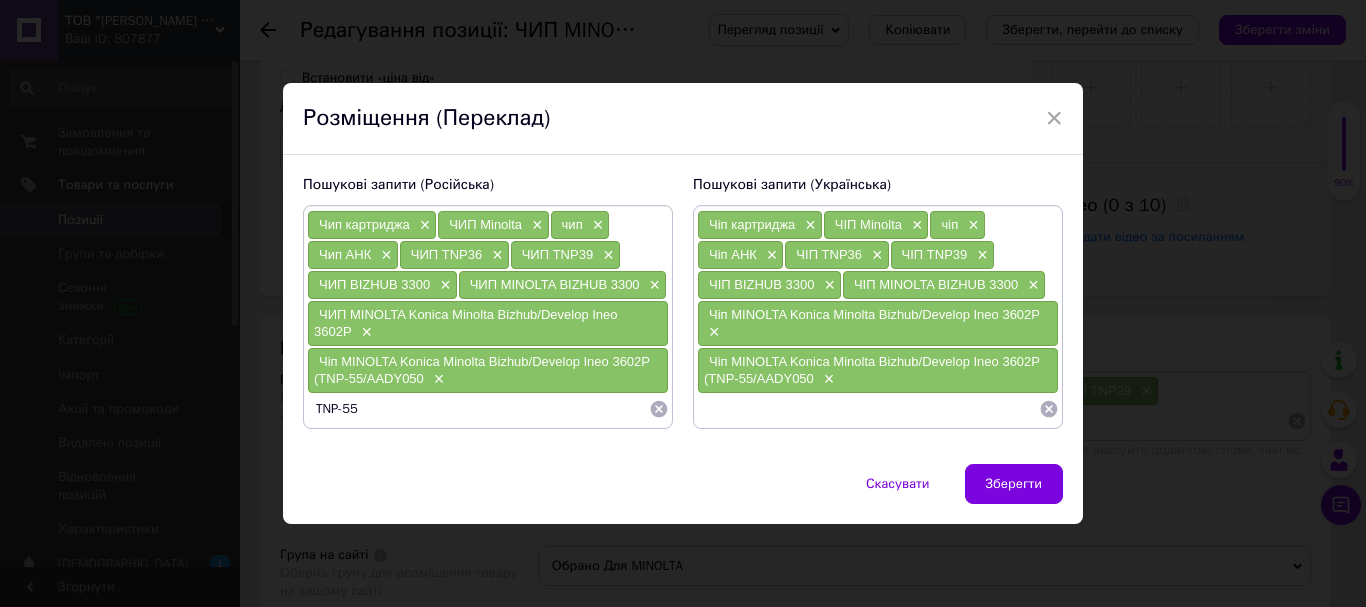 type on "TNP-55" 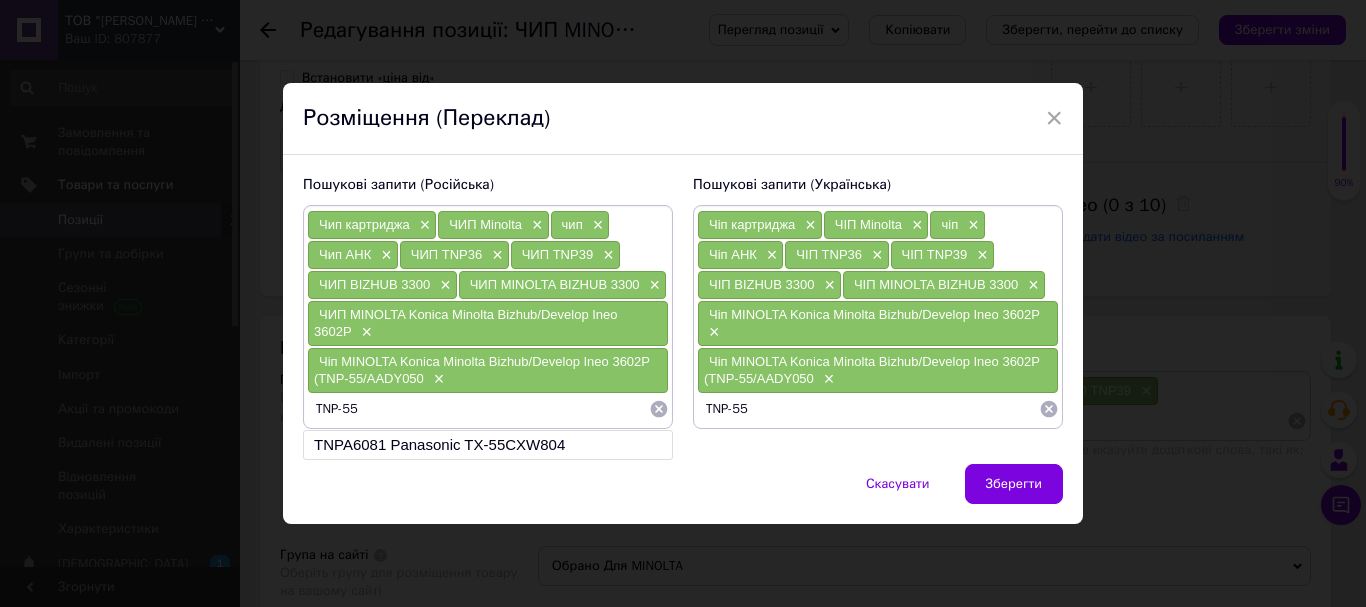 type on "TNP-55" 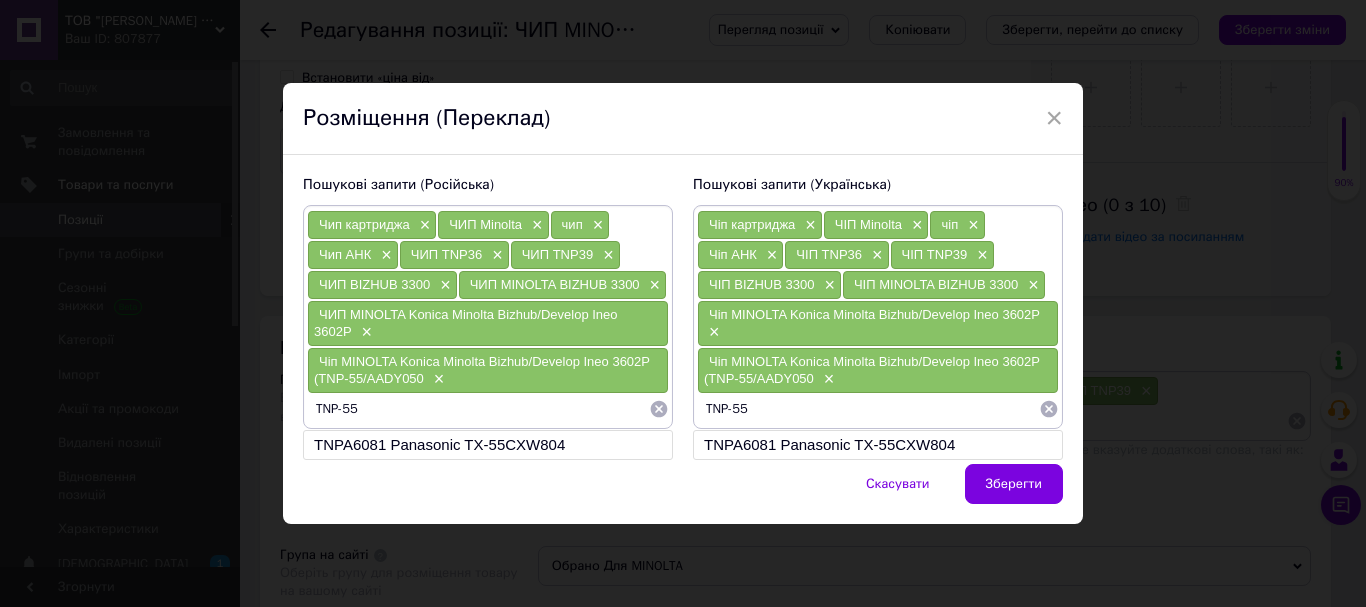 type 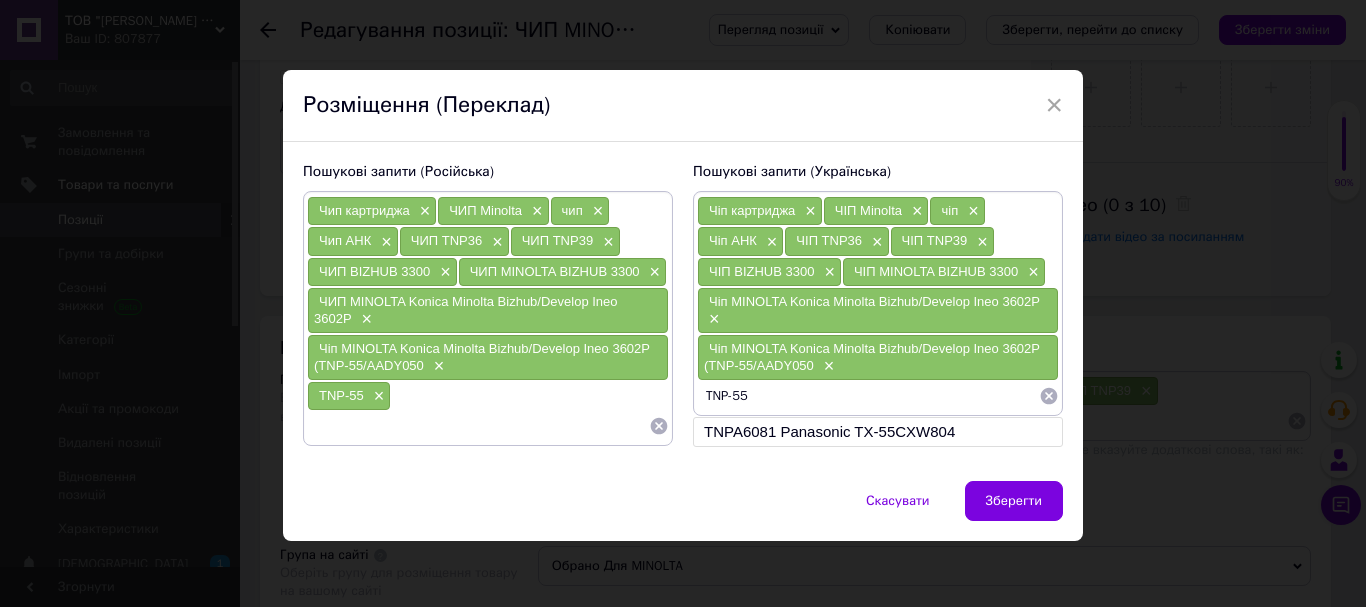 click on "TNP-55" at bounding box center (868, 396) 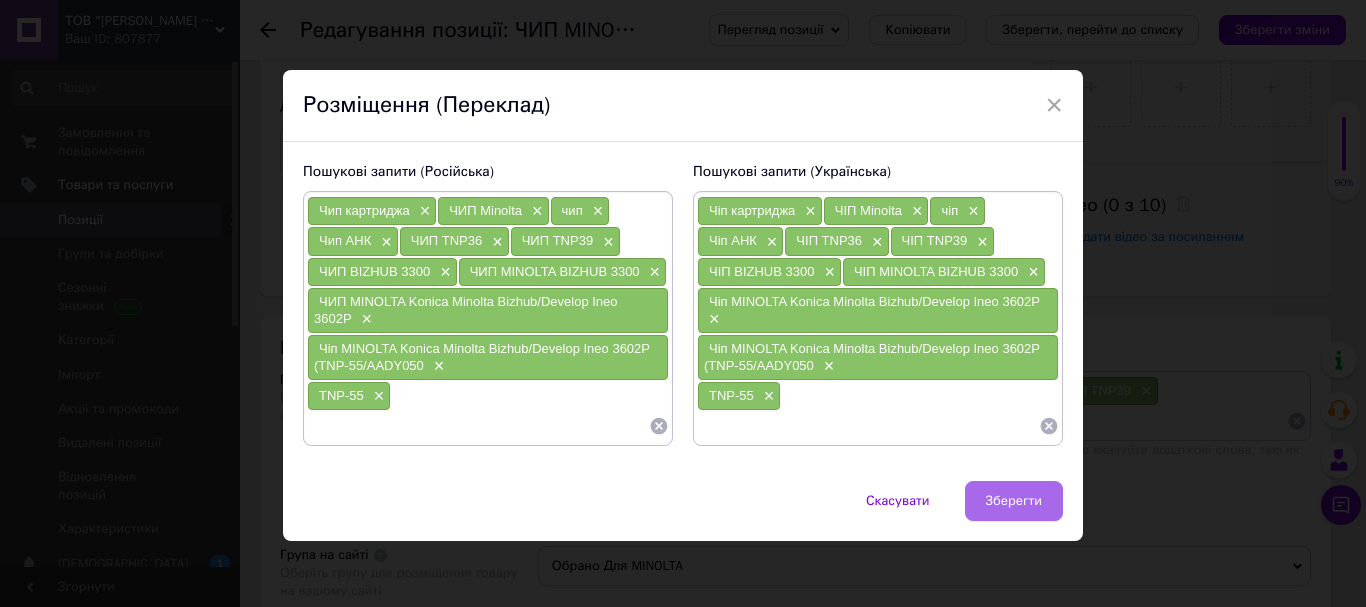 click on "Зберегти" at bounding box center (1014, 501) 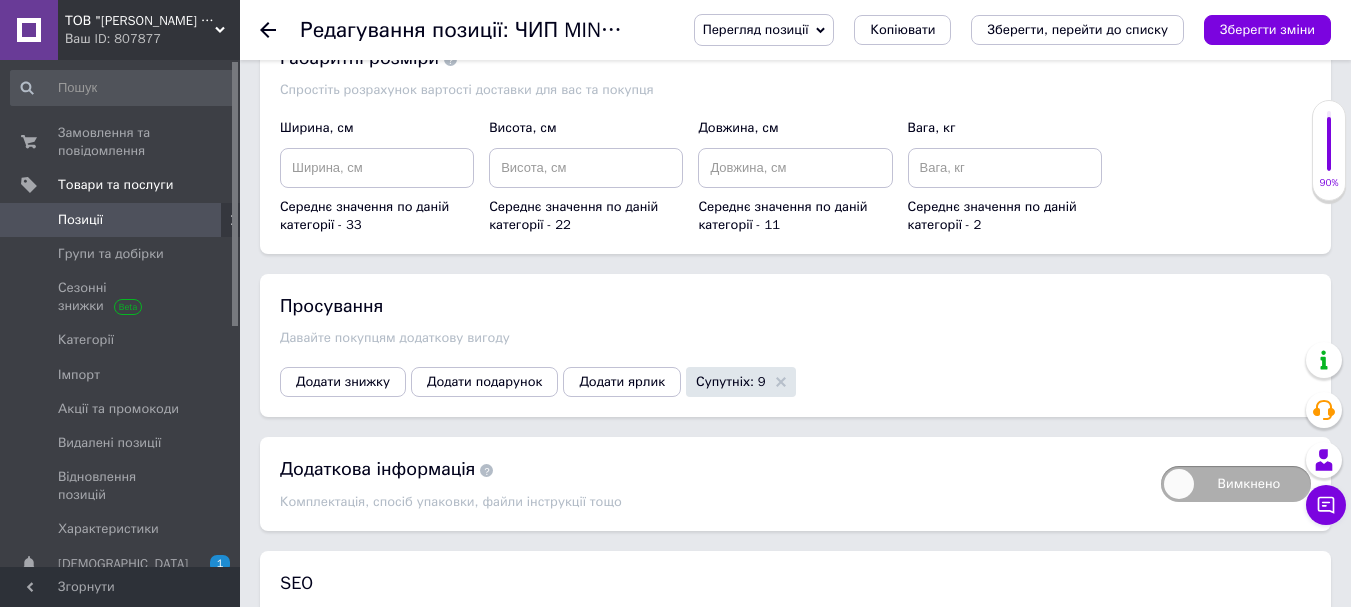 scroll, scrollTop: 2100, scrollLeft: 0, axis: vertical 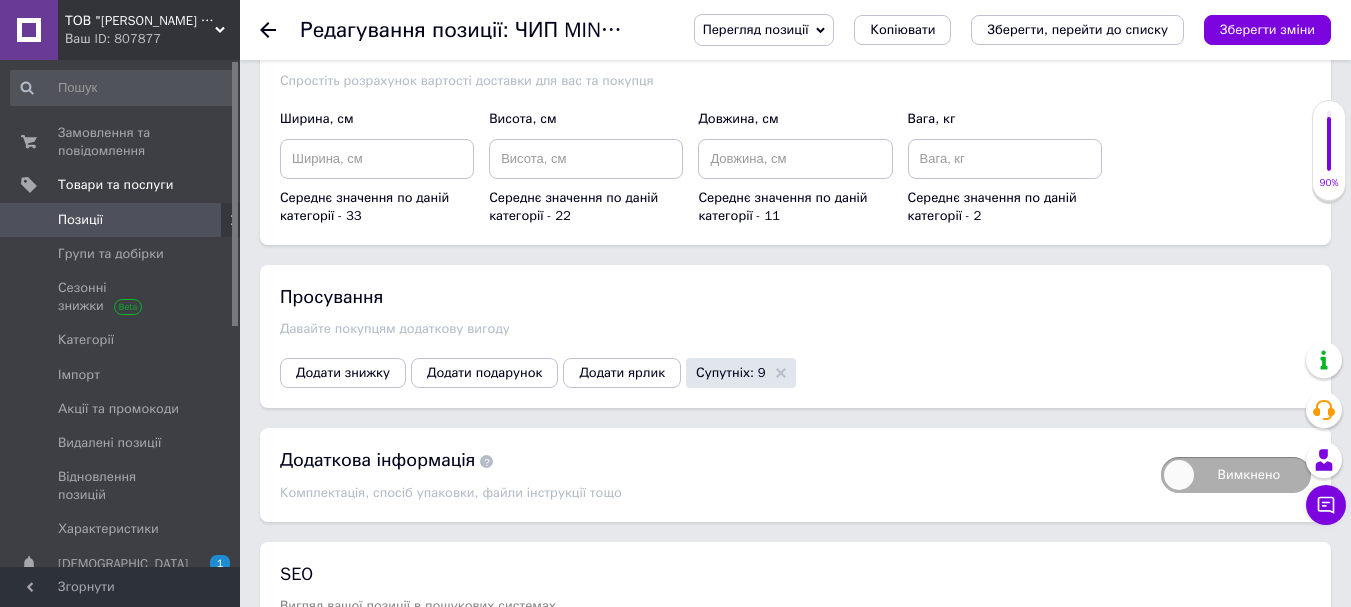 click on "Зберегти зміни" at bounding box center [1267, 29] 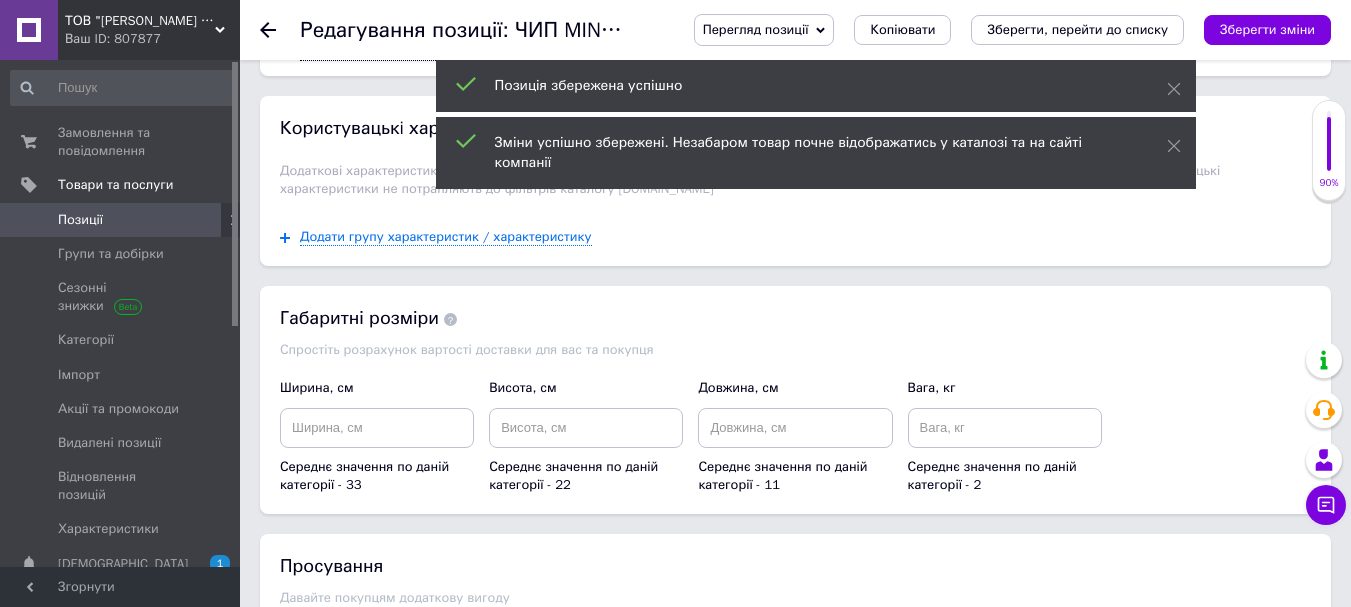 scroll, scrollTop: 1745, scrollLeft: 0, axis: vertical 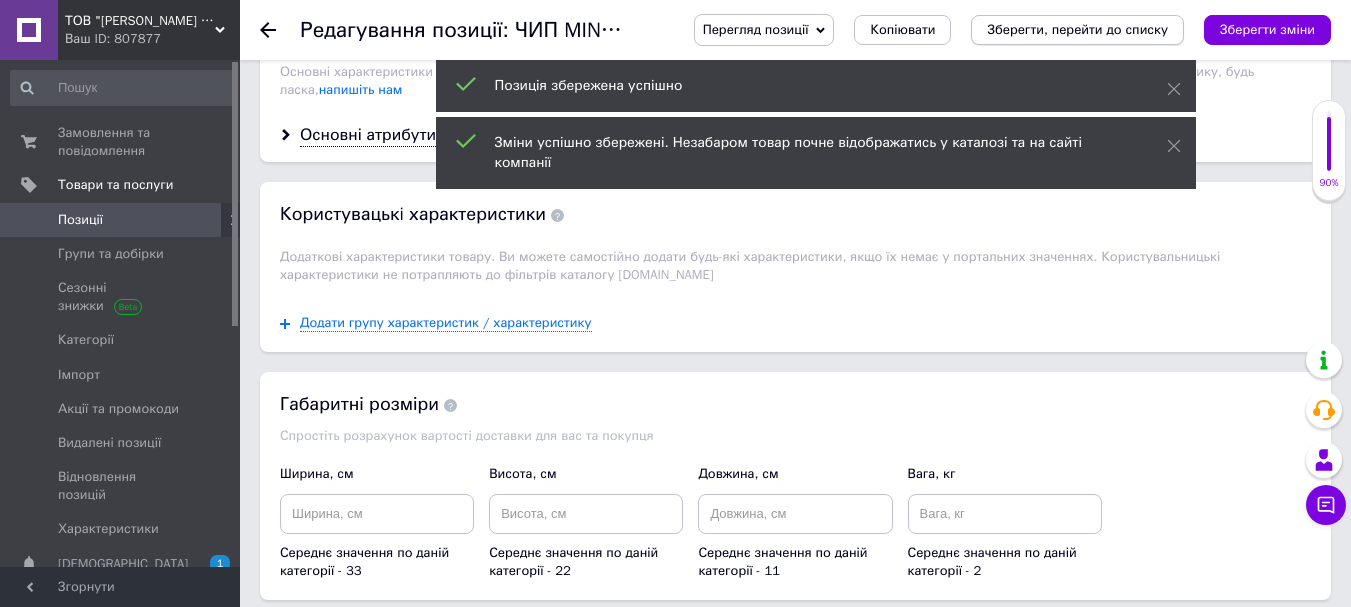 click on "Зберегти, перейти до списку" at bounding box center [1077, 29] 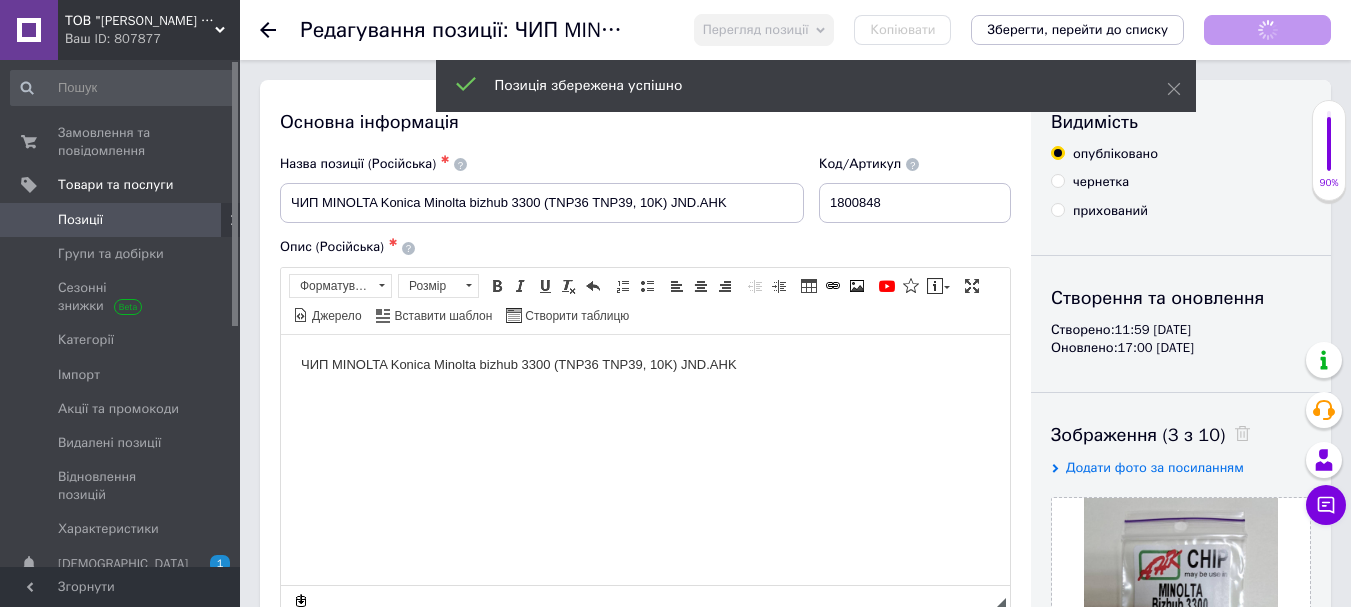 scroll, scrollTop: 0, scrollLeft: 0, axis: both 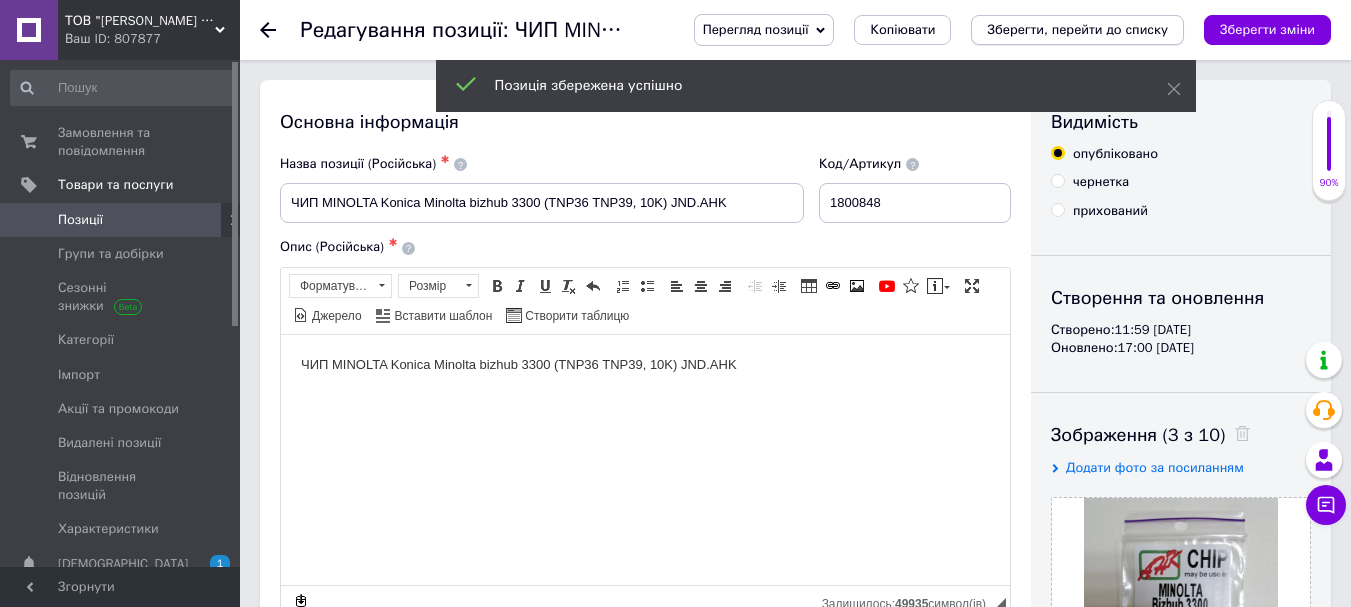 click on "Зберегти, перейти до списку" at bounding box center [1077, 29] 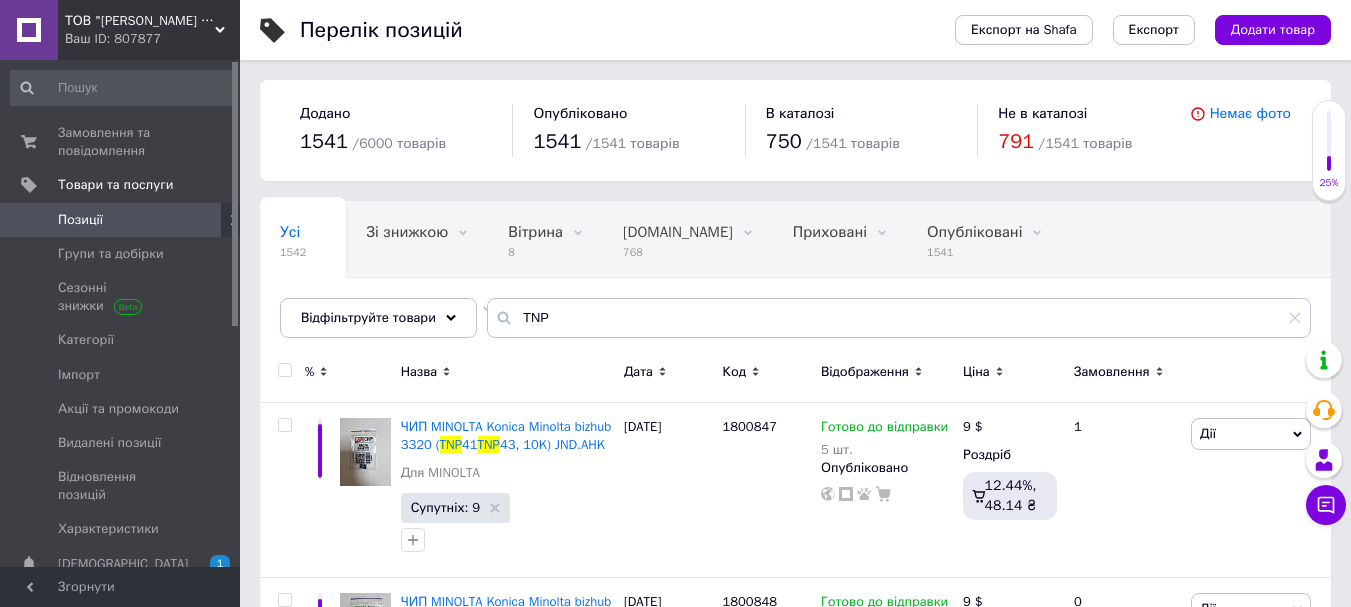 scroll, scrollTop: 0, scrollLeft: 73, axis: horizontal 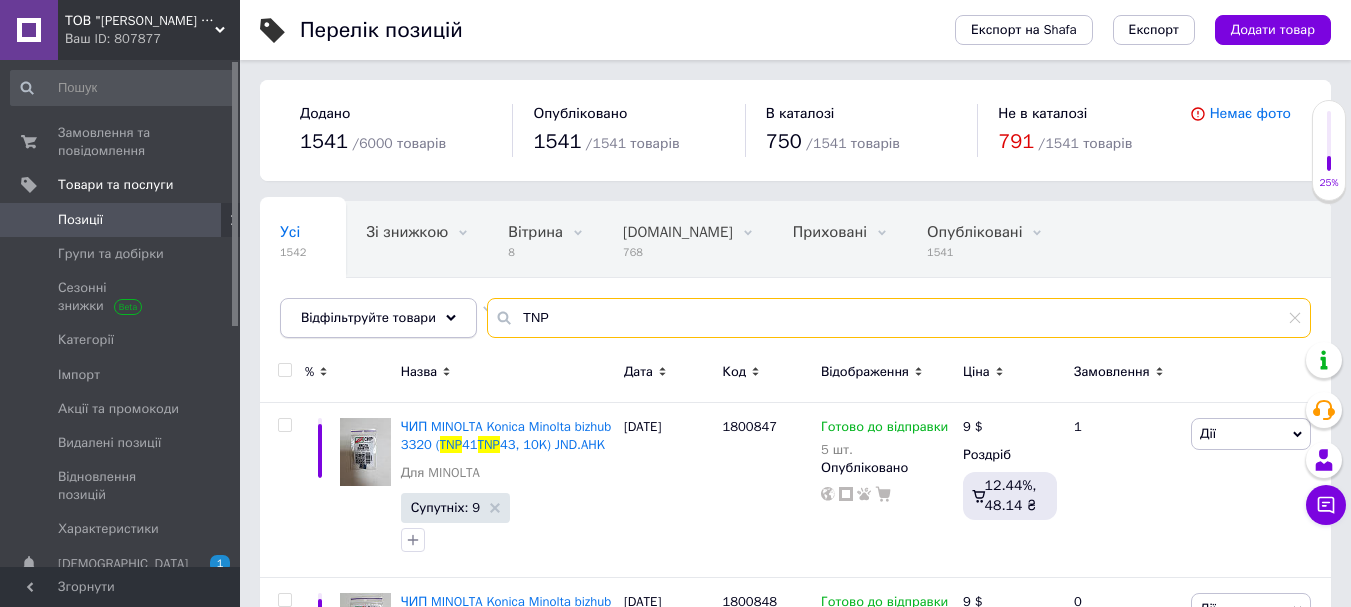 drag, startPoint x: 594, startPoint y: 325, endPoint x: 443, endPoint y: 309, distance: 151.84532 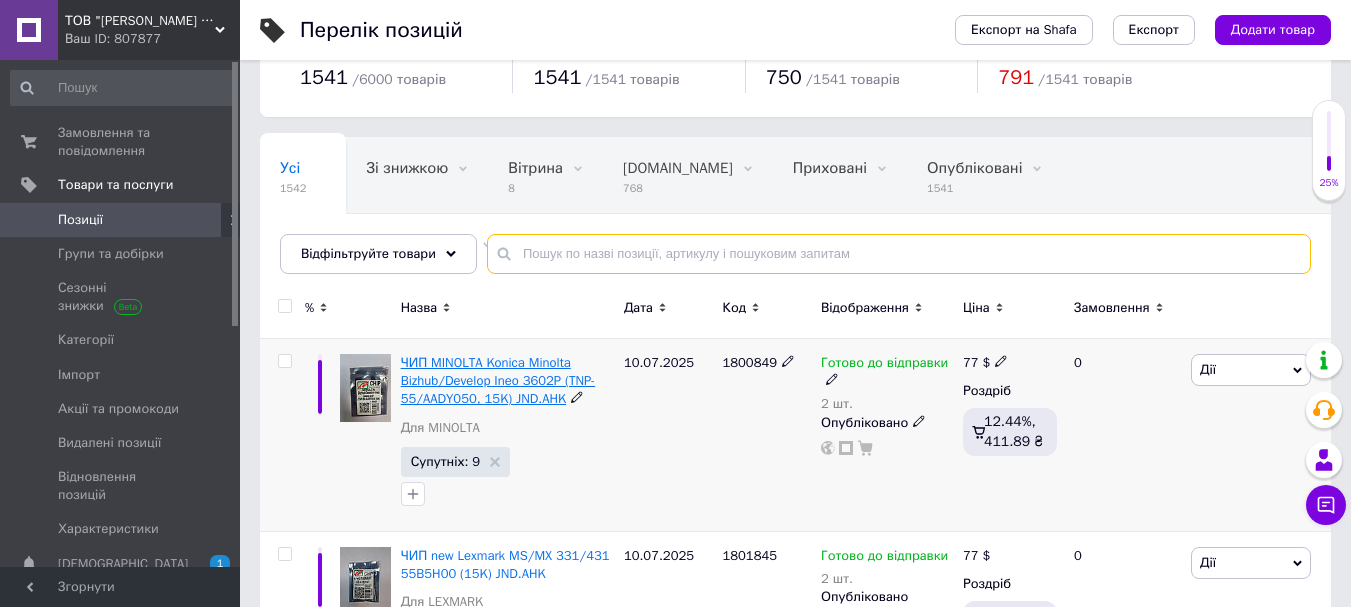scroll, scrollTop: 100, scrollLeft: 0, axis: vertical 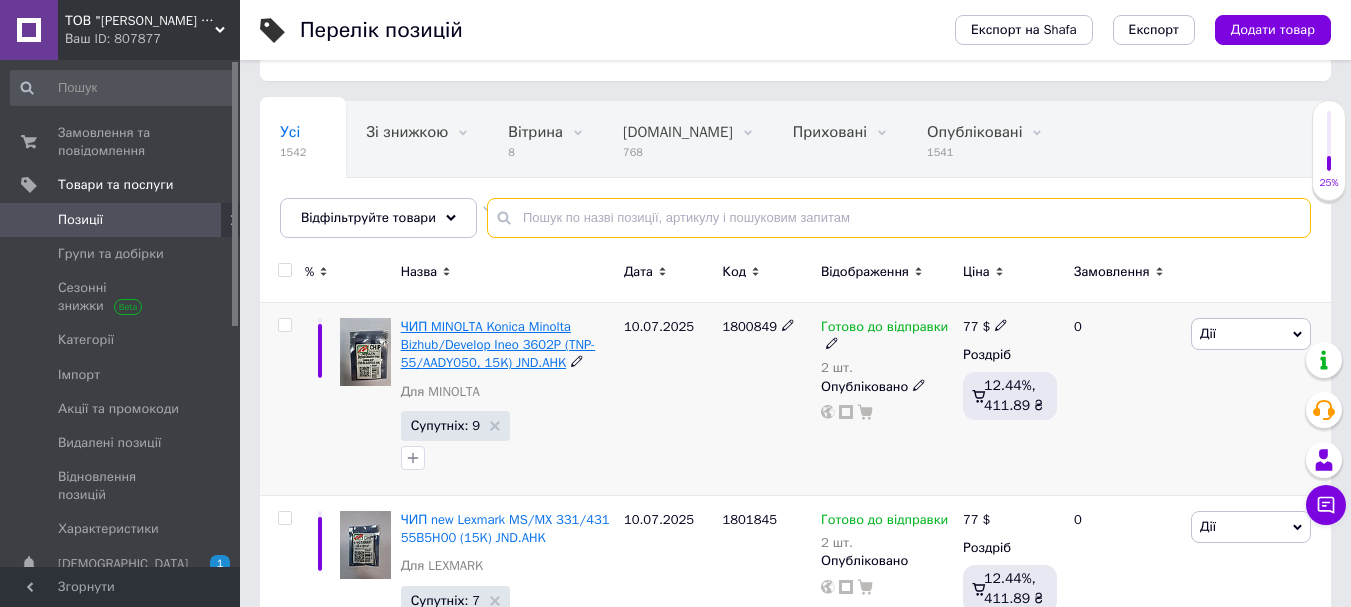 type 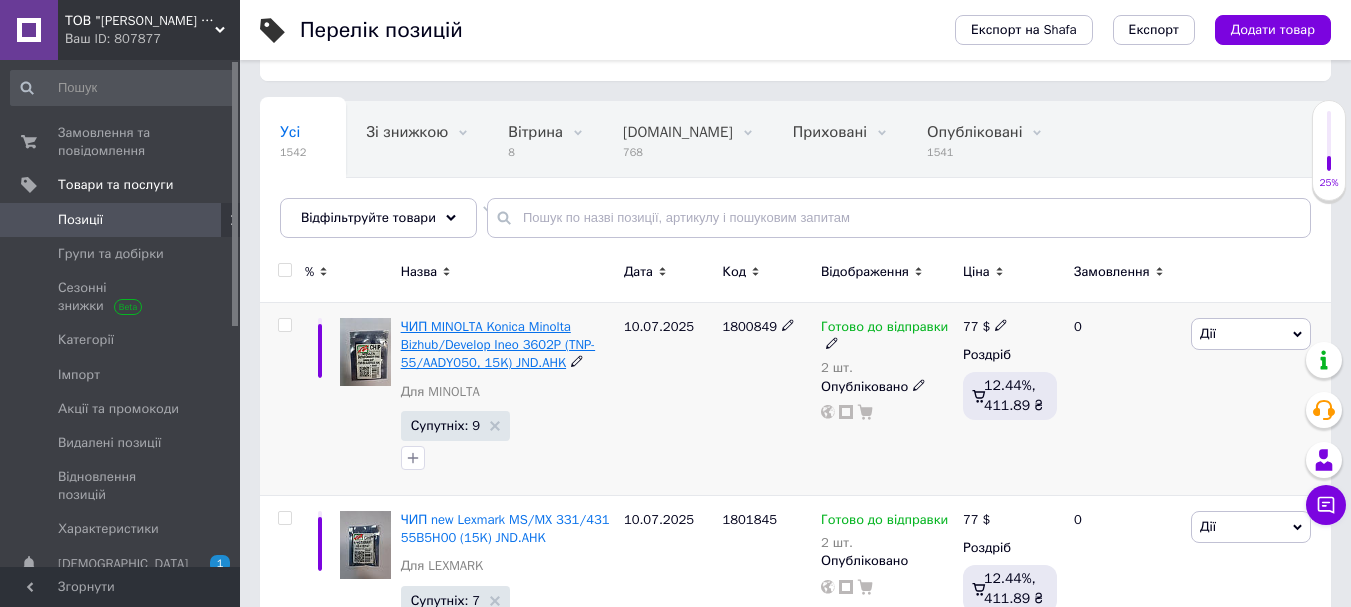 click on "ЧИП MINOLTA Konica Minolta Bizhub/Develop Ineo 3602P (TNP-55/AADY050, 15K) JND.AHK" at bounding box center [498, 344] 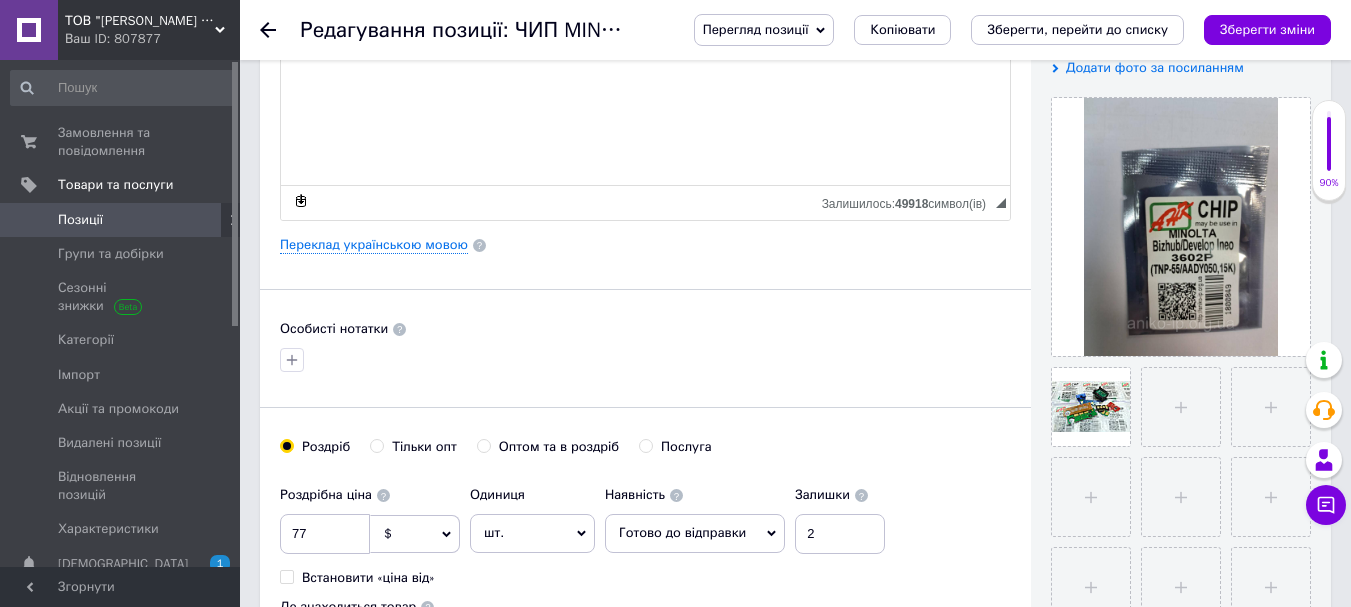 scroll, scrollTop: 500, scrollLeft: 0, axis: vertical 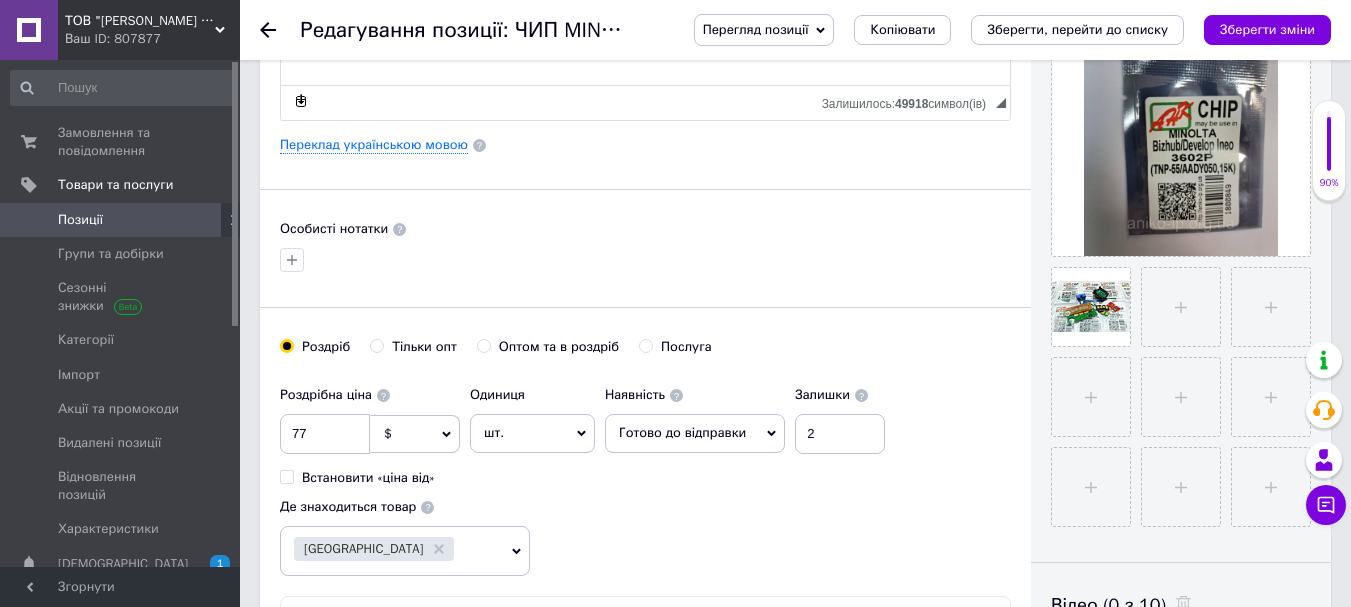click at bounding box center [280, 30] 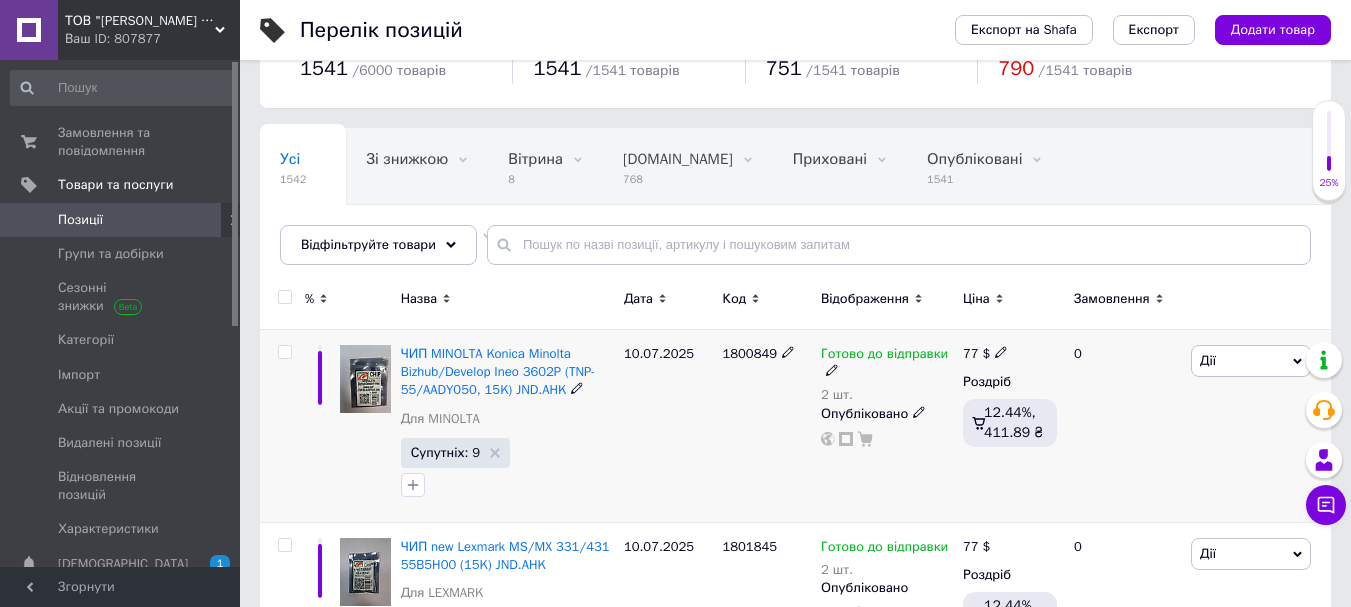 scroll, scrollTop: 200, scrollLeft: 0, axis: vertical 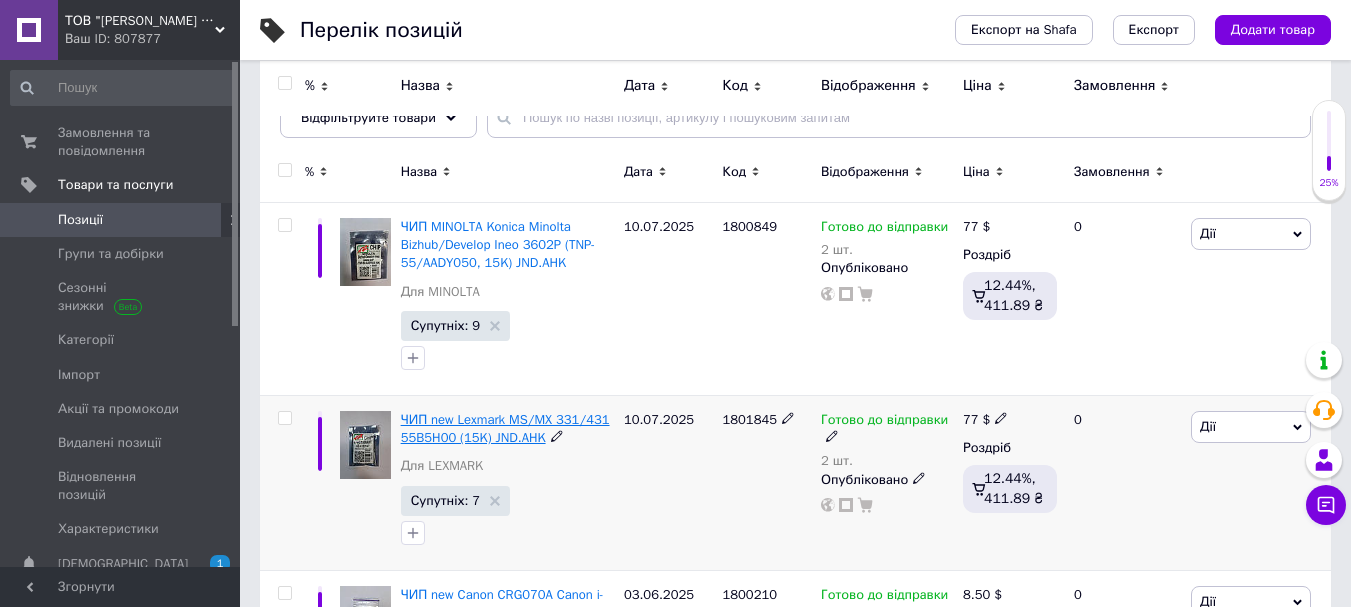 click on "ЧИП new Lexmark MS/MX 331/431 55B5H00 (15K) JND.AHK" at bounding box center [505, 428] 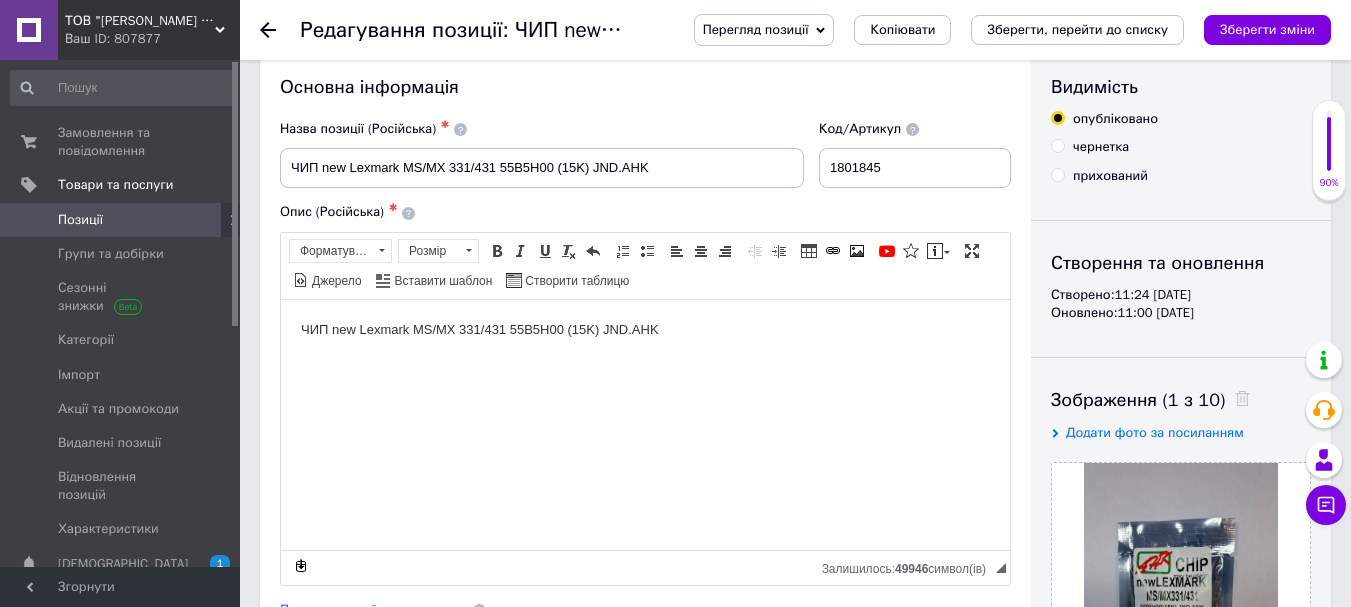 scroll, scrollTop: 0, scrollLeft: 0, axis: both 